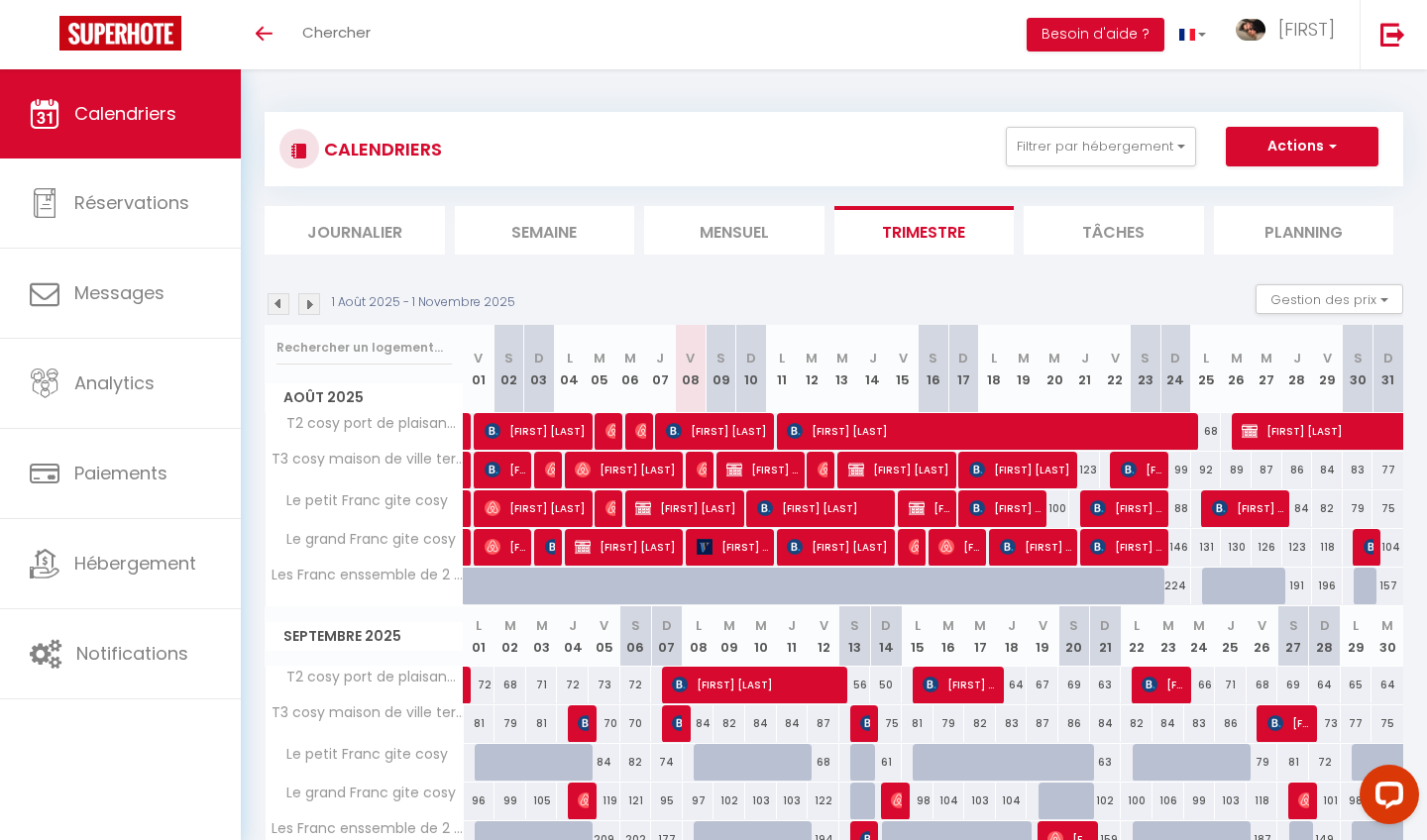 scroll, scrollTop: 0, scrollLeft: 0, axis: both 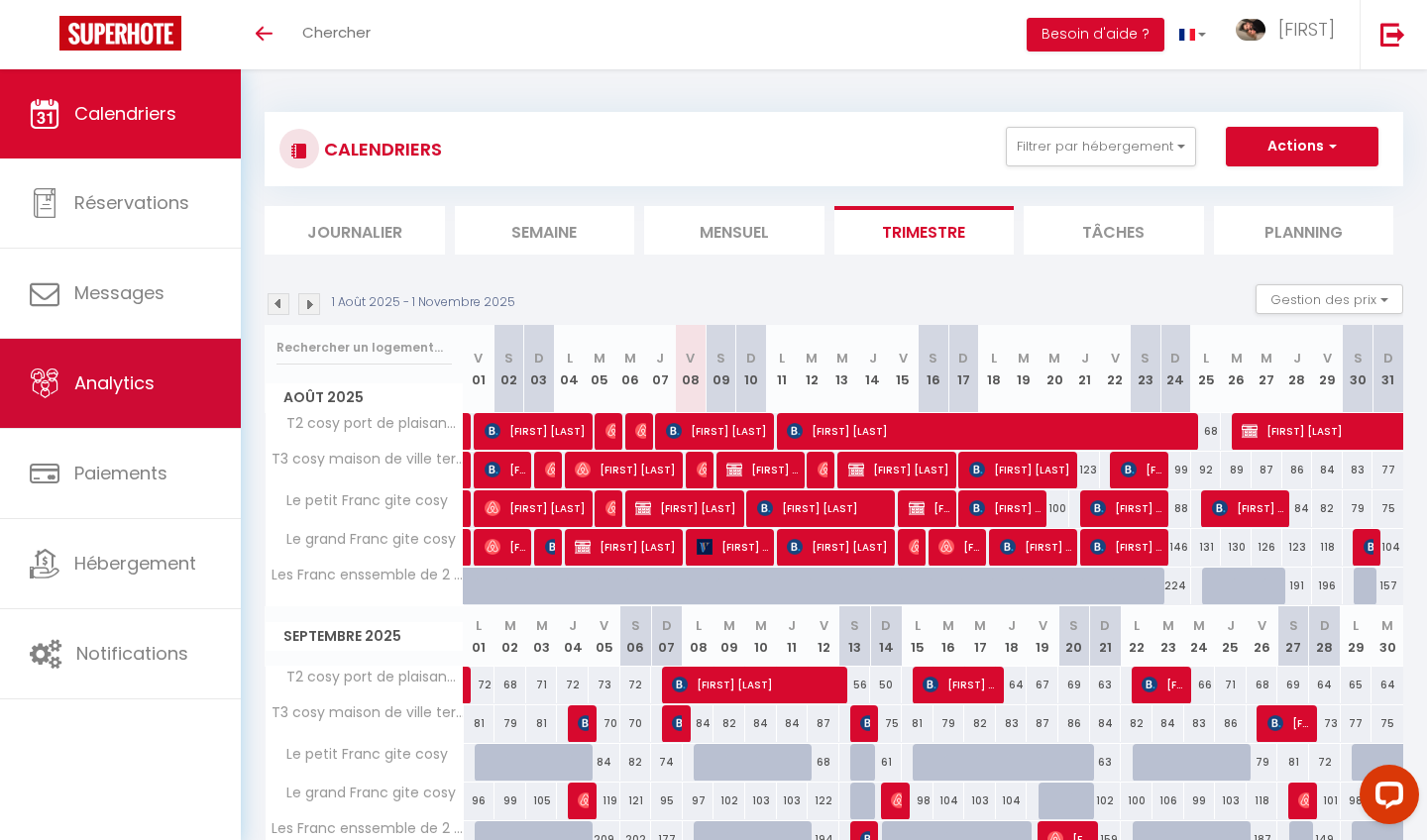click on "Analytics" at bounding box center [120, 383] 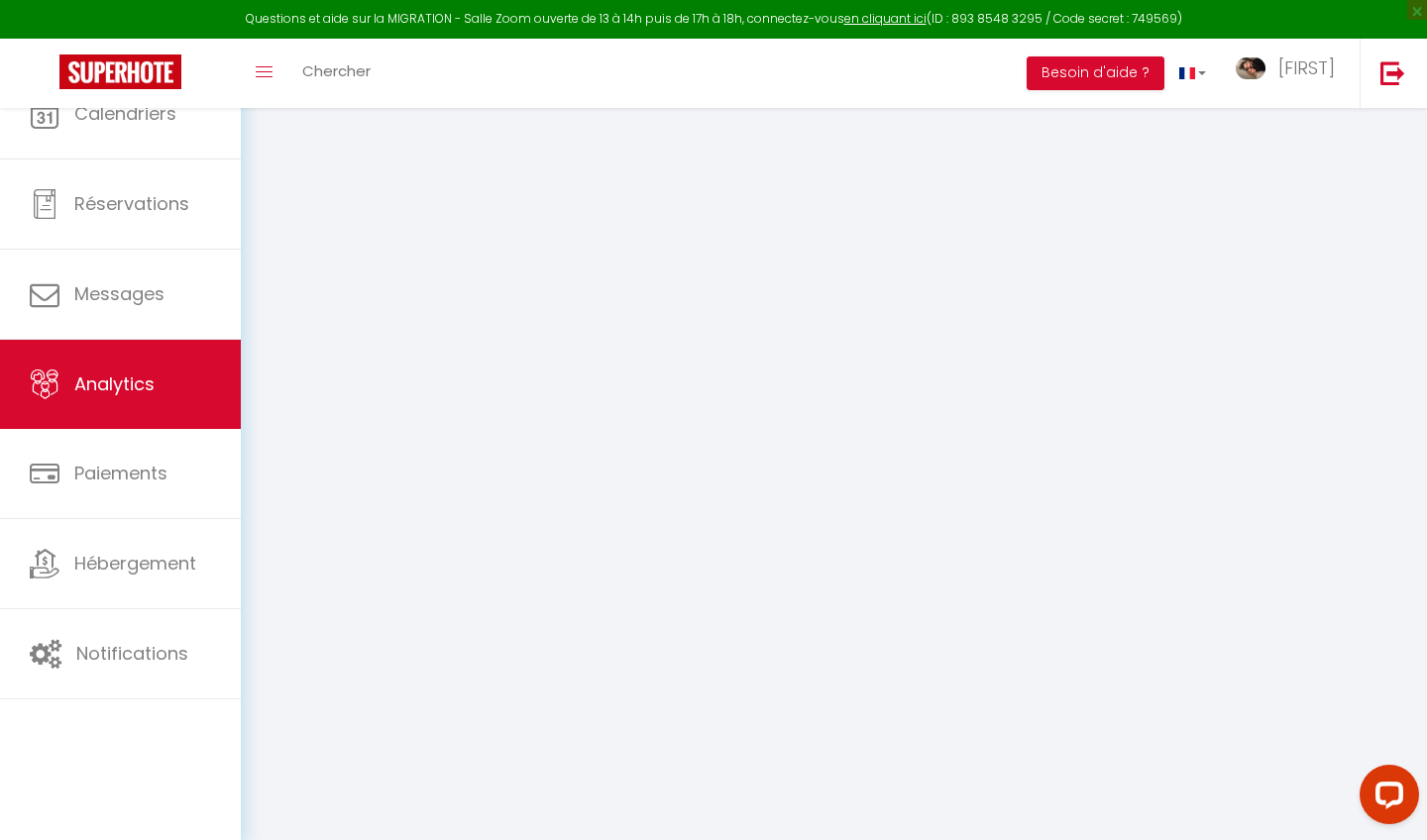 select on "2025" 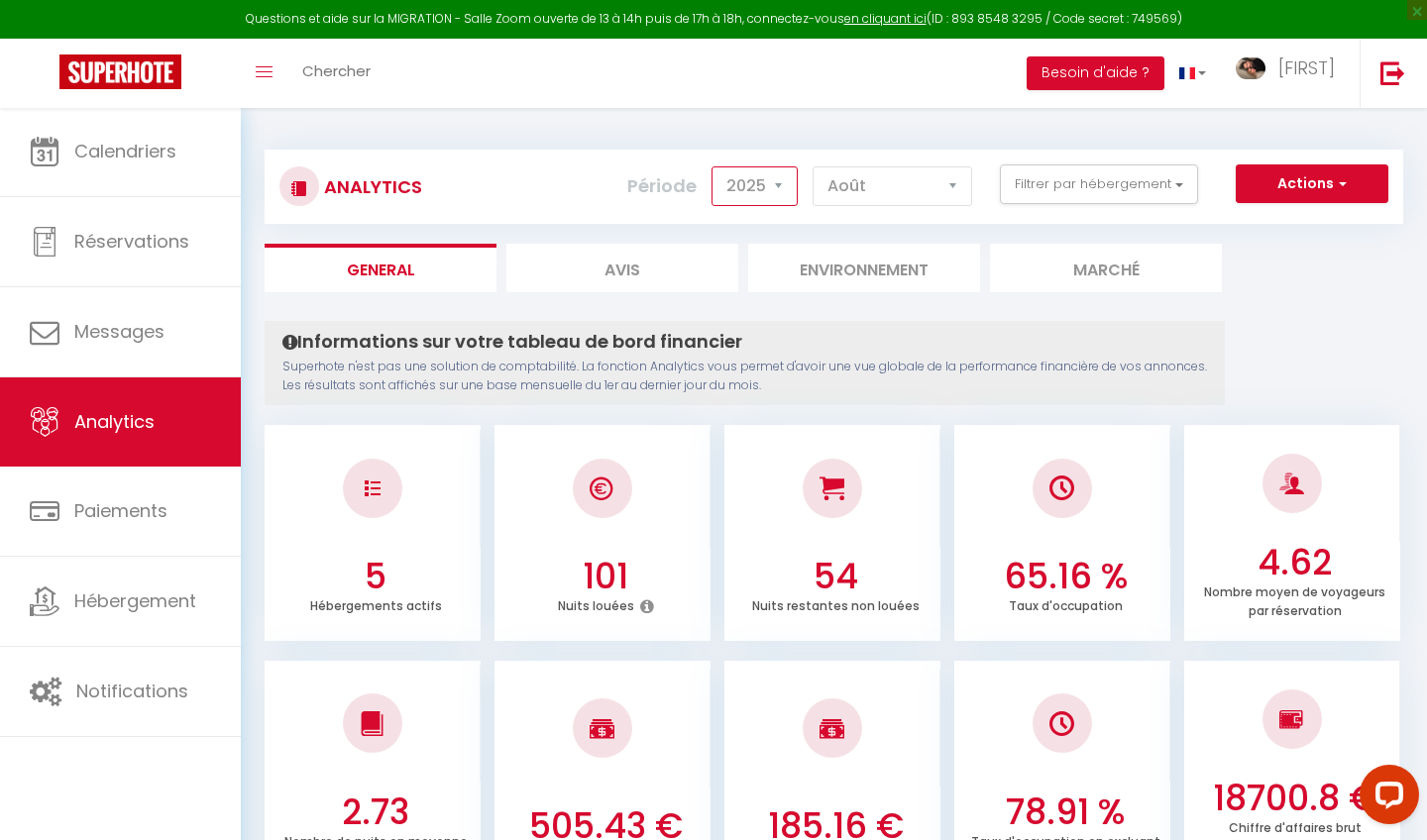 select on "2022" 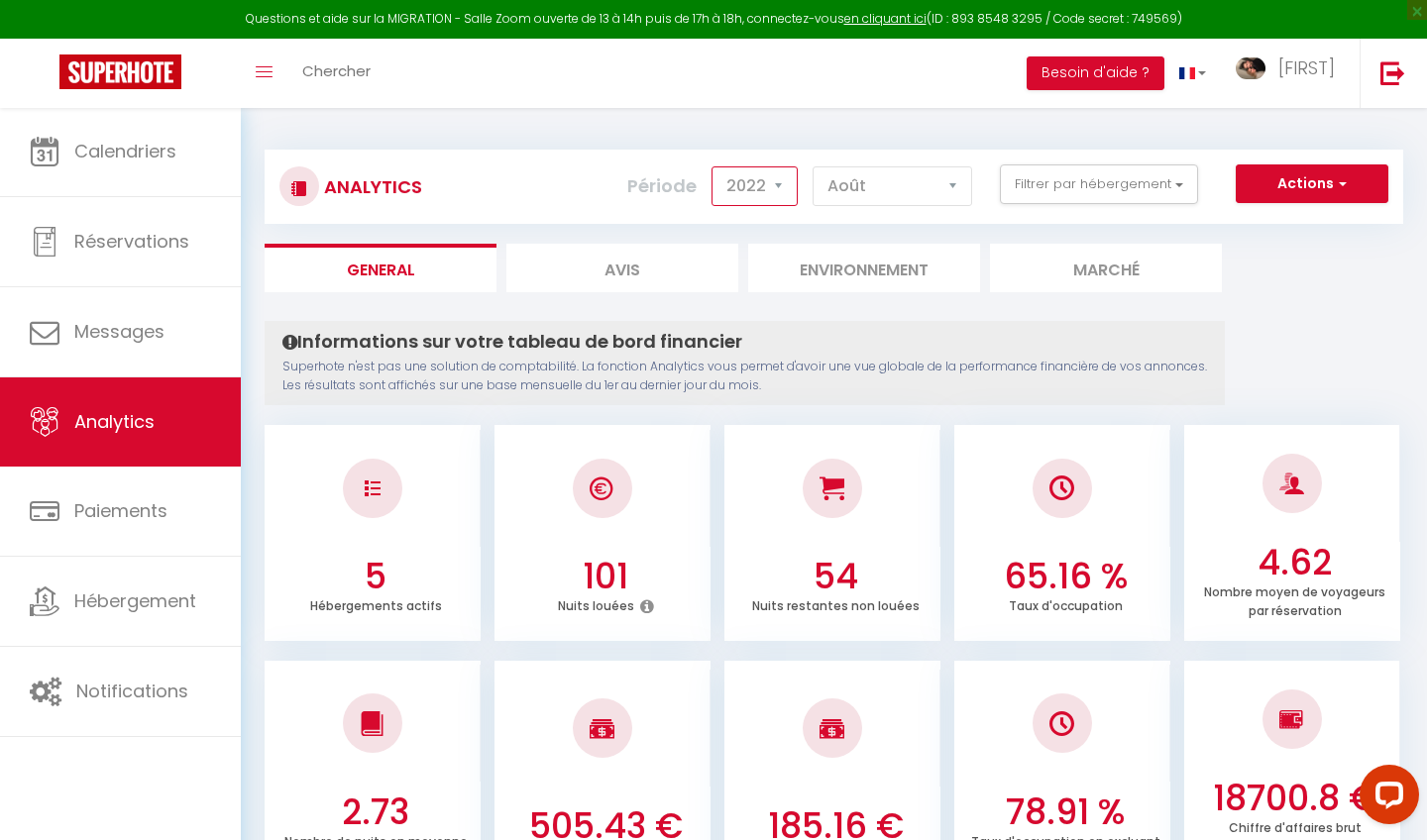 checkbox on "false" 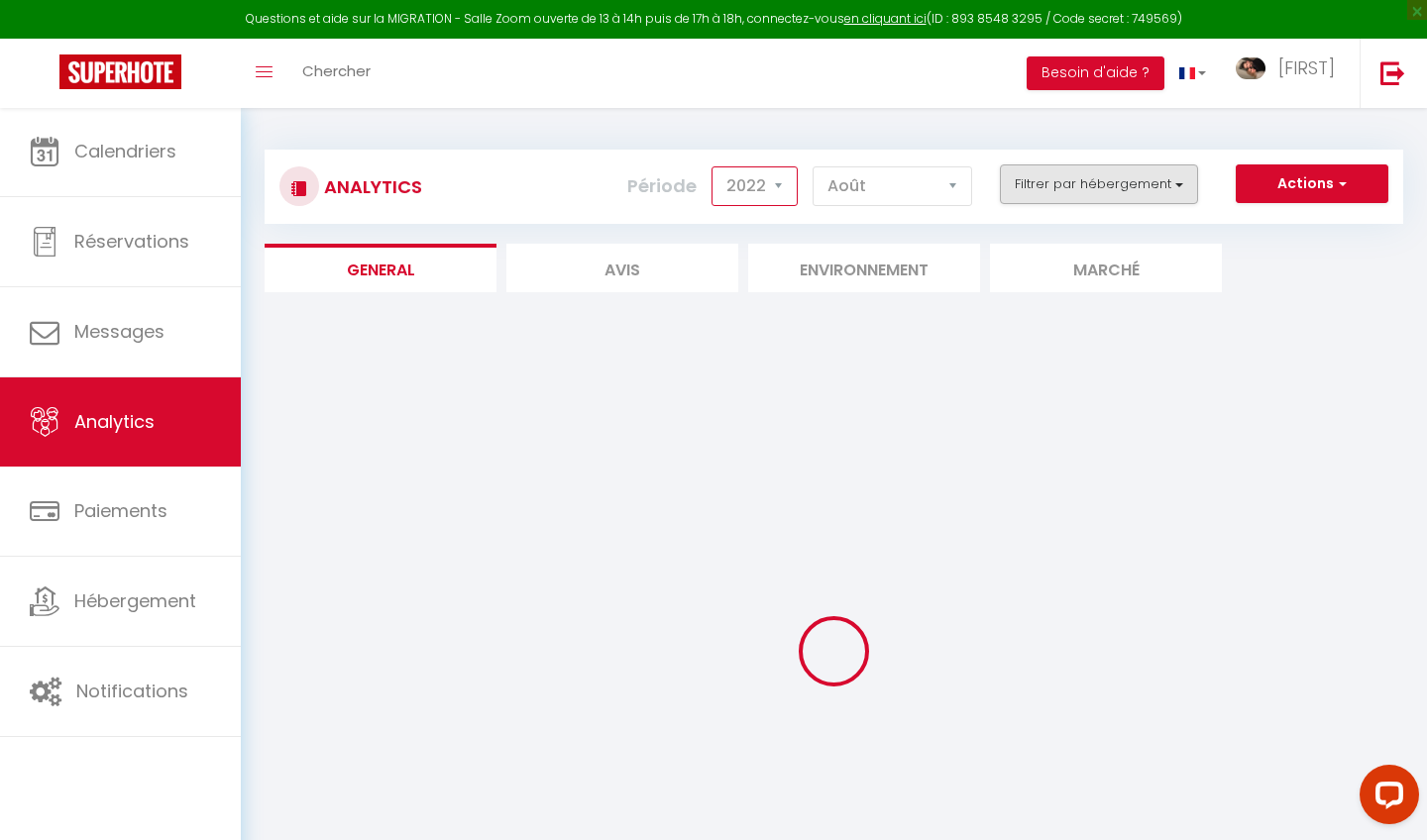 click on "Filtrer par hébergement" at bounding box center (1099, 184) 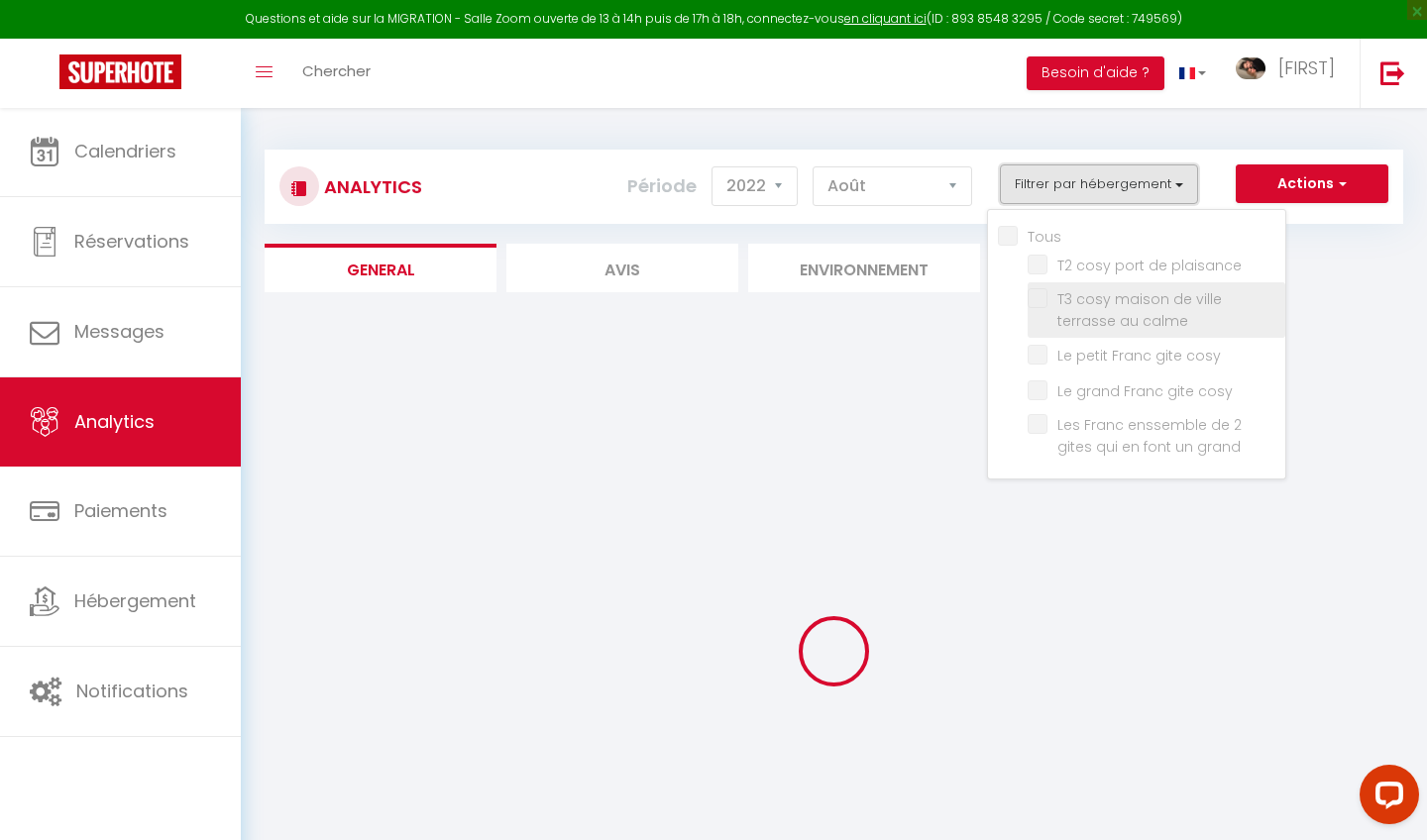 checkbox on "false" 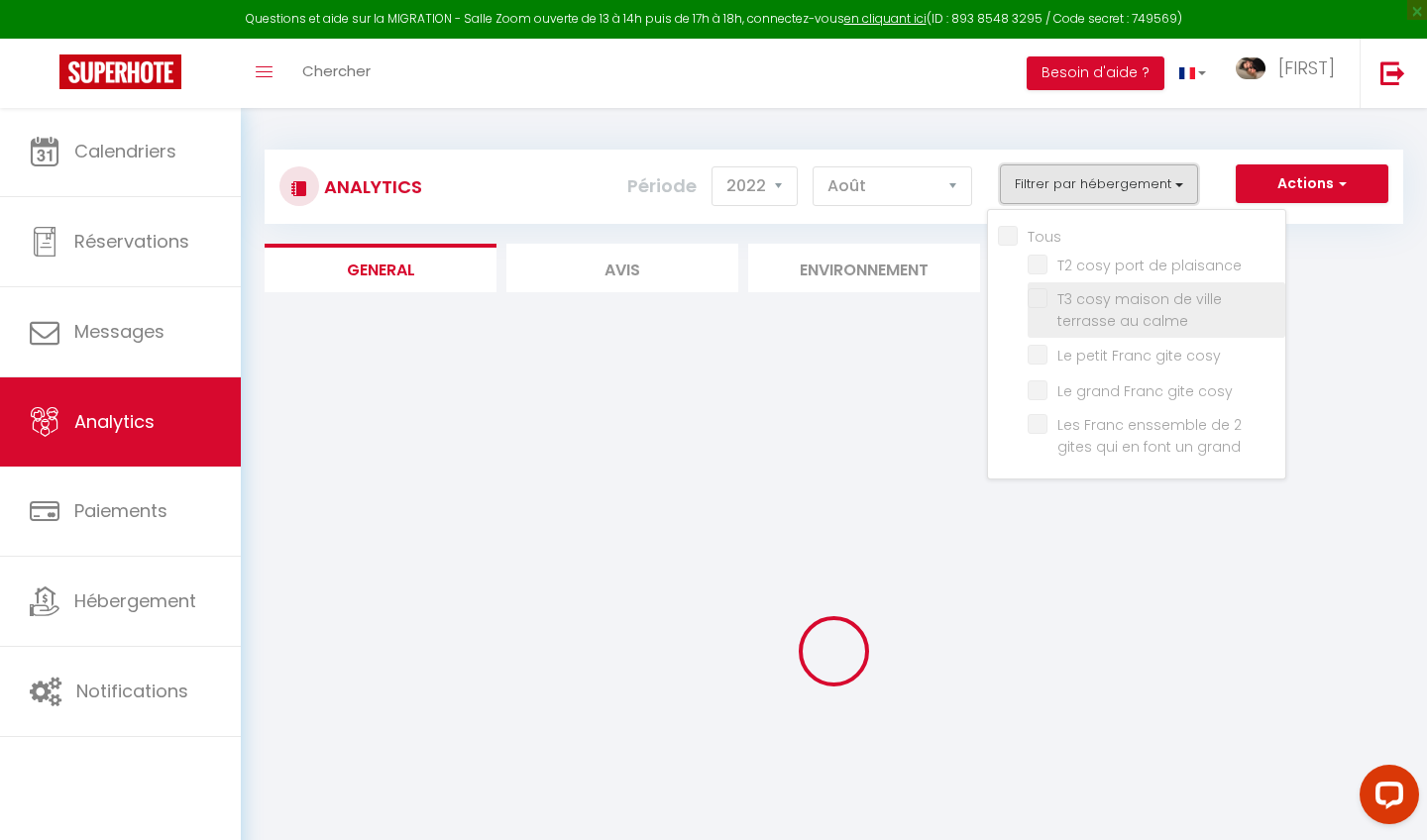checkbox on "false" 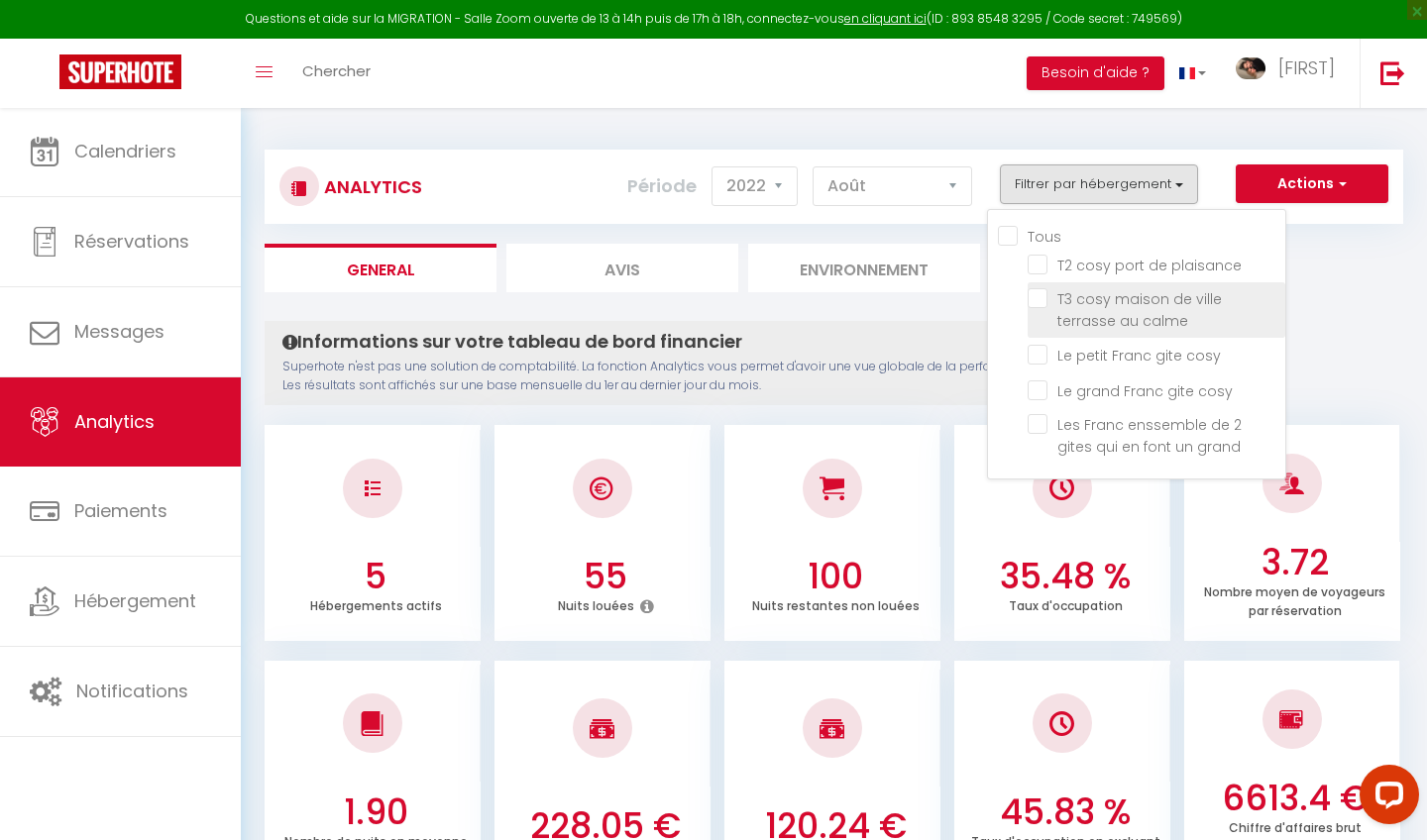 click at bounding box center (1156, 298) 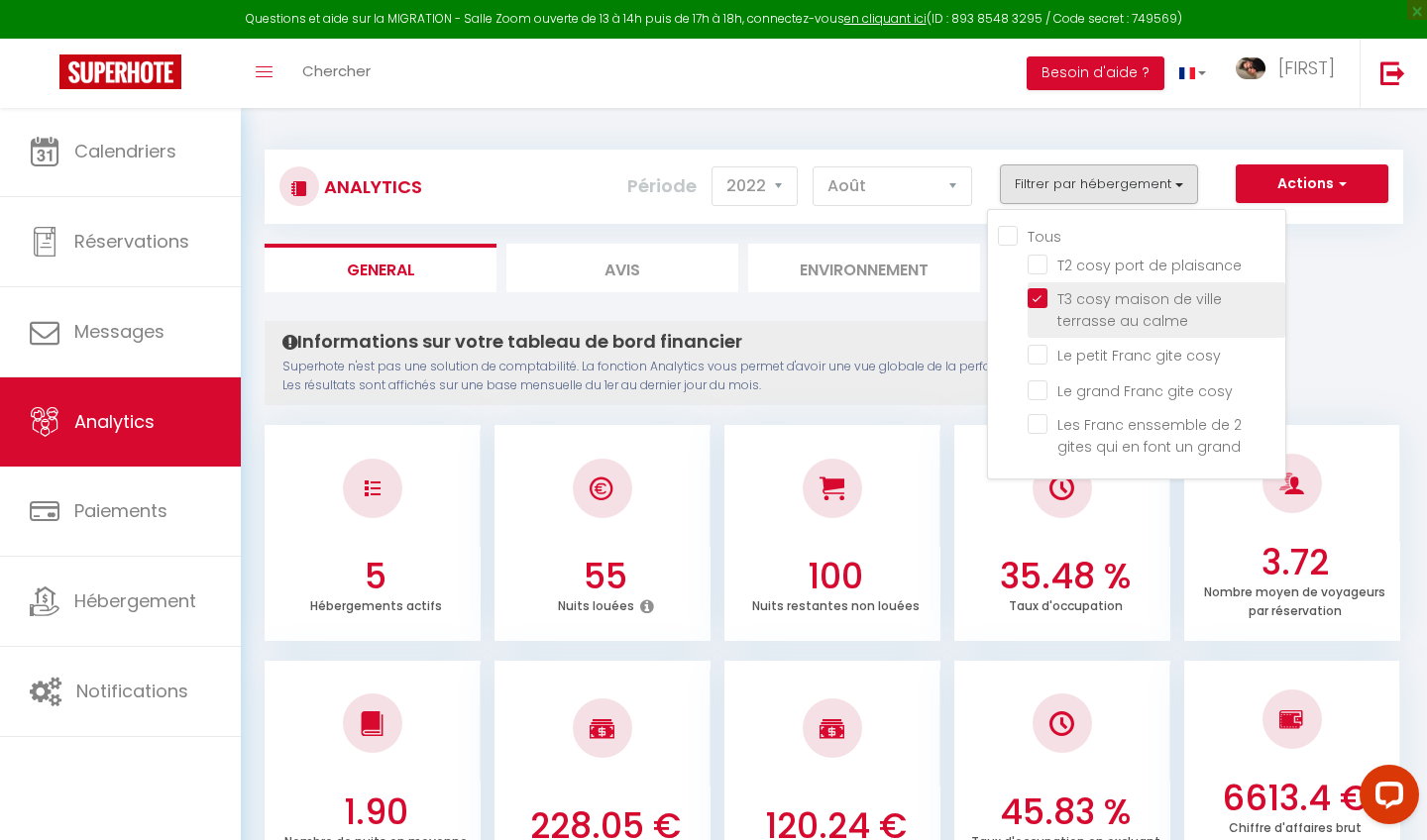 checkbox on "false" 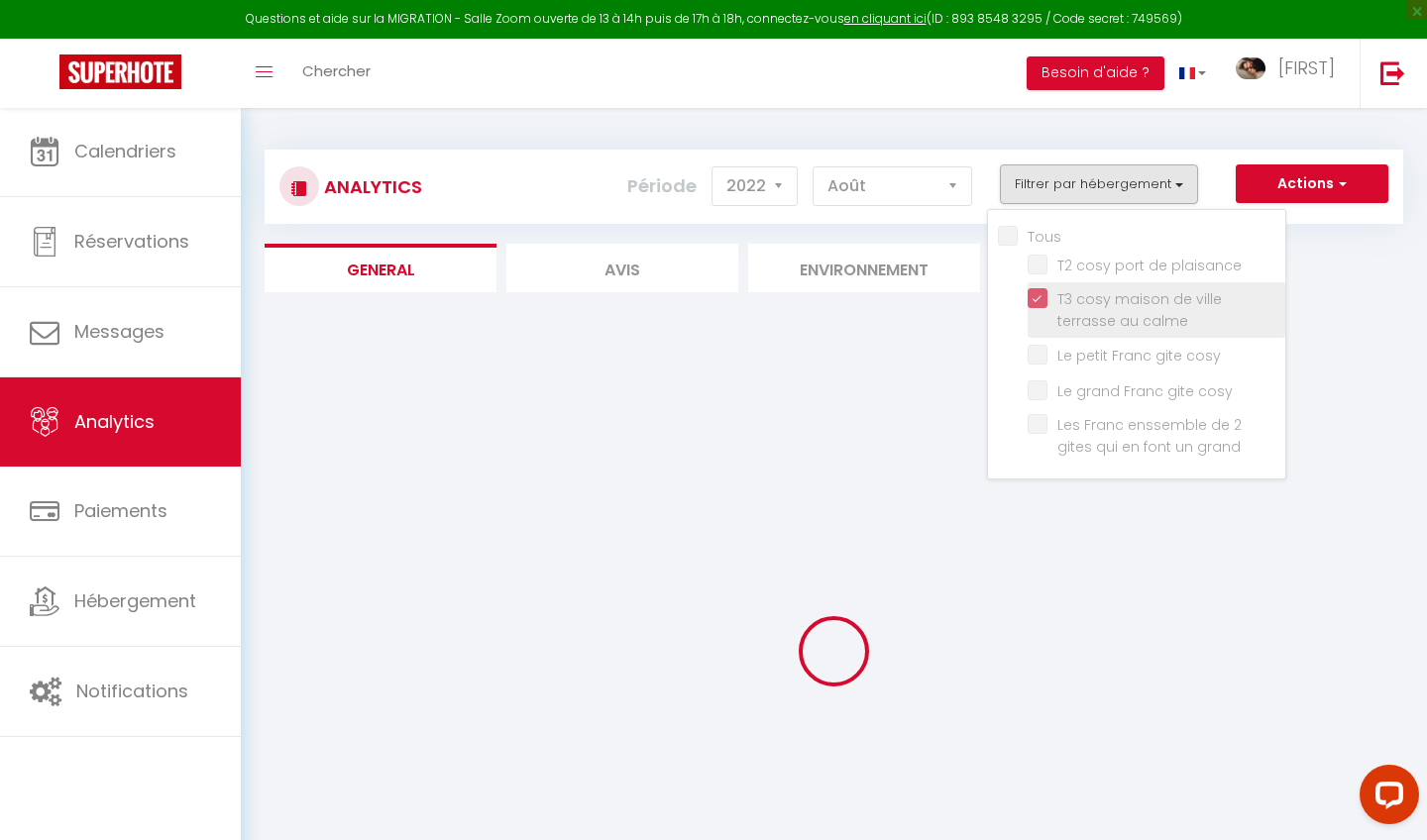 checkbox on "false" 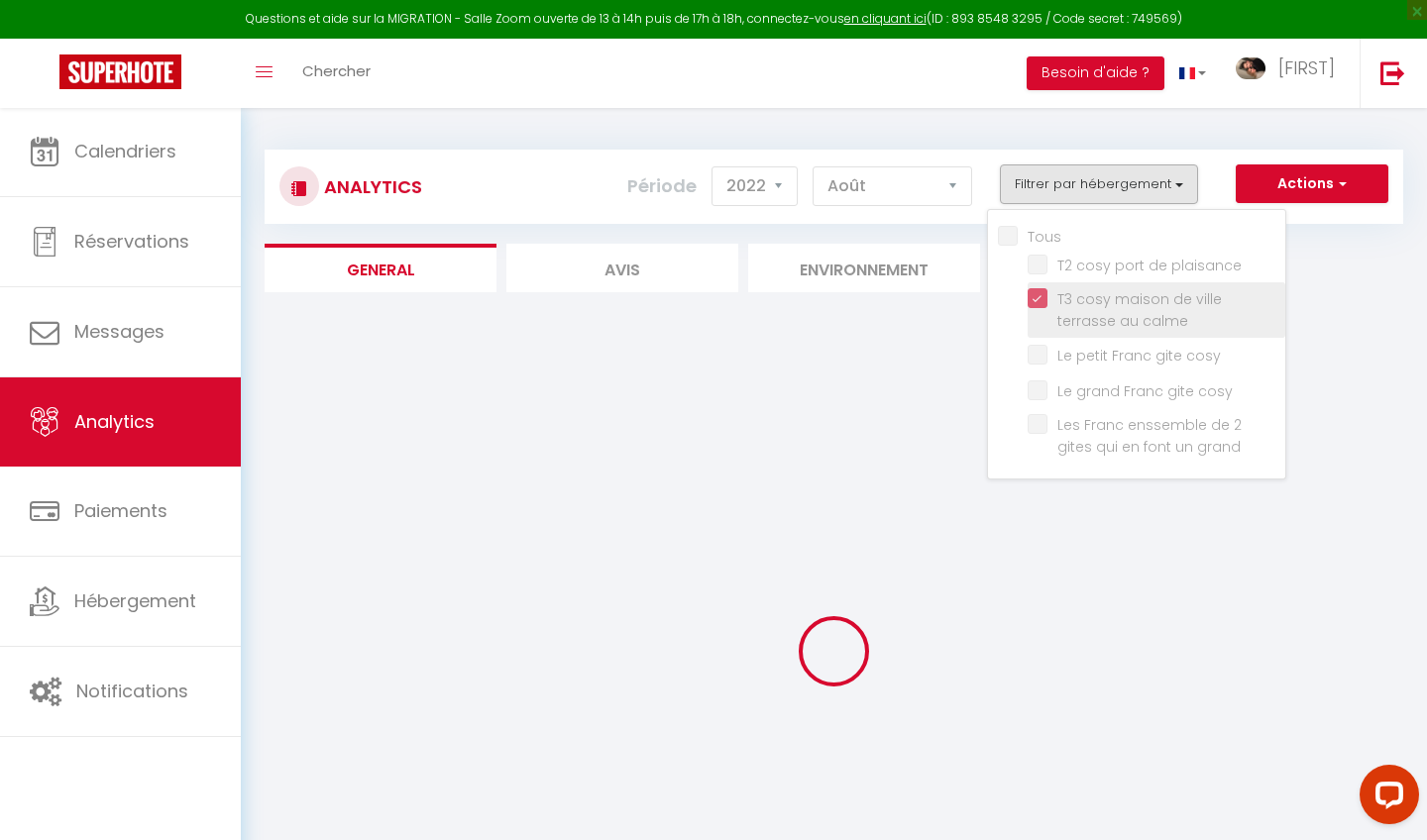 checkbox on "false" 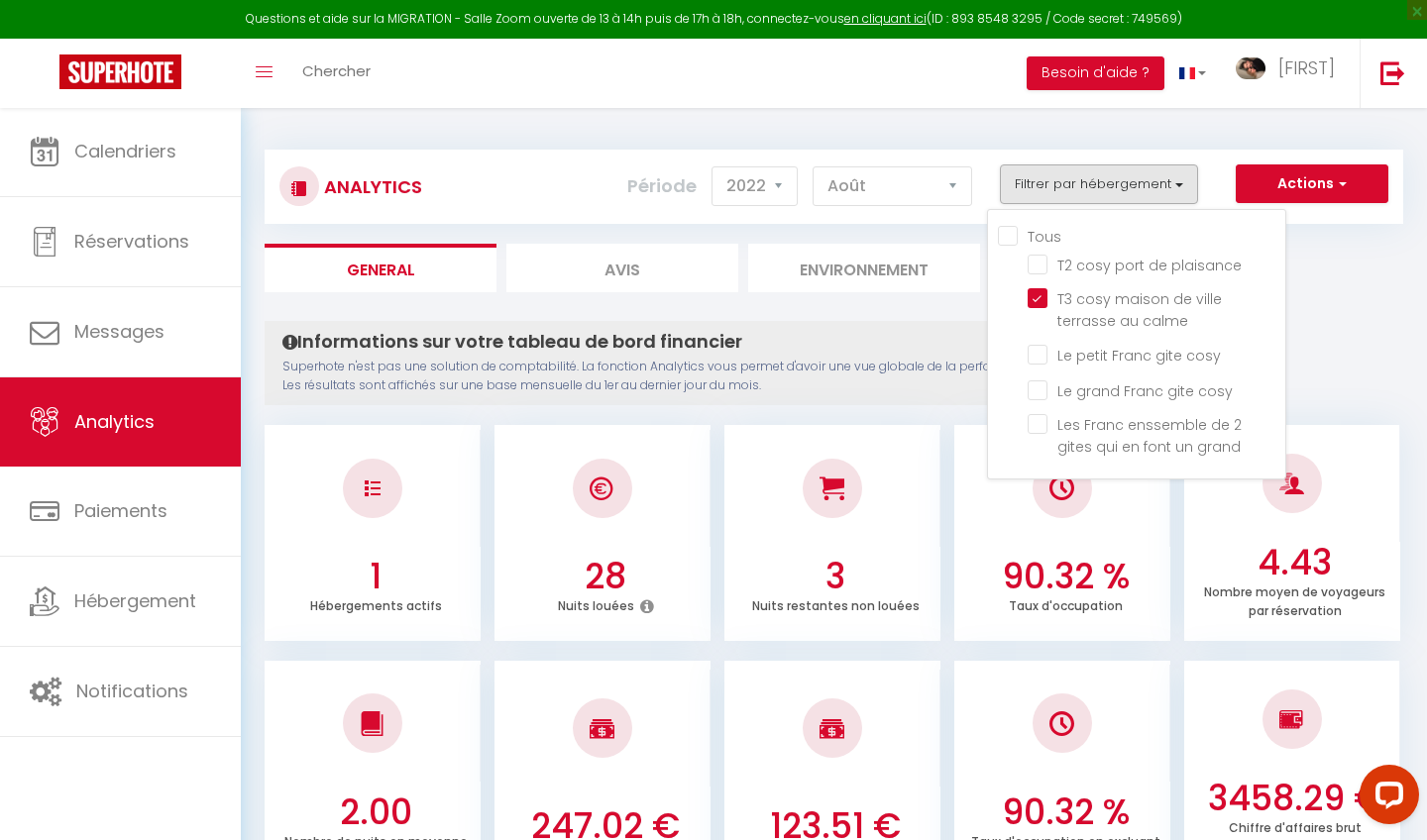 click on "Informations sur votre tableau de bord financier   Superhote n'est pas une solution de comptabilité. La fonction Analytics vous permet d'avoir une vue globale de la performance financière de vos annonces.
Les résultats sont affichés sur une base mensuelle du 1er au dernier jour du mois.
Aucun logement configuré pour le moment   Configurer   Créer ou Importer des hébergements   ×
Pas d'hébergements pour le moment
IMPORTANT 1- L'import va récupérer les PRIX, les DISPONIBILITES et les RESERVATIONS Airbnb. 2- Après l'import, Superhote gérera les disponibilités et prix du calendrier Airbnb. 3- Veillez à reportez vos autres règles dans le calendrier Superhote.   Annuler
Importer les logements Airbnb
Créer un hébergement sur SuperHote
1   Hébergements actifs     28   Nuits louées       3   Nuits restantes non louées     90.32 %   Taux d'occupation     4.43        2.00" at bounding box center (833, 1502) 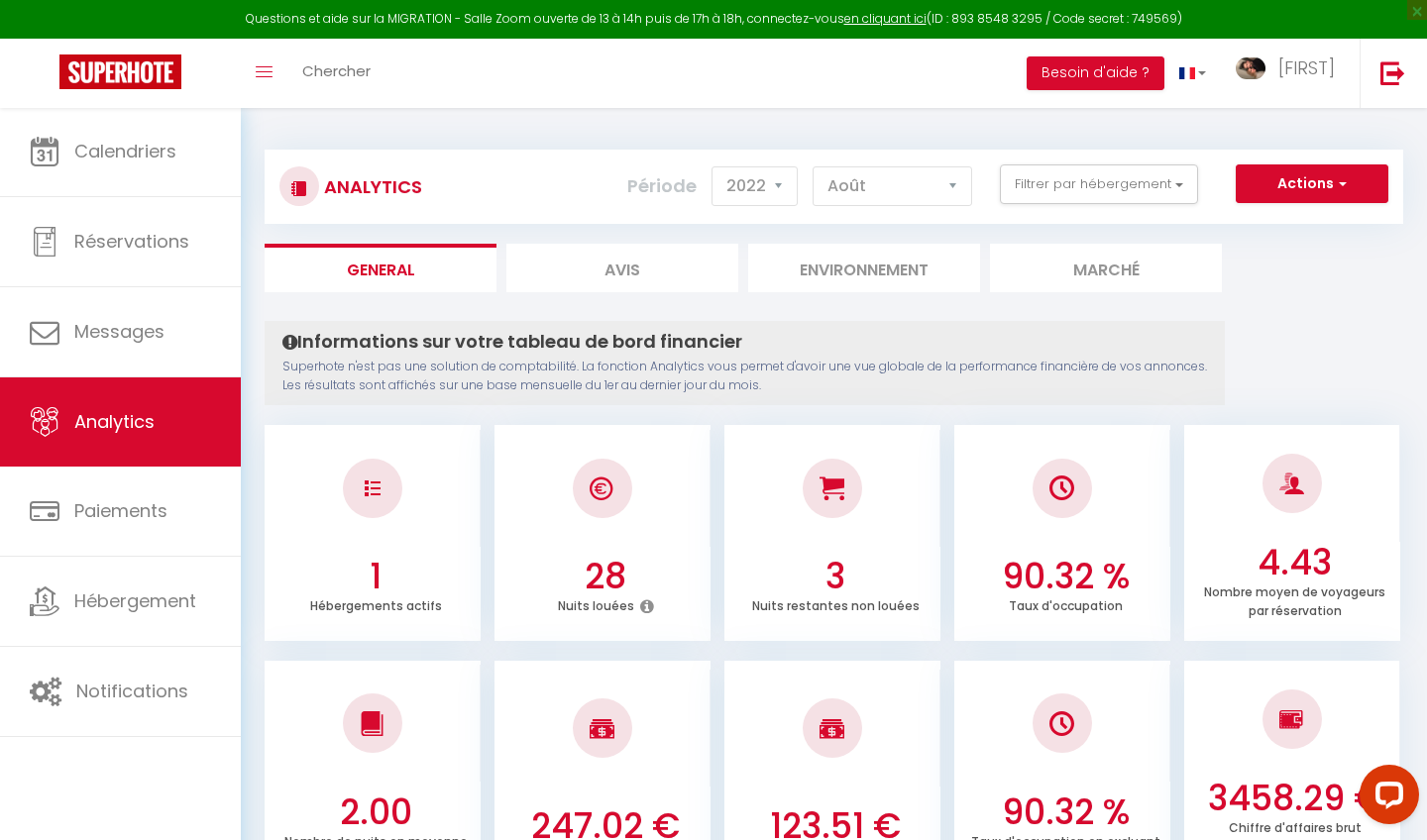 scroll, scrollTop: 0, scrollLeft: 0, axis: both 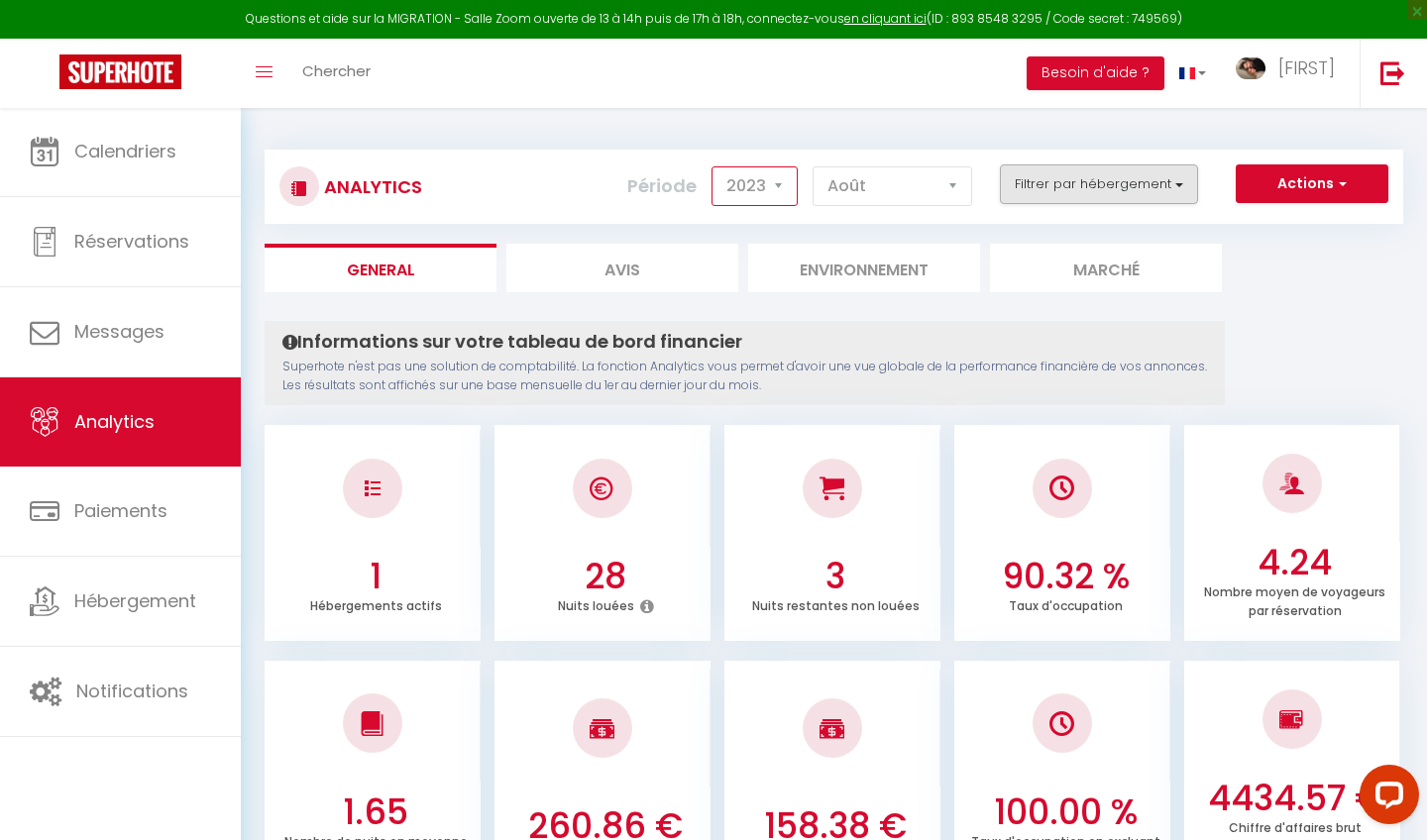 click on "Filtrer par hébergement" at bounding box center (1099, 184) 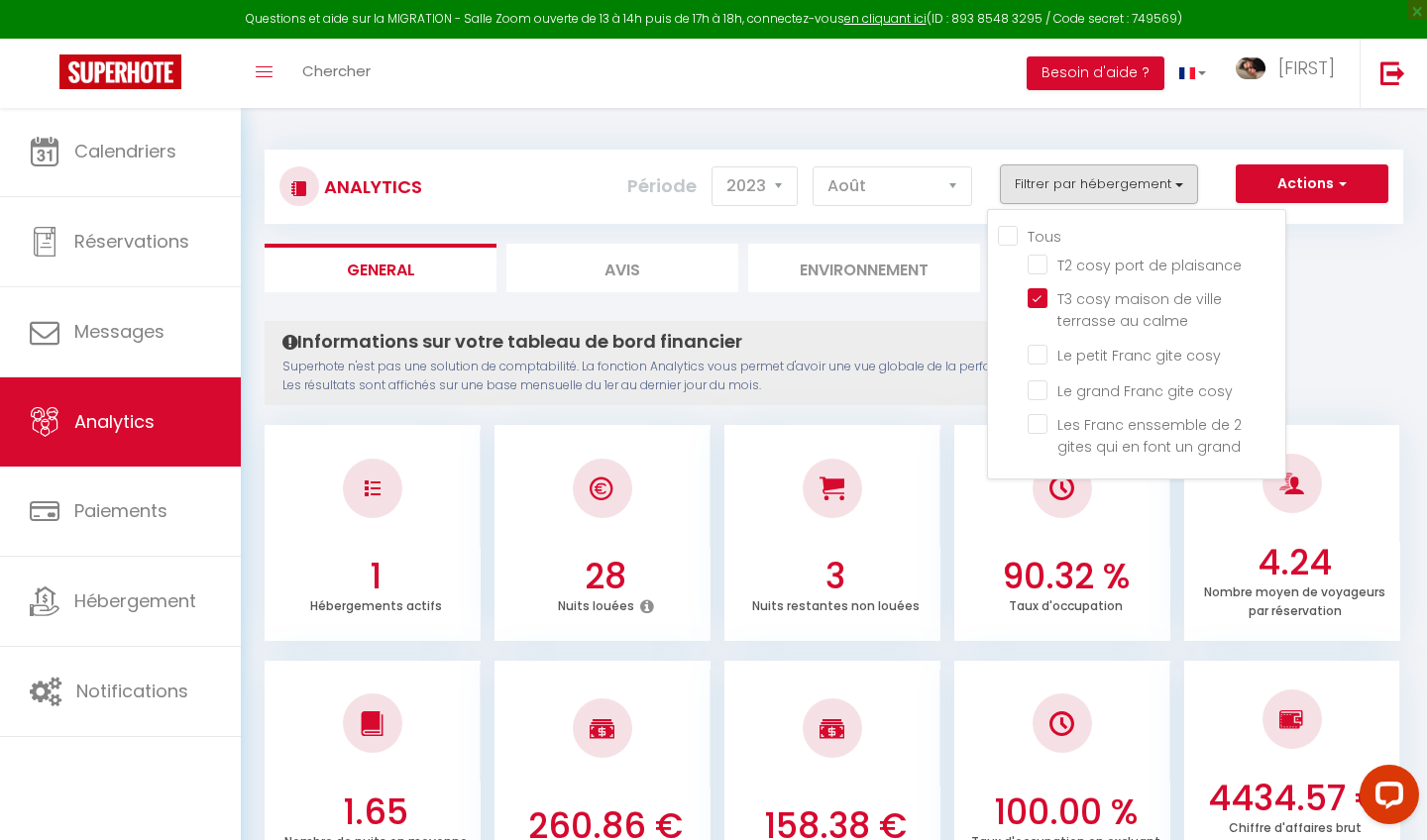 click on "Informations sur votre tableau de bord financier   Superhote n'est pas une solution de comptabilité. La fonction Analytics vous permet d'avoir une vue globale de la performance financière de vos annonces.
Les résultats sont affichés sur une base mensuelle du 1er au dernier jour du mois.
Aucun logement configuré pour le moment   Configurer   Créer ou Importer des hébergements   ×
Pas d'hébergements pour le moment
IMPORTANT 1- L'import va récupérer les PRIX, les DISPONIBILITES et les RESERVATIONS Airbnb. 2- Après l'import, Superhote gérera les disponibilités et prix du calendrier Airbnb. 3- Veillez à reportez vos autres règles dans le calendrier Superhote.   Annuler
Importer les logements Airbnb
Créer un hébergement sur SuperHote
1   Hébergements actifs     28   Nuits louées       3   Nuits restantes non louées     90.32 %   Taux d'occupation     4.24        1.65" at bounding box center (833, 1536) 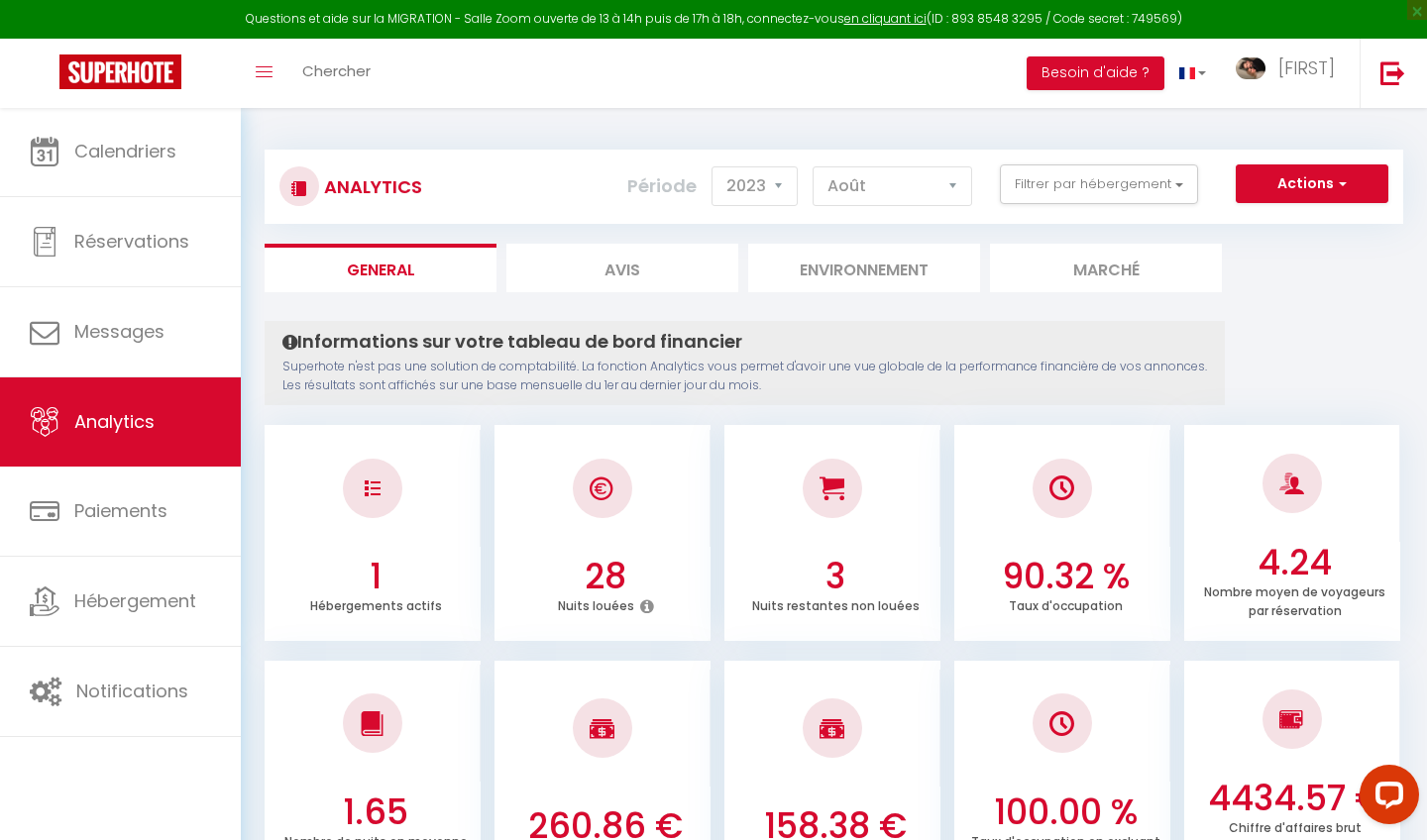 scroll, scrollTop: 0, scrollLeft: 0, axis: both 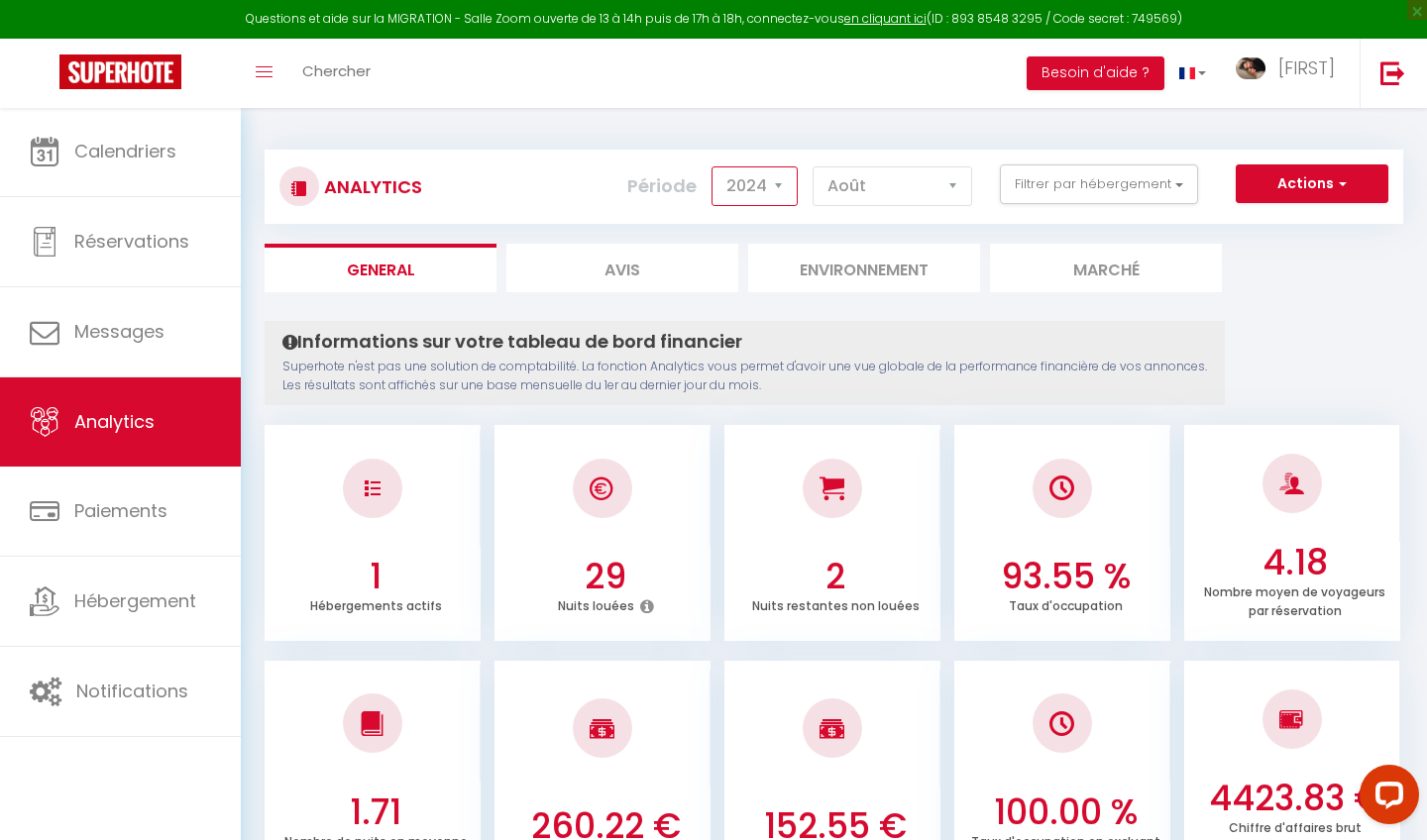 select on "2025" 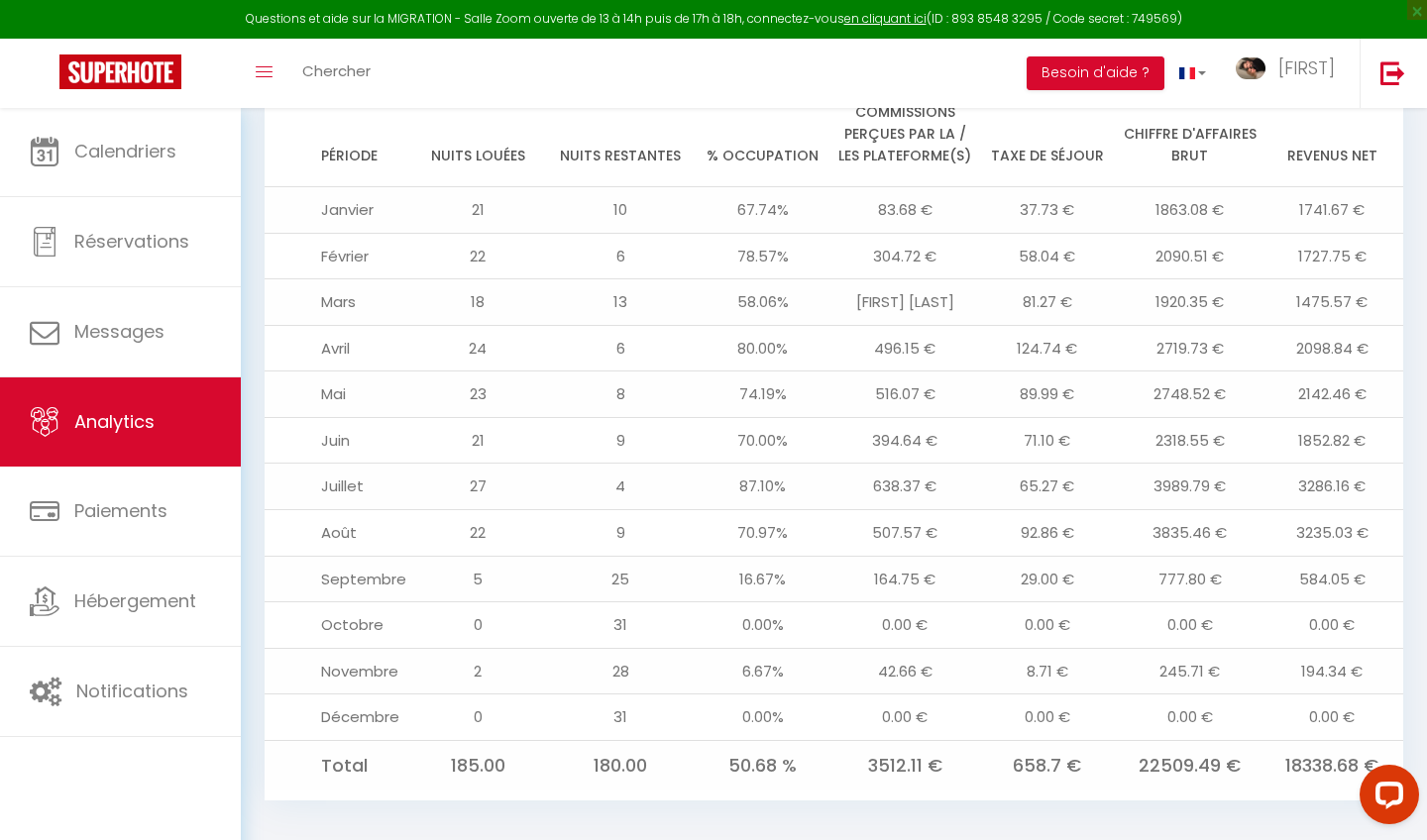 scroll, scrollTop: 1932, scrollLeft: 0, axis: vertical 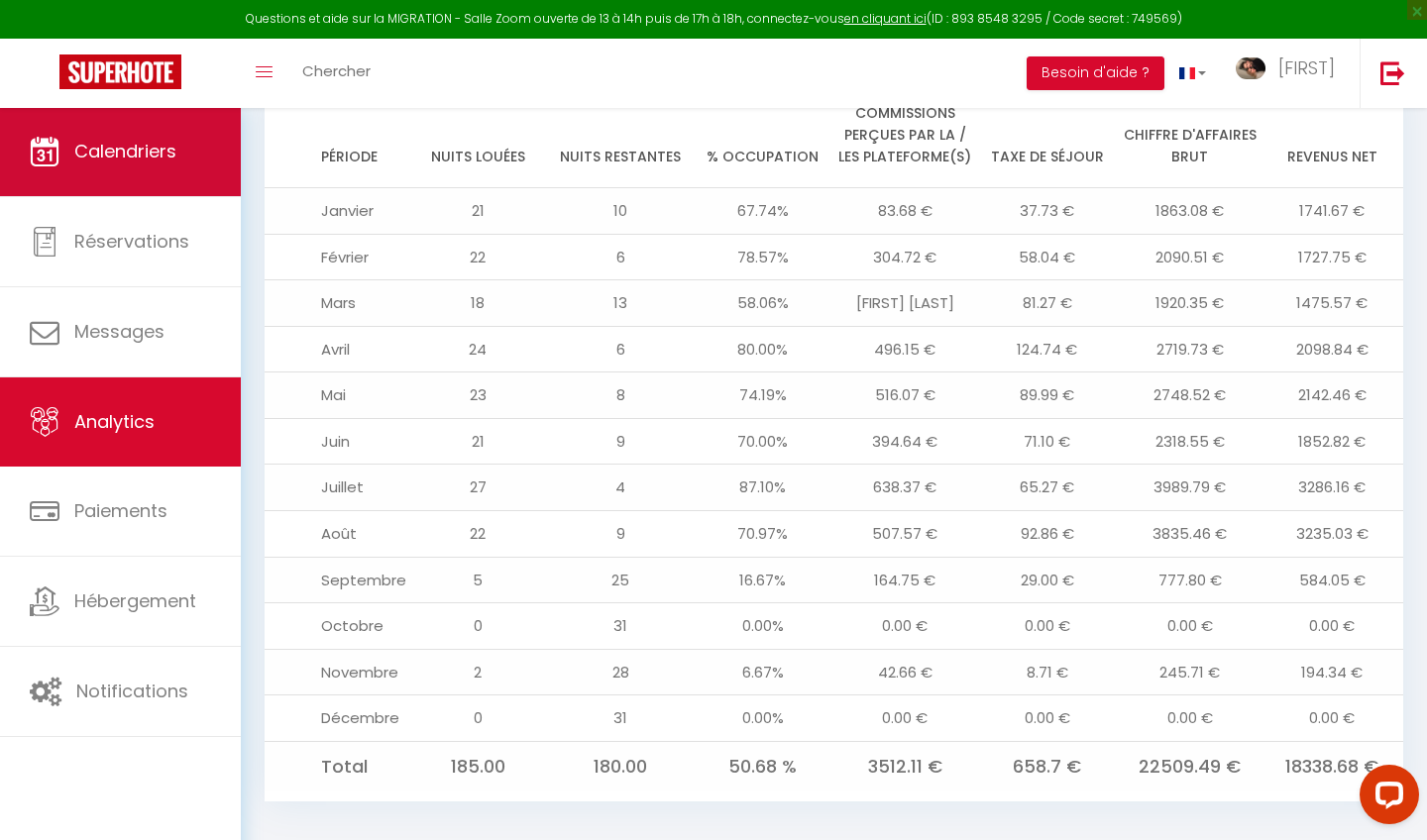 click on "Calendriers" at bounding box center [120, 152] 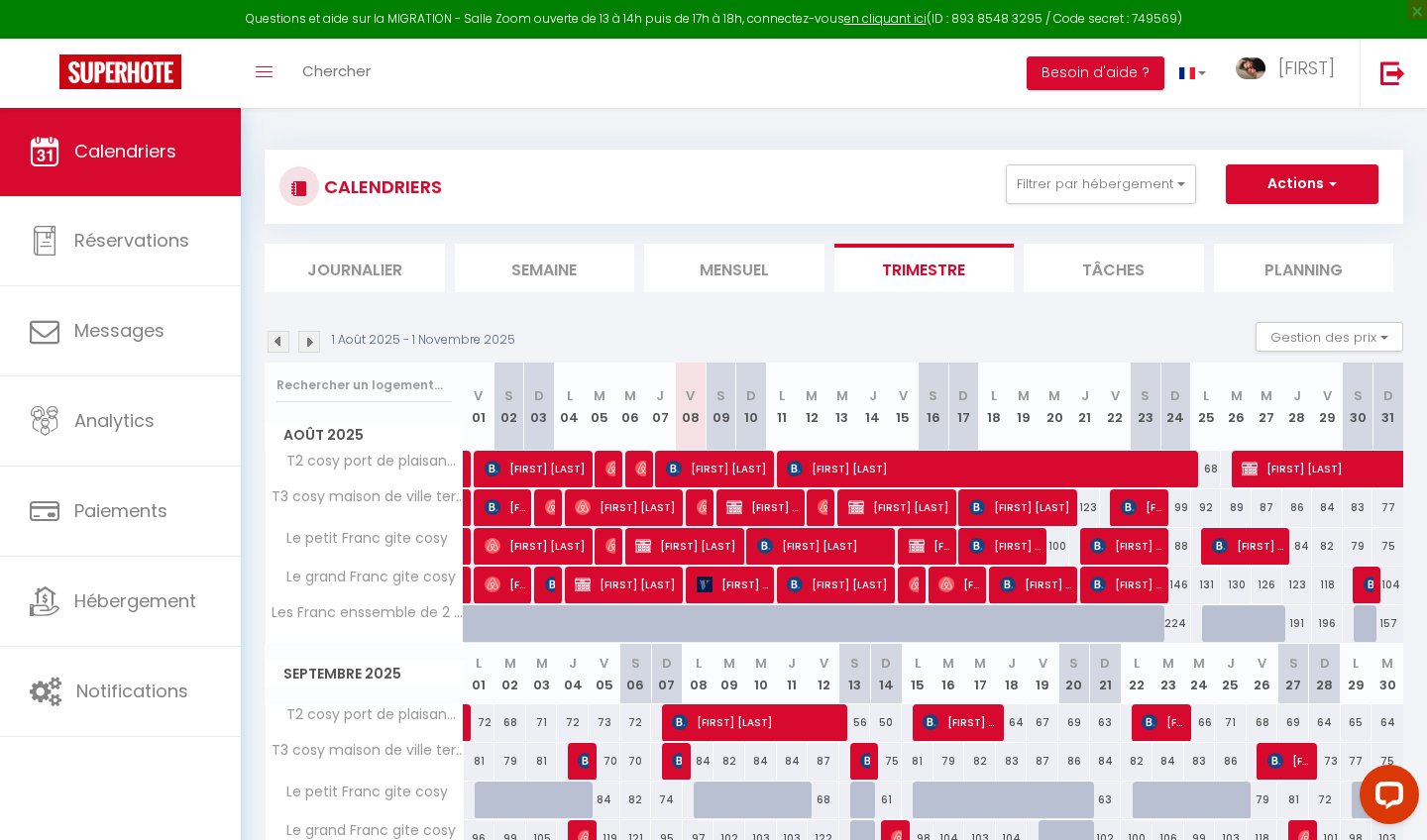 click on "Actions" at bounding box center (1302, 184) 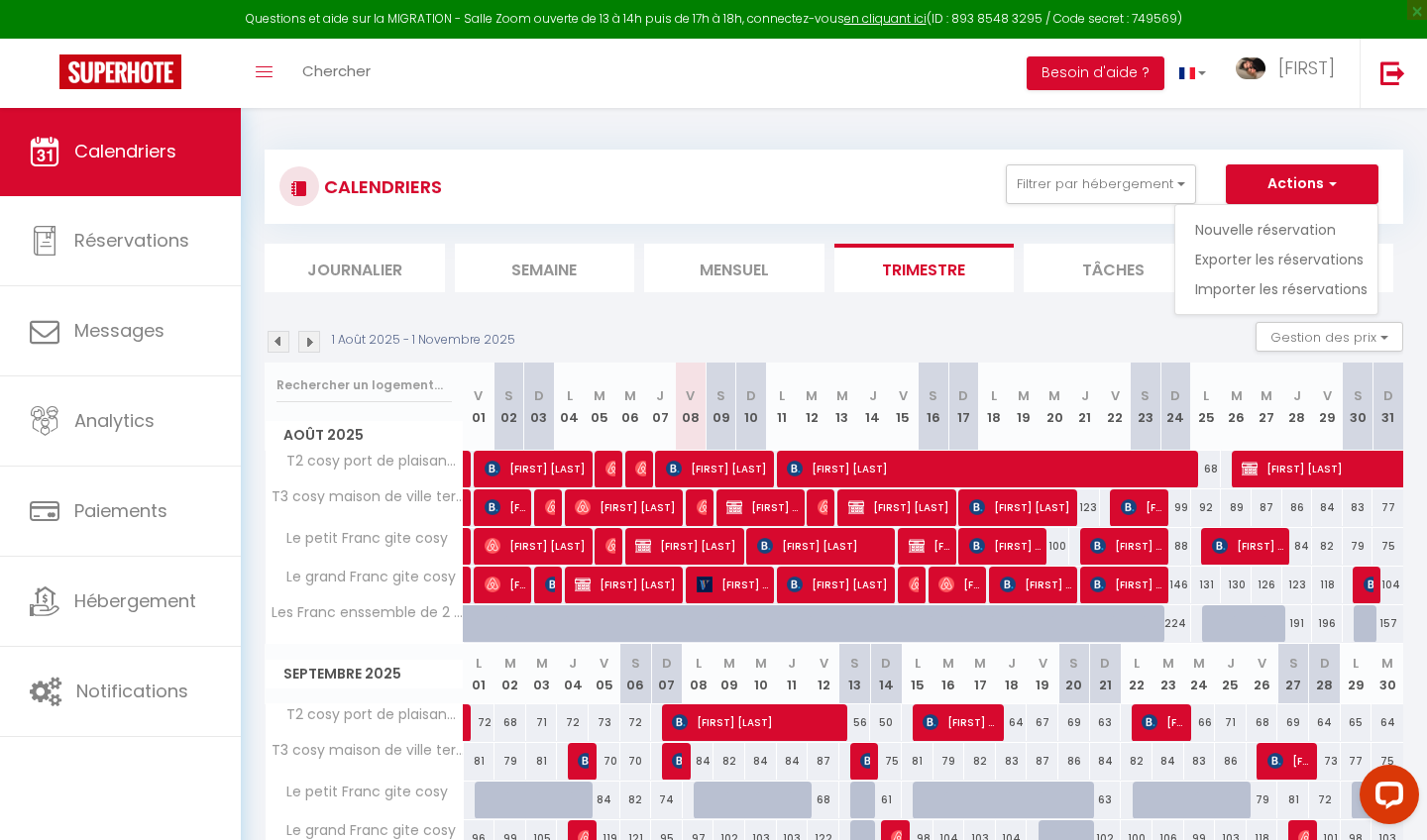 click on "Nouvelle réservation" at bounding box center (1281, 230) 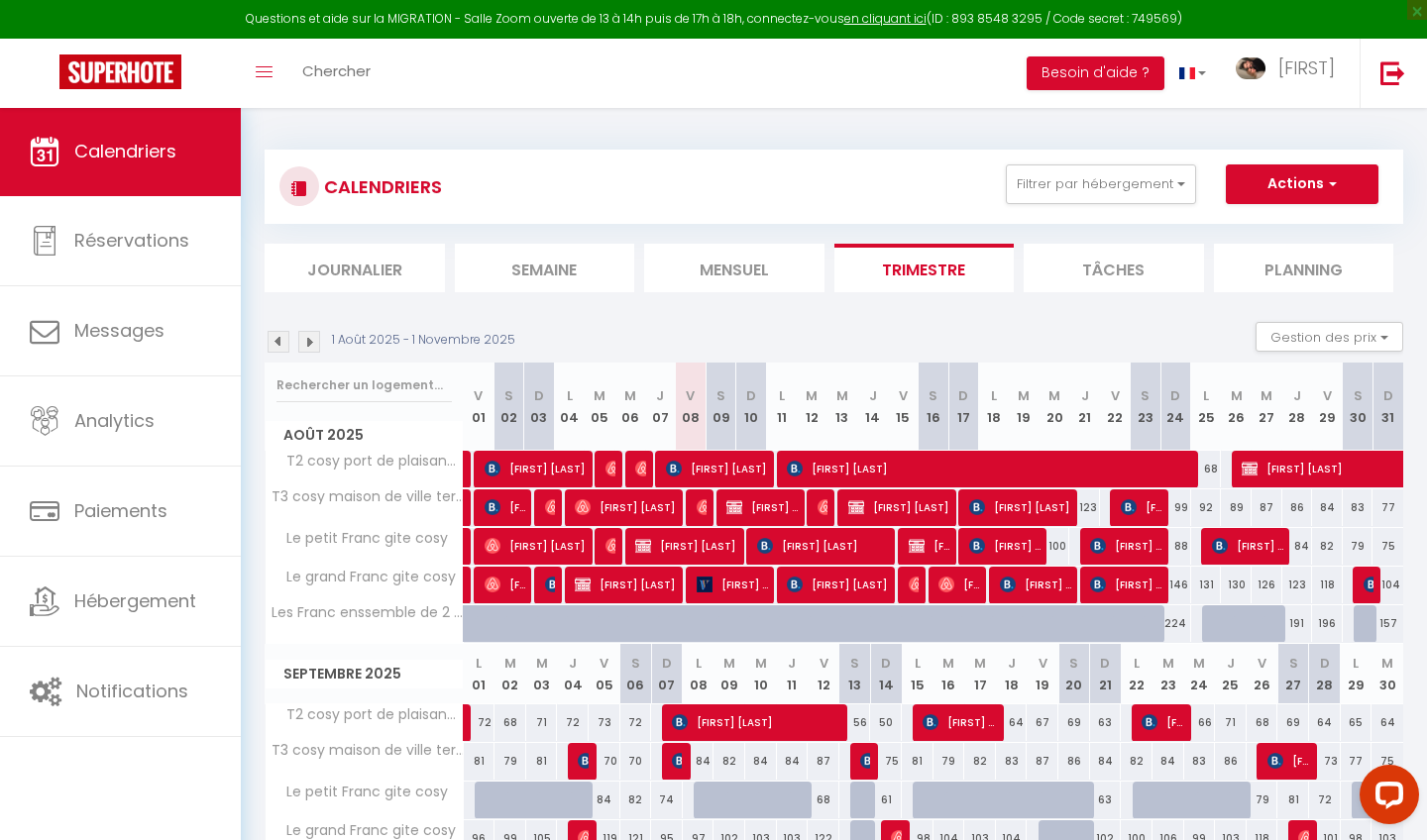 select 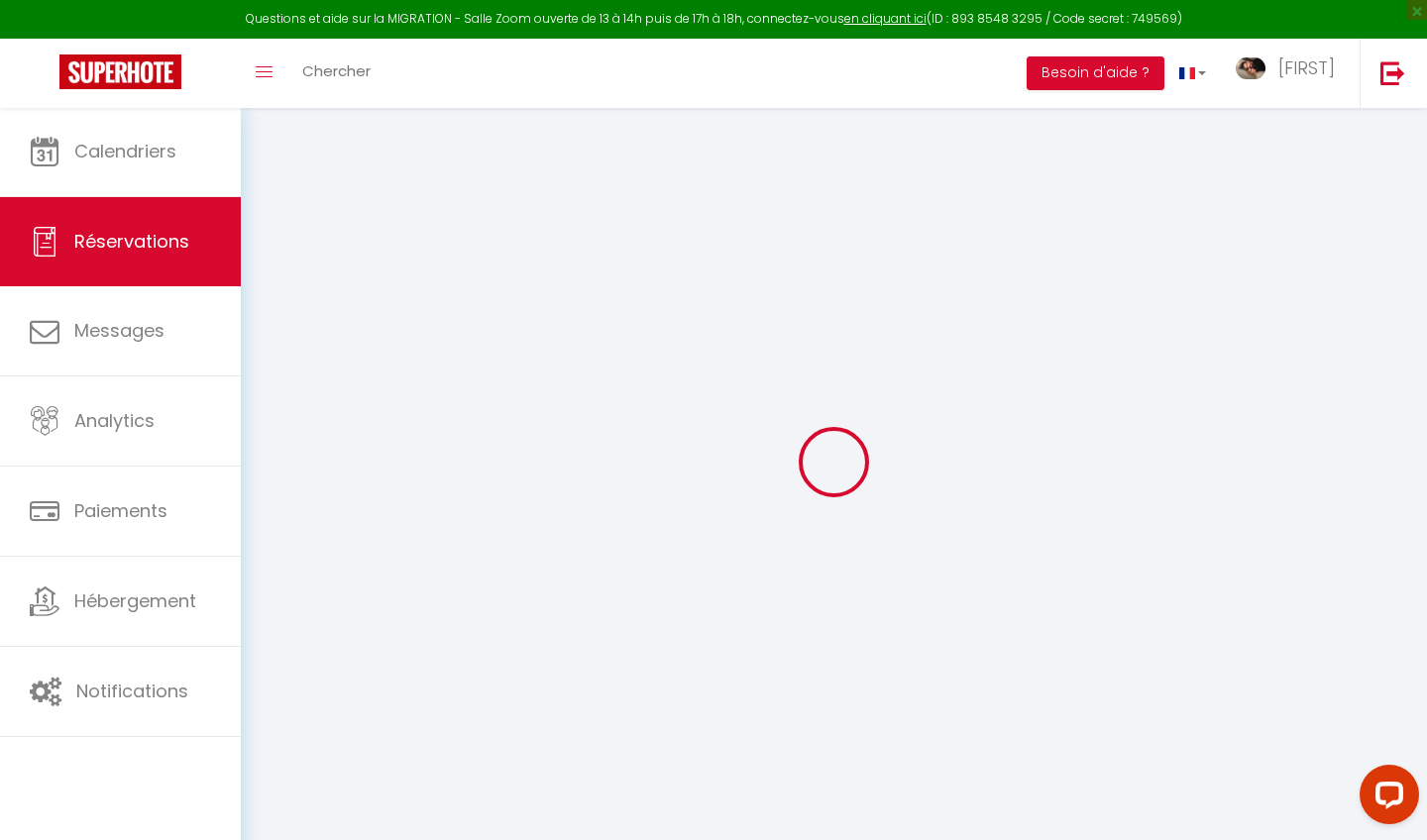 select 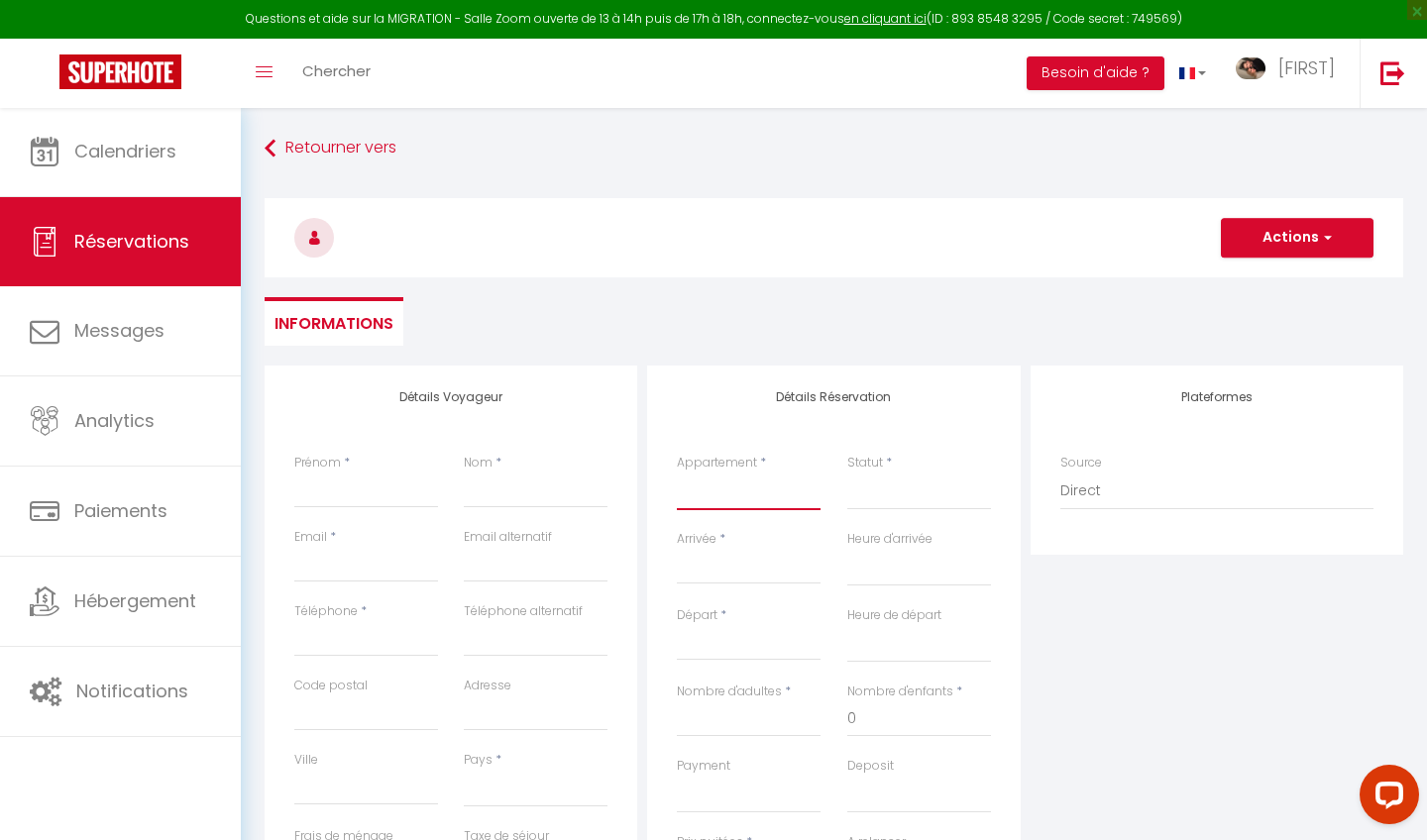 select on "9215" 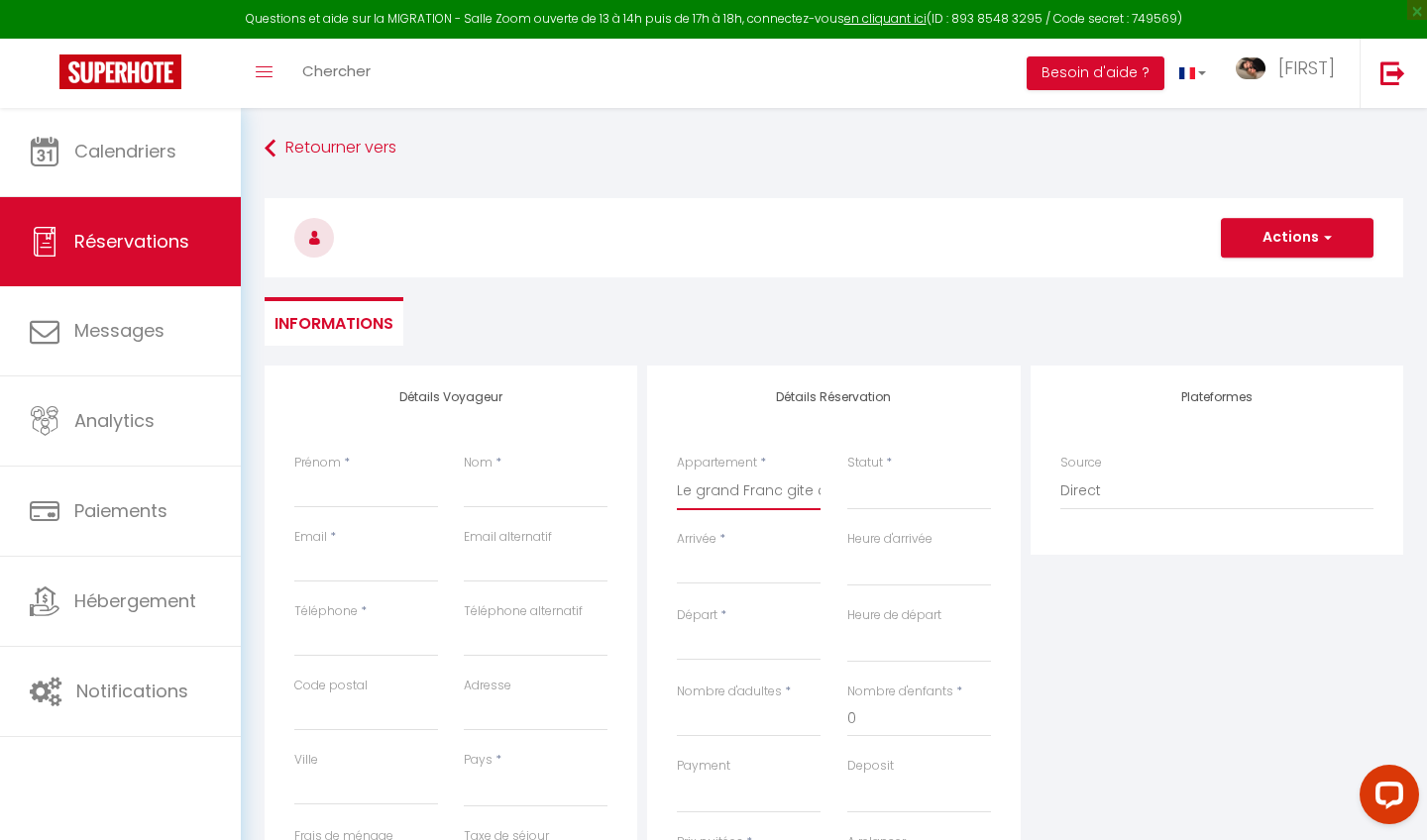 select 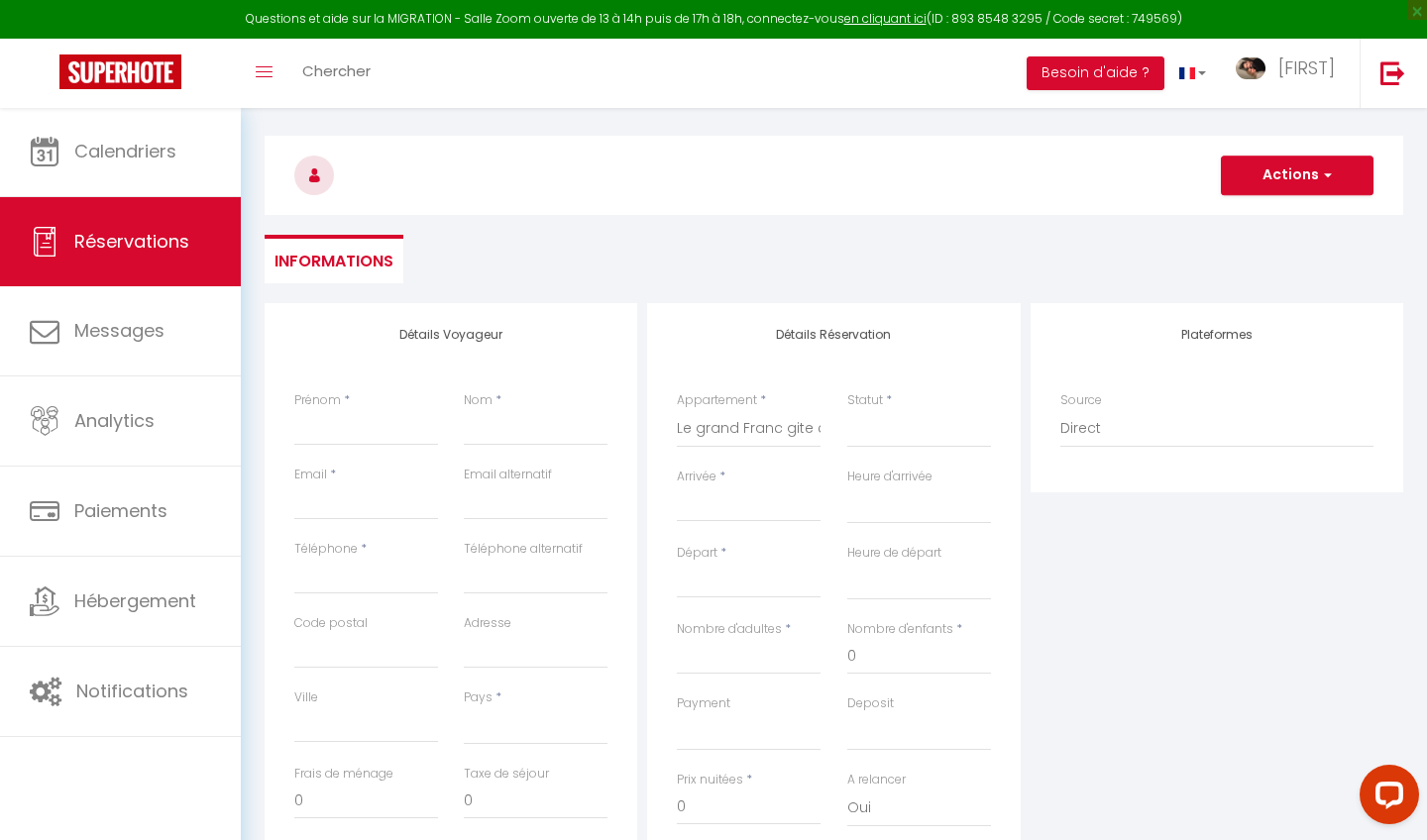 click on "Arrivée" at bounding box center (748, 506) 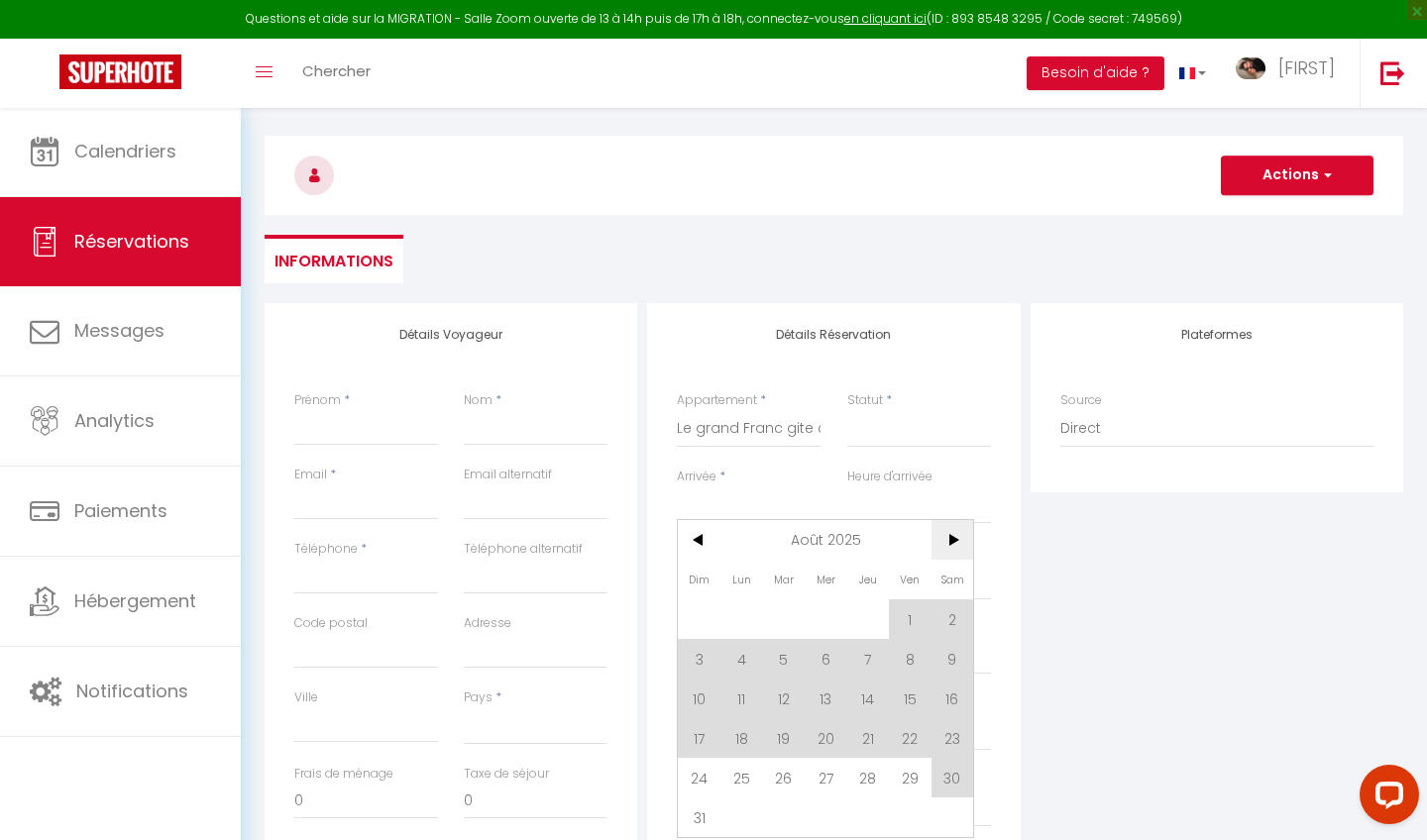 click on ">" at bounding box center (952, 540) 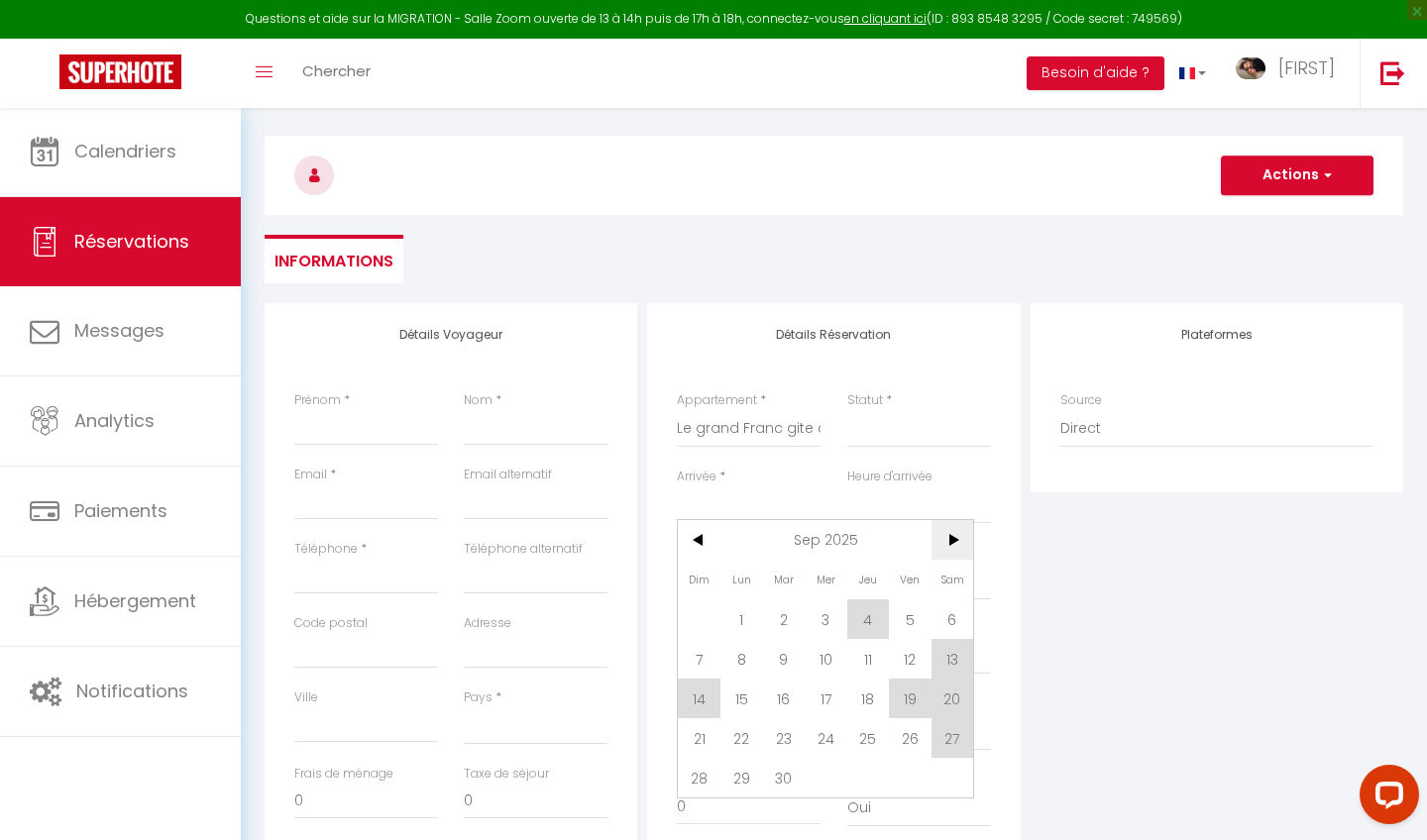 click on ">" at bounding box center [952, 540] 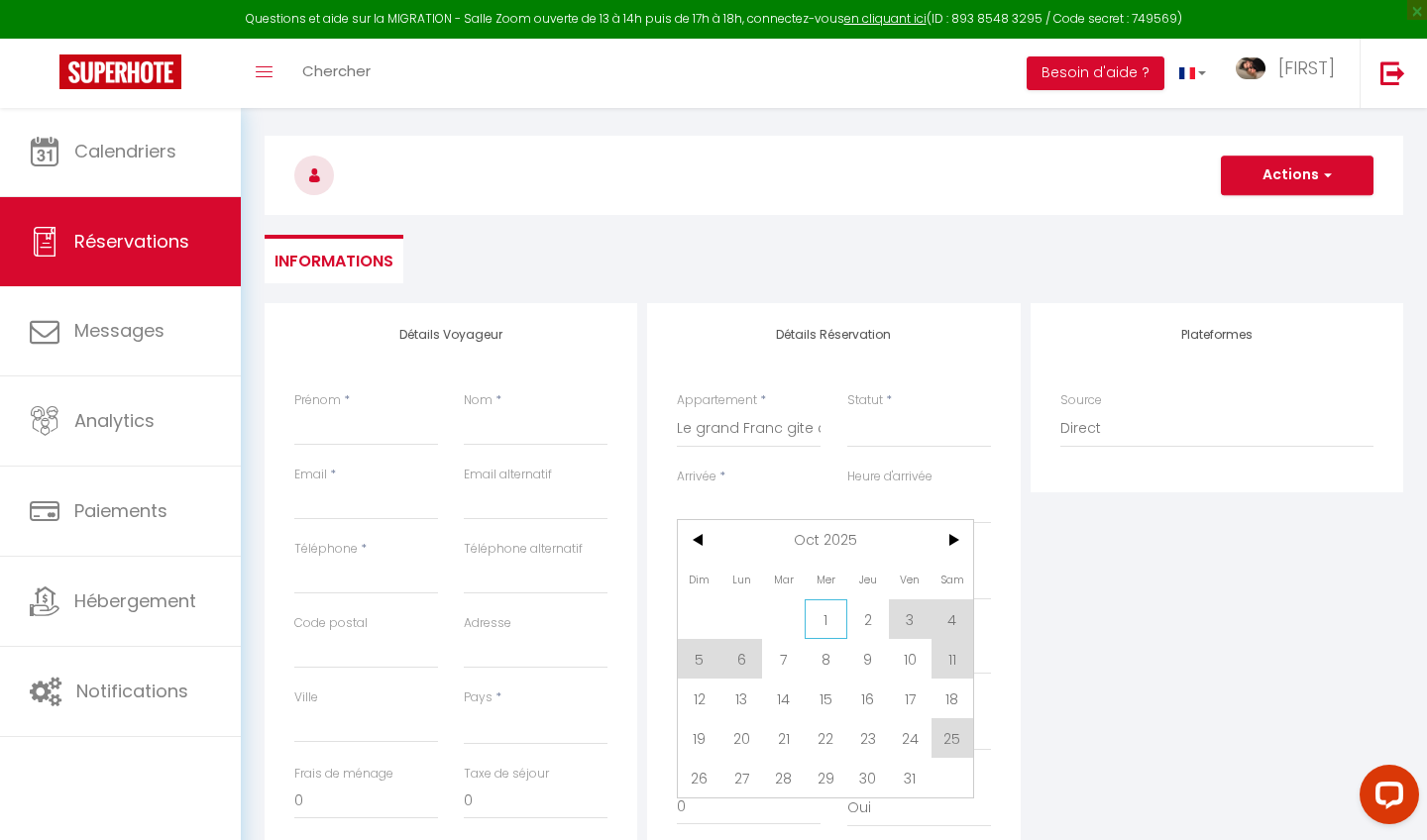 click on "1" at bounding box center [825, 619] 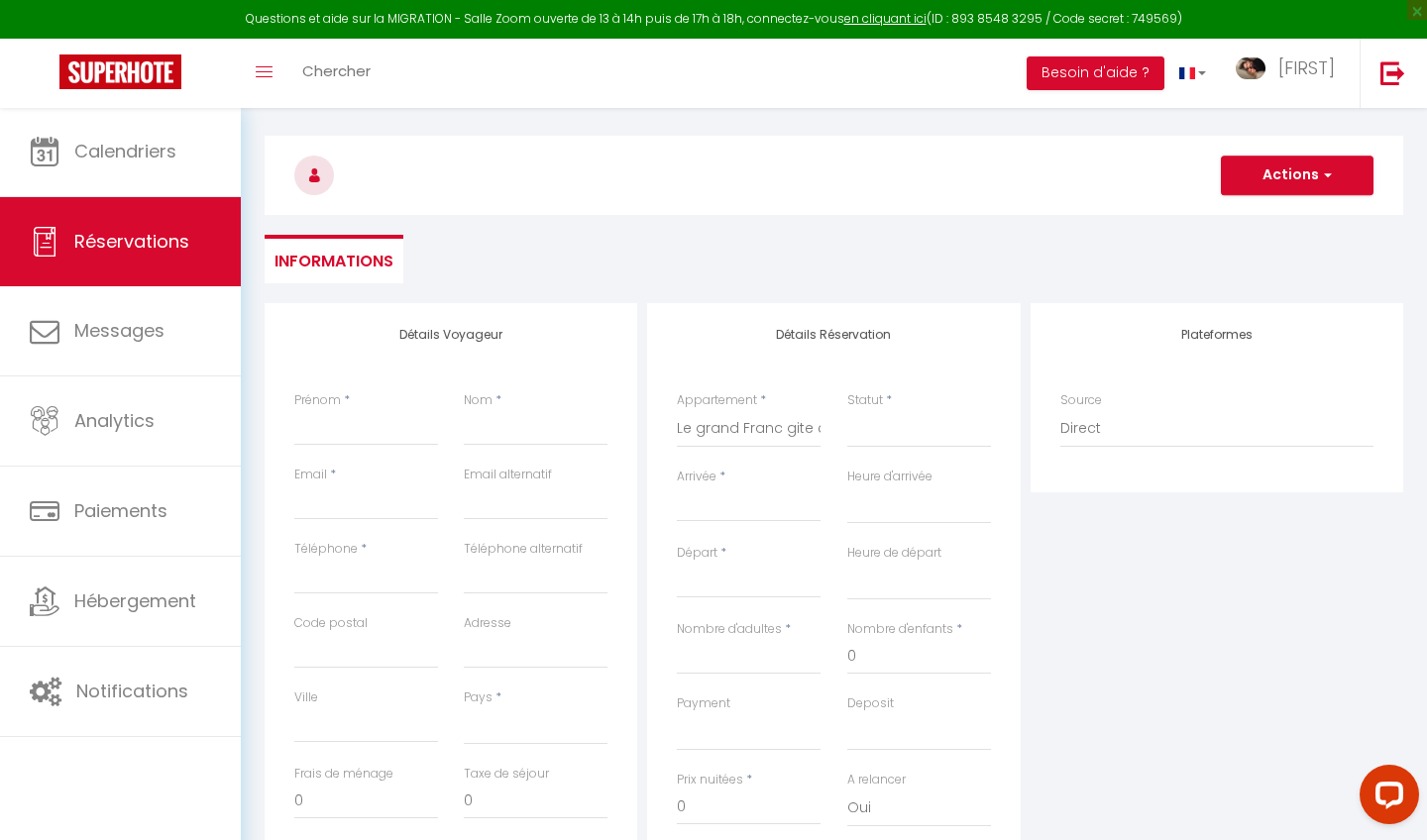 select 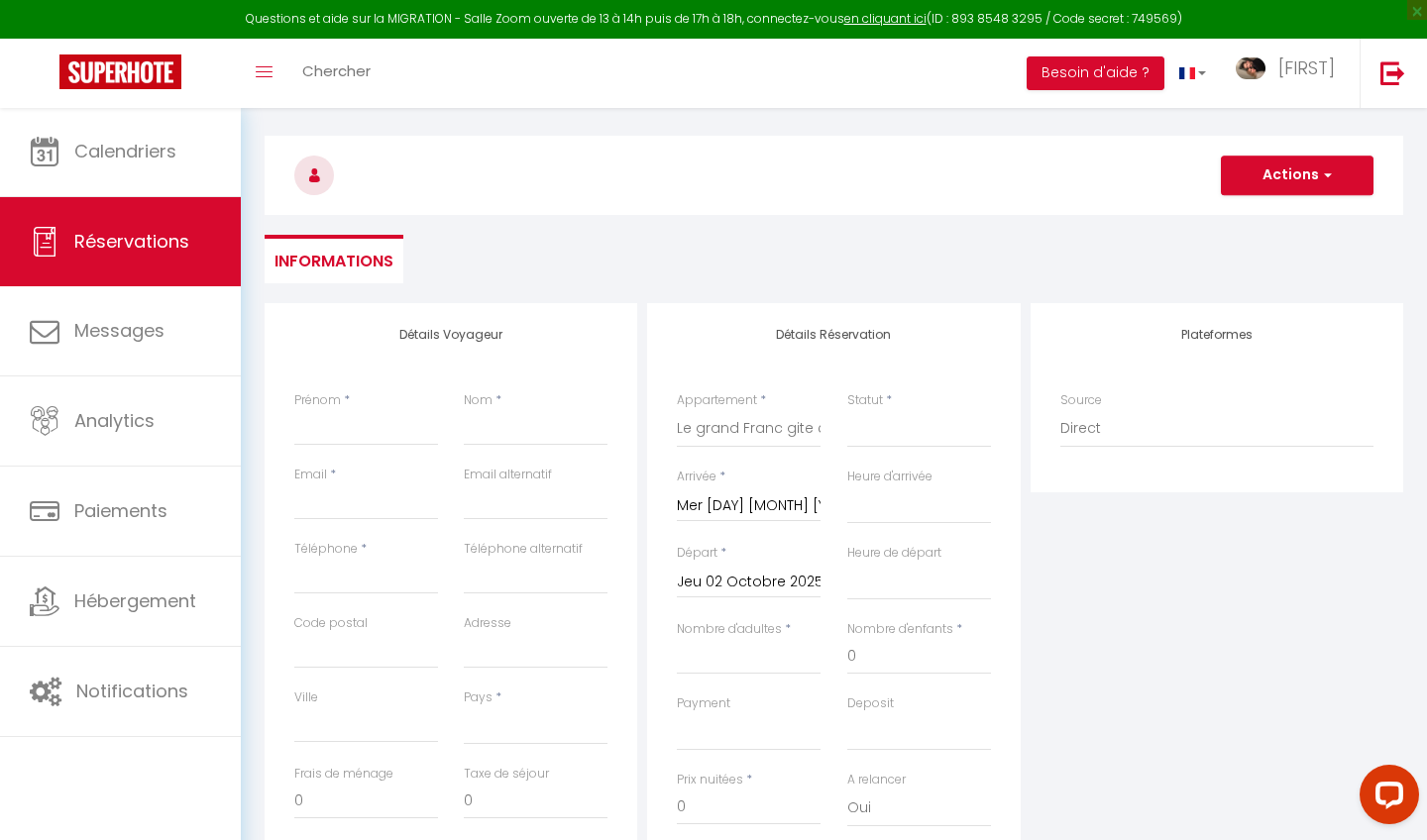 click on "Jeu 02 Octobre 2025" at bounding box center [748, 582] 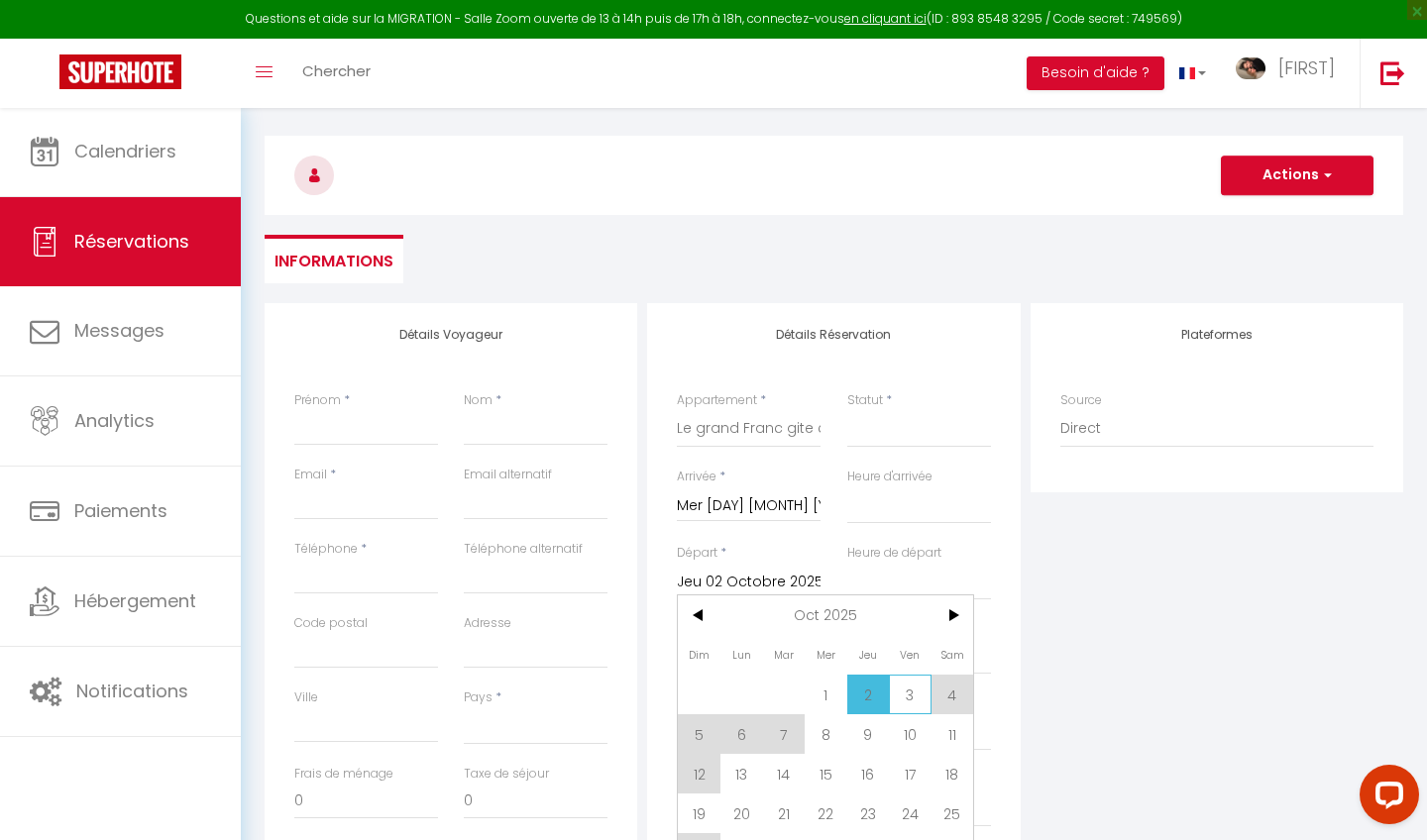 click on "3" at bounding box center (910, 694) 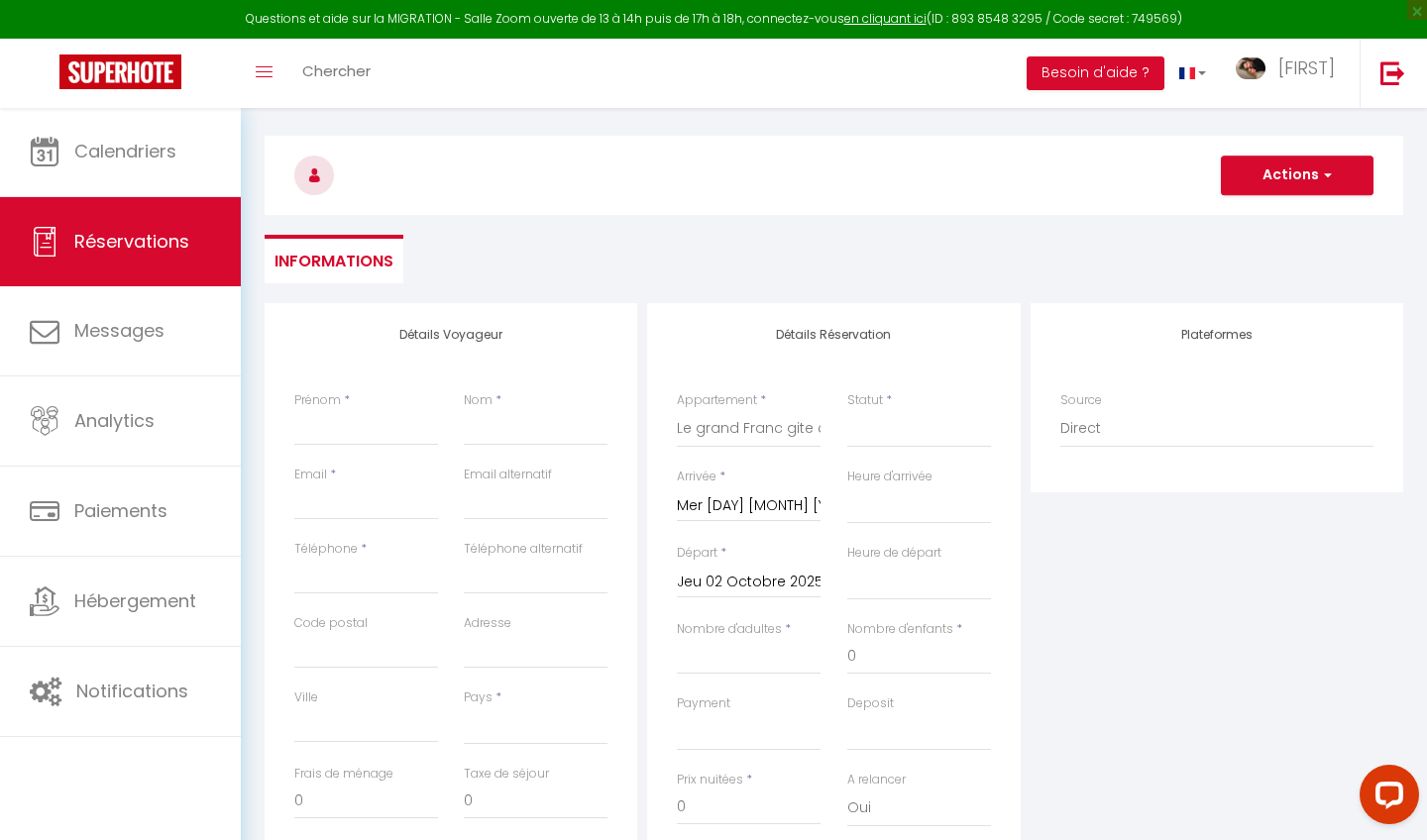 select 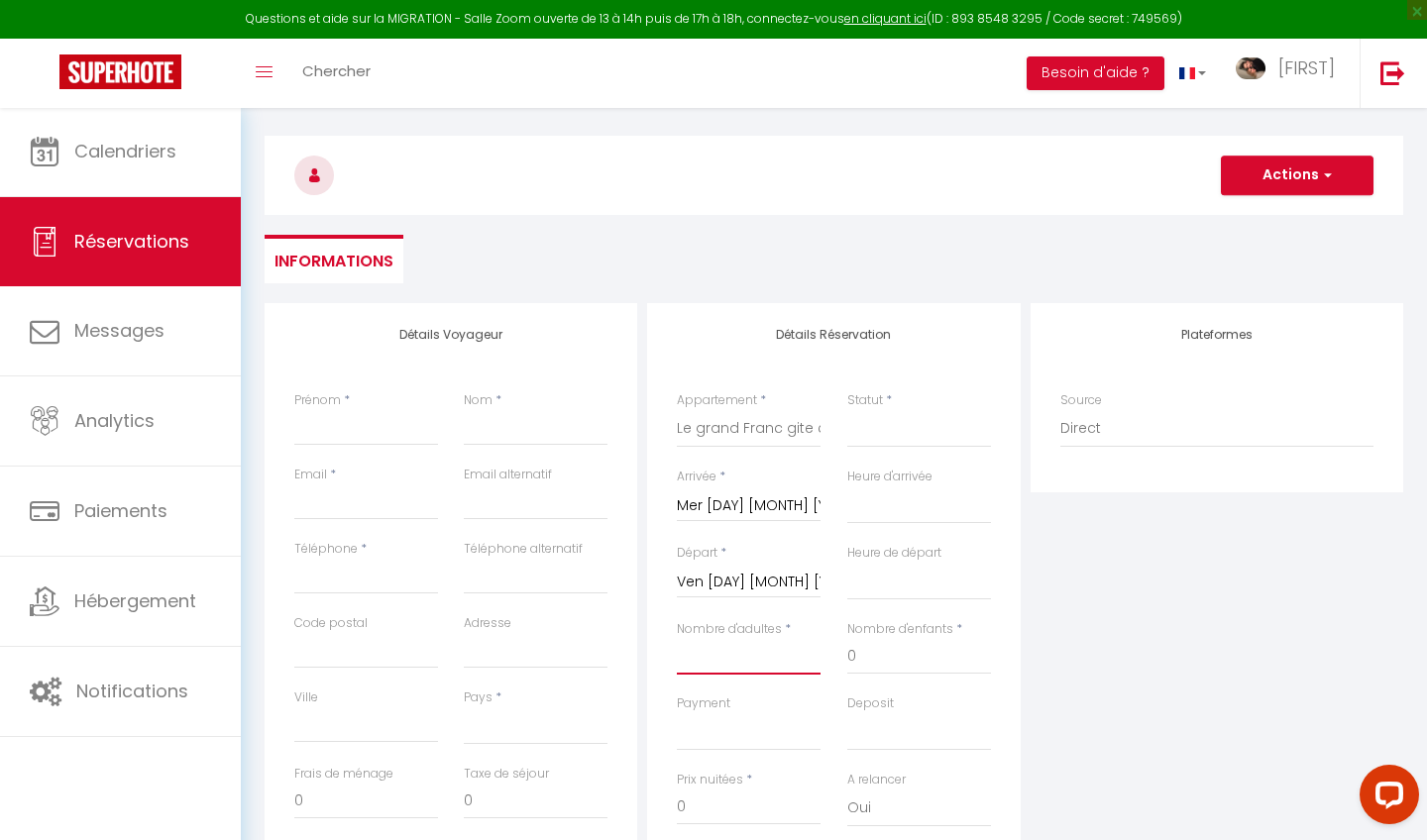 type on "2" 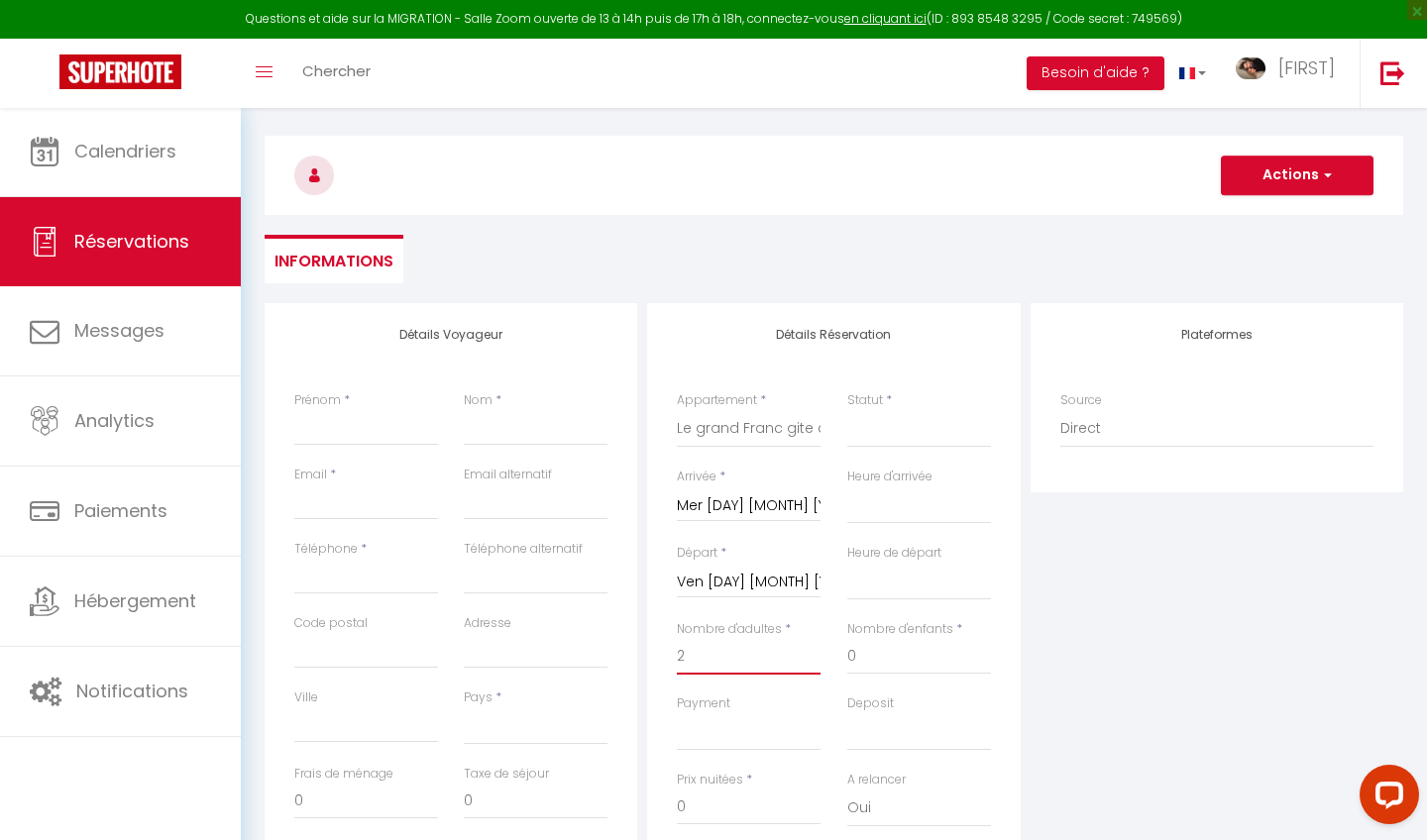 select 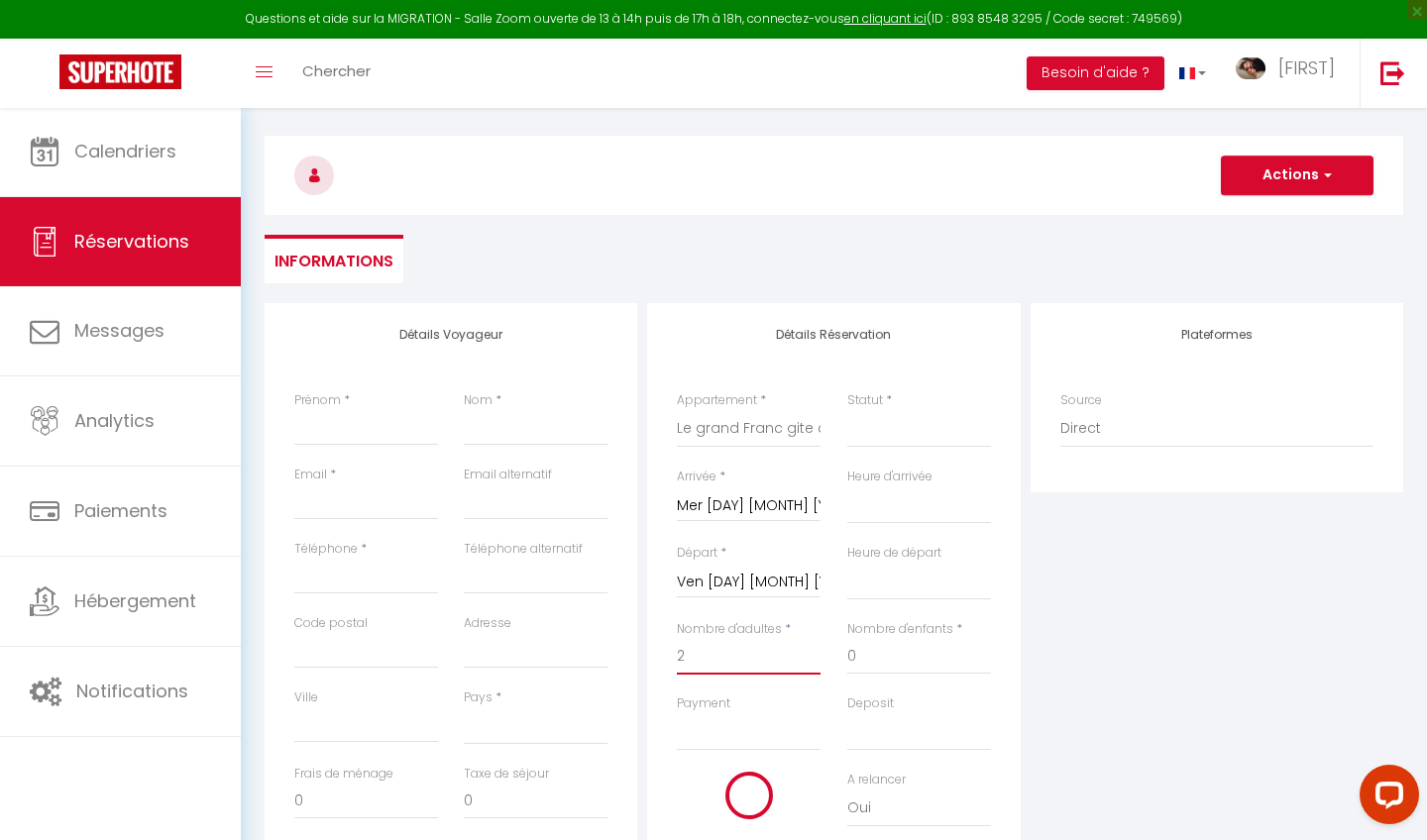 select 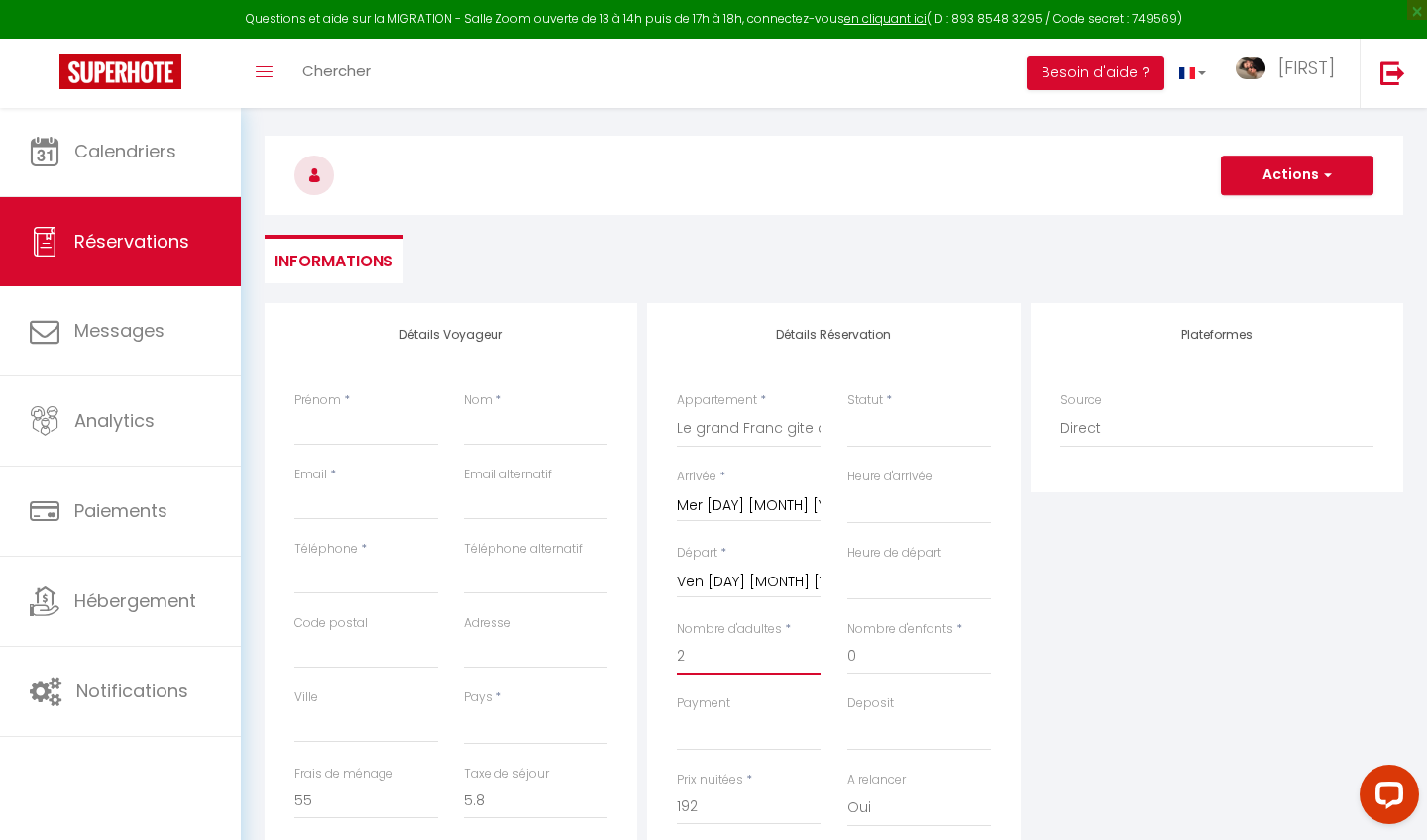 type on "2" 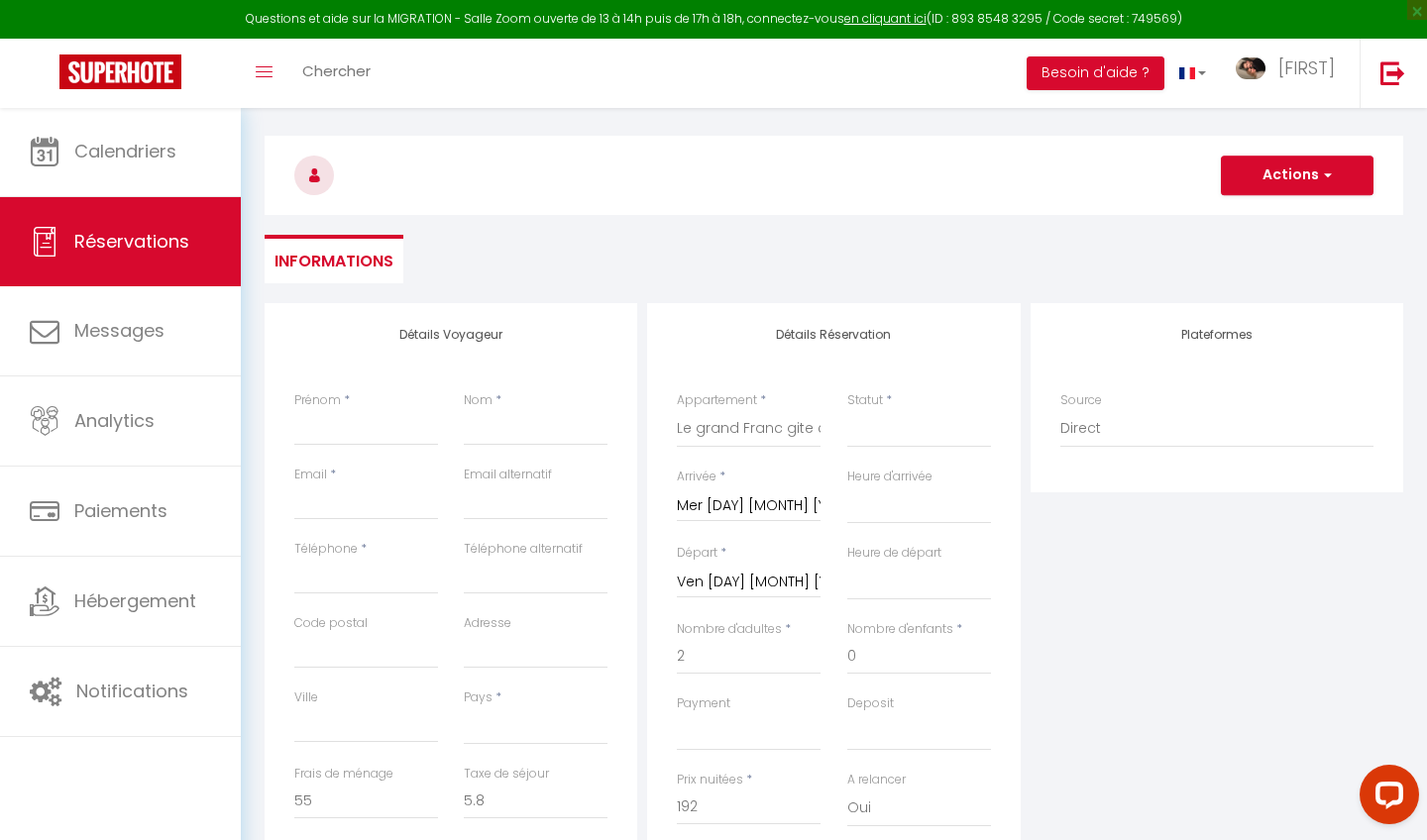 click on "Détails Réservation    Appartement   *     T2 cosy port de plaisance T3 cosy maison de ville terrasse au calme Le petit Franc gite cosy Le grand Franc gite cosy Les Franc enssemble de 2 gites qui en font un grand   Statut   *   Confirmé Non Confirmé Annulé Annulé par le voyageur No Show Request   Arrivée   *       Mer [DAY] [MONTH] [YEAR]         <   Oct [YEAR]   >   Dim Lun Mar Mer Jeu Ven Sam 1 2 3 4 5 6 7 8 9 10 11 12 13 14 15 16 17 18 19 20 21 22 23 24 25 26 27 28 29 30 31     <   [YEAR]   >   Janvier Février Mars Avril Mai Juin Juillet Août Septembre Octobre Novembre Décembre     <   [YEAR] - [YEAR]   >   2020 2021 2022 2023 2024 2025 2026 2027 2028 2029     Heure d'arrivée   00:00 00:30 01:00 01:30 02:00 02:30 03:00 03:30 04:00 04:30 05:00 05:30 06:00 06:30 07:00 07:30 08:00 08:30 09:00 09:30 10:00 10:30 11:00 11:30 12:00 12:30 13:00 13:30 14:00 14:30 15:00 15:30 16:00 16:30 17:00 17:30 18:00 18:30 19:00 19:30 20:00 20:30 21:00 21:30 22:00 22:30 23:00 23:30   Départ   *       Ven [DAY] [MONTH] [YEAR]" at bounding box center (833, 634) 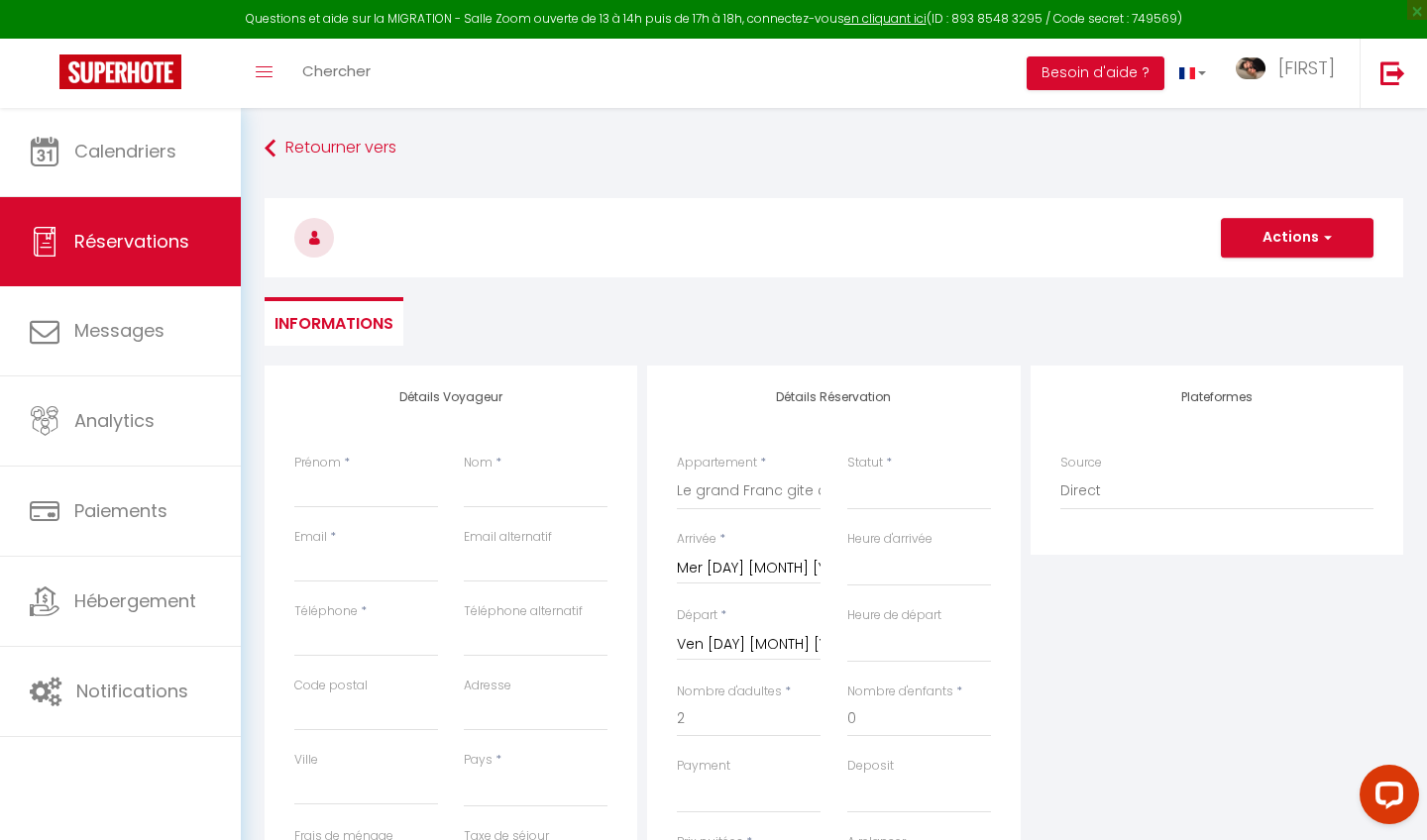 scroll, scrollTop: 0, scrollLeft: 0, axis: both 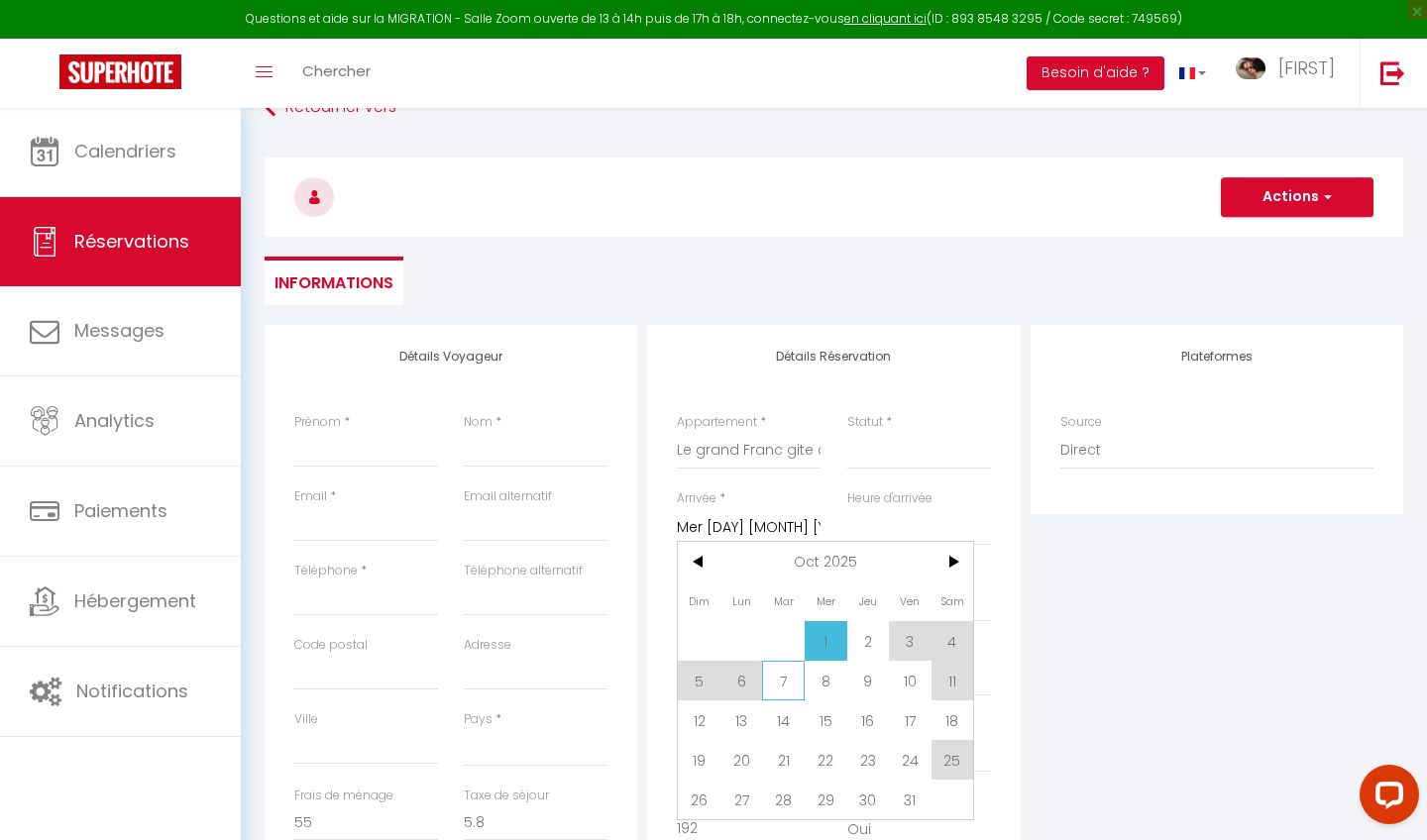click on "7" at bounding box center [783, 681] 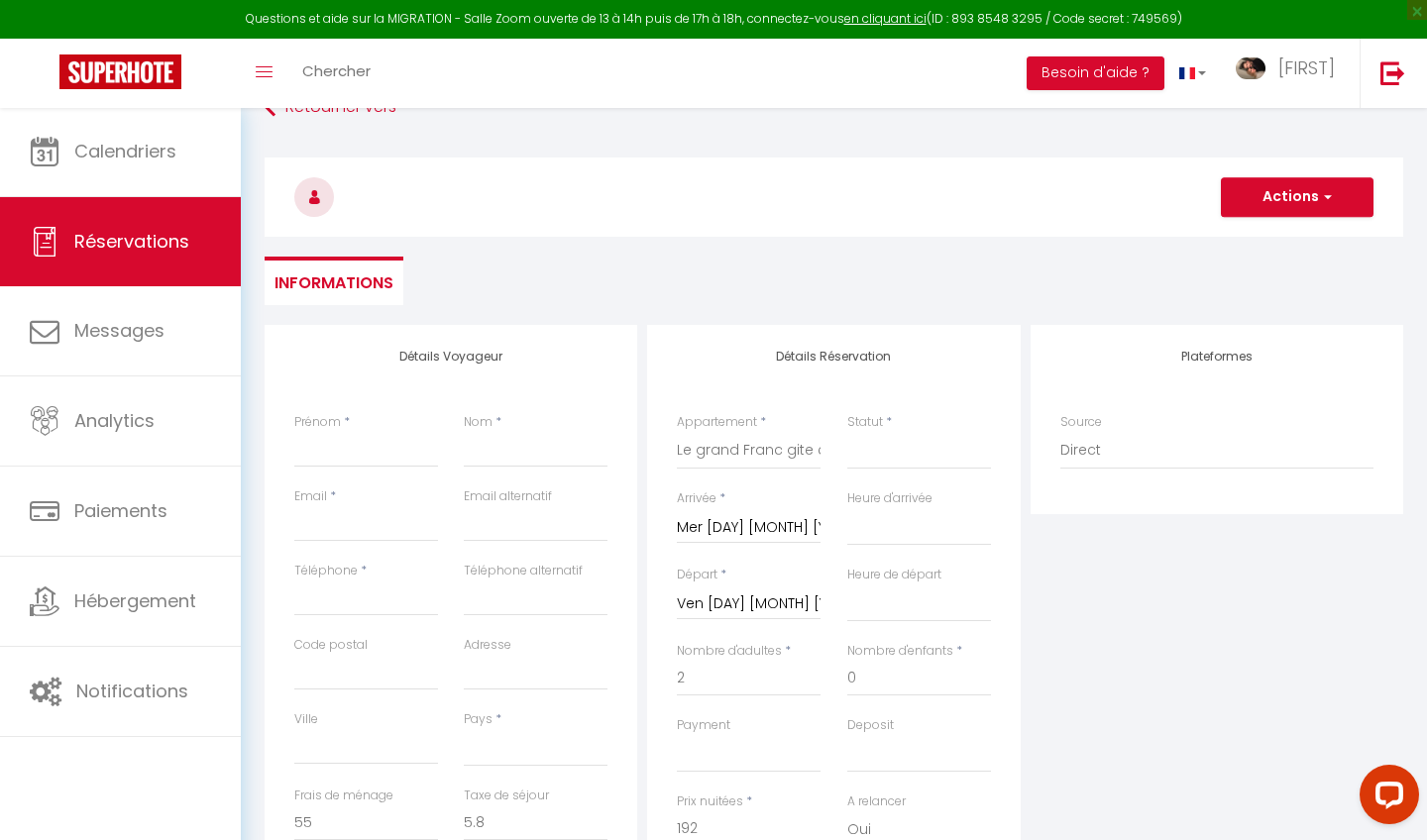 select 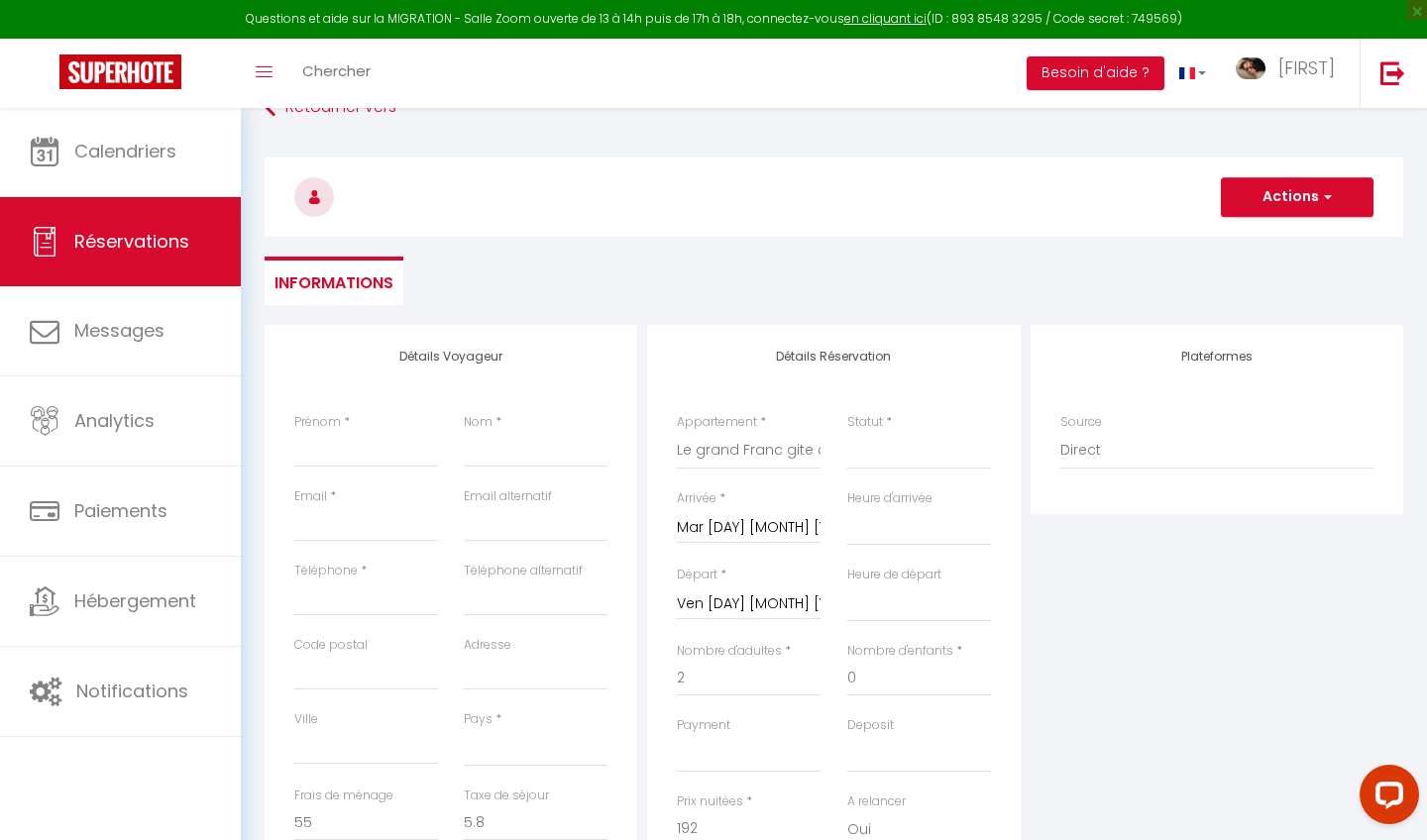 click on "Ven [DAY] [MONTH] [YEAR]" at bounding box center (748, 604) 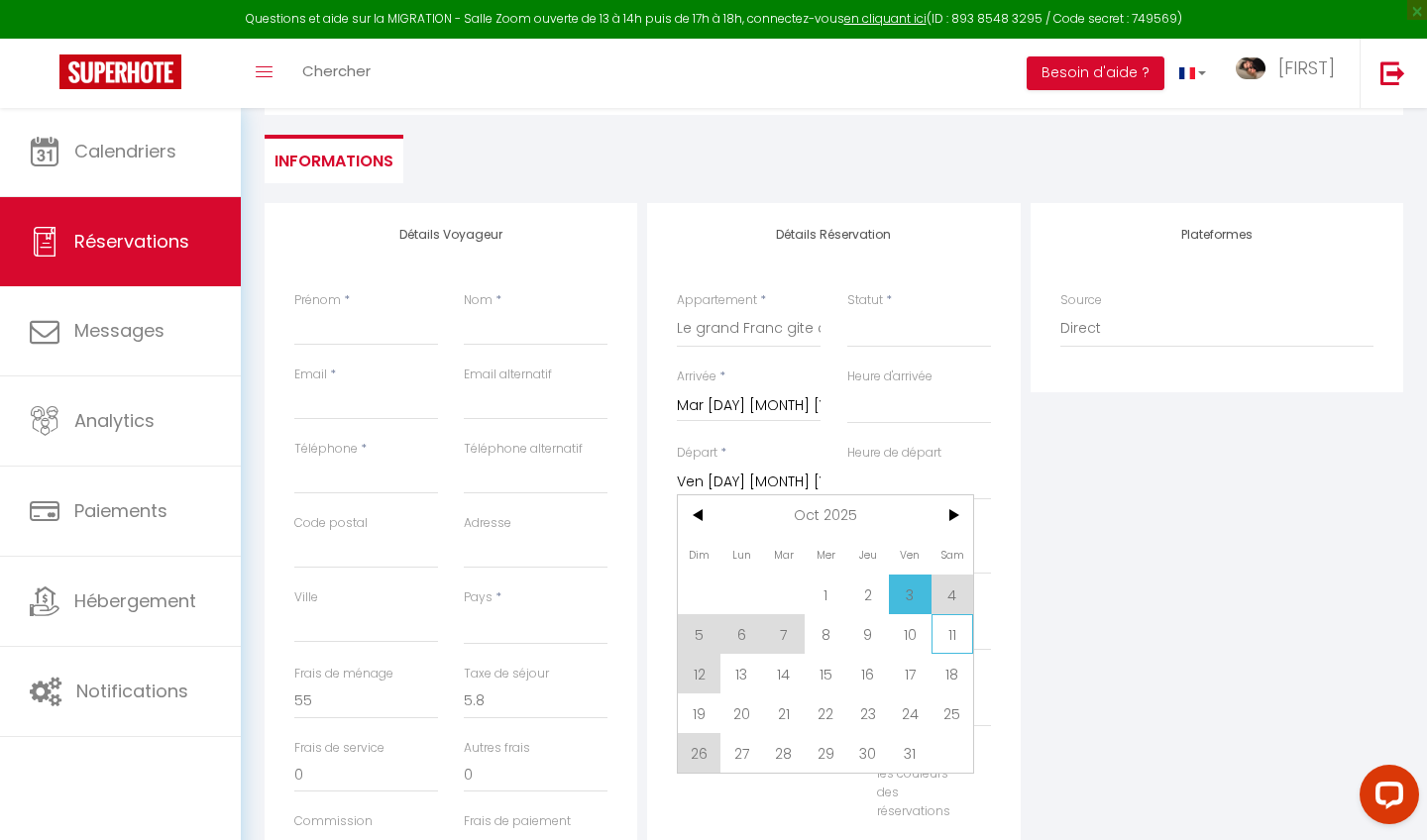scroll, scrollTop: 168, scrollLeft: 0, axis: vertical 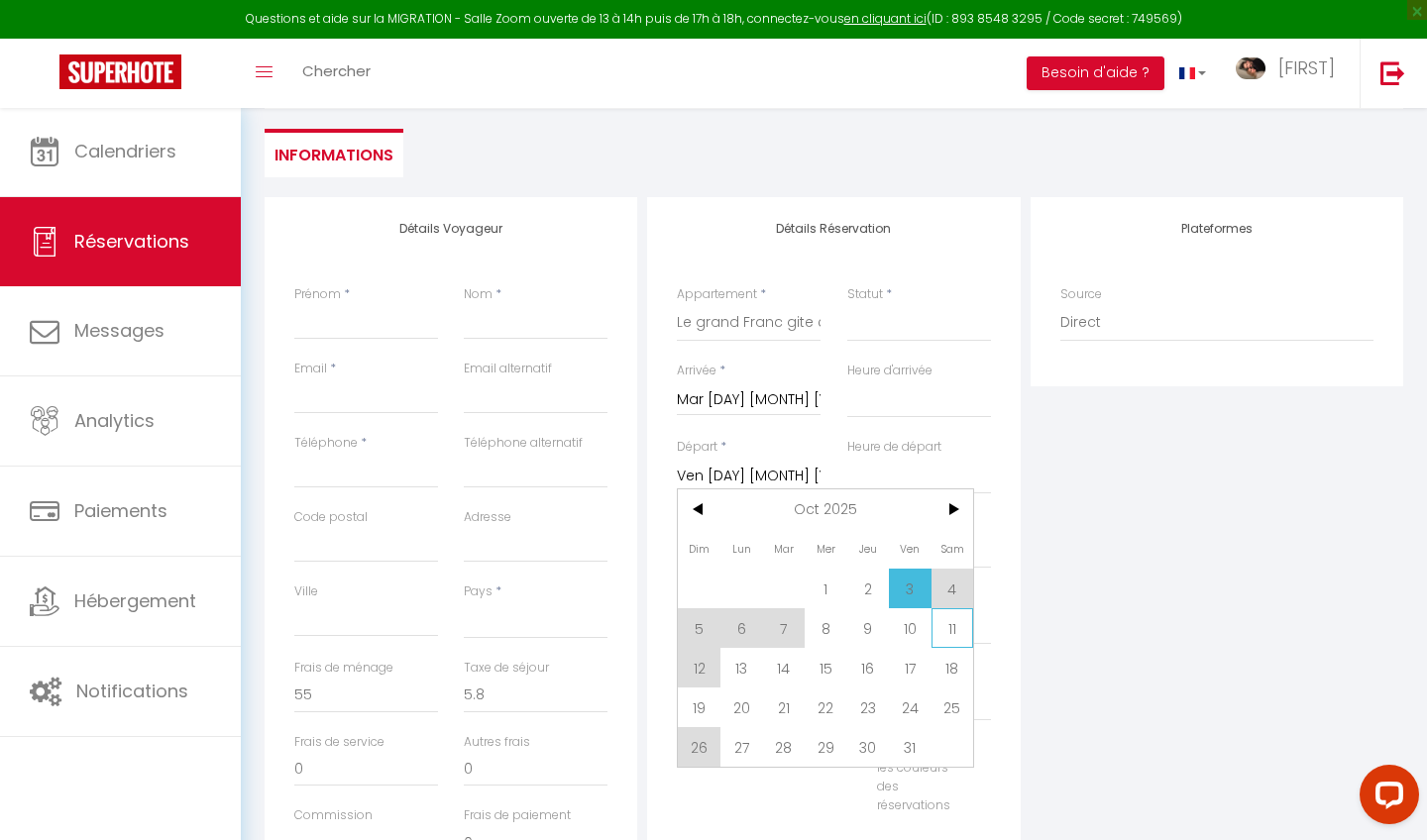 click on "11" at bounding box center [952, 628] 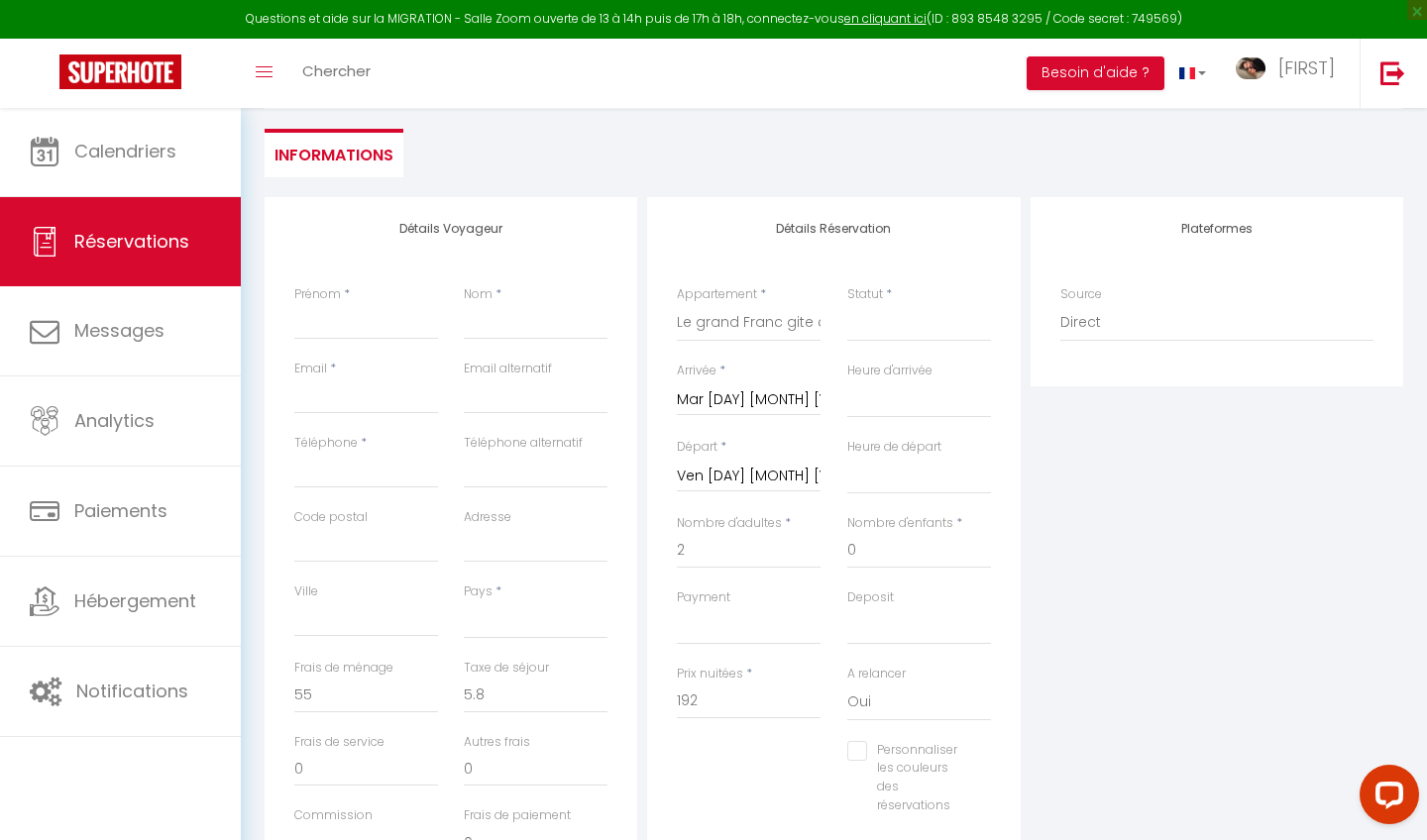 select 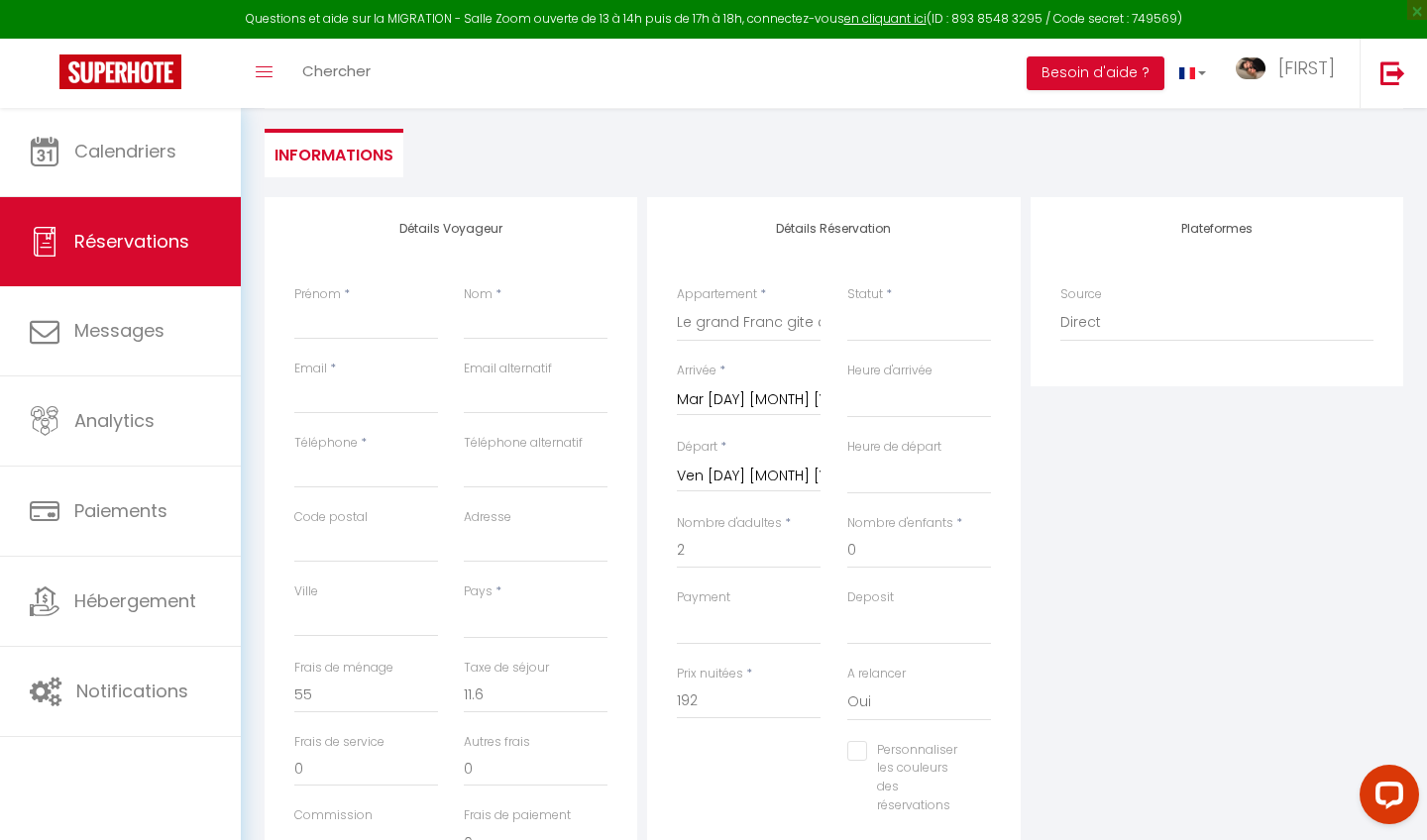 select 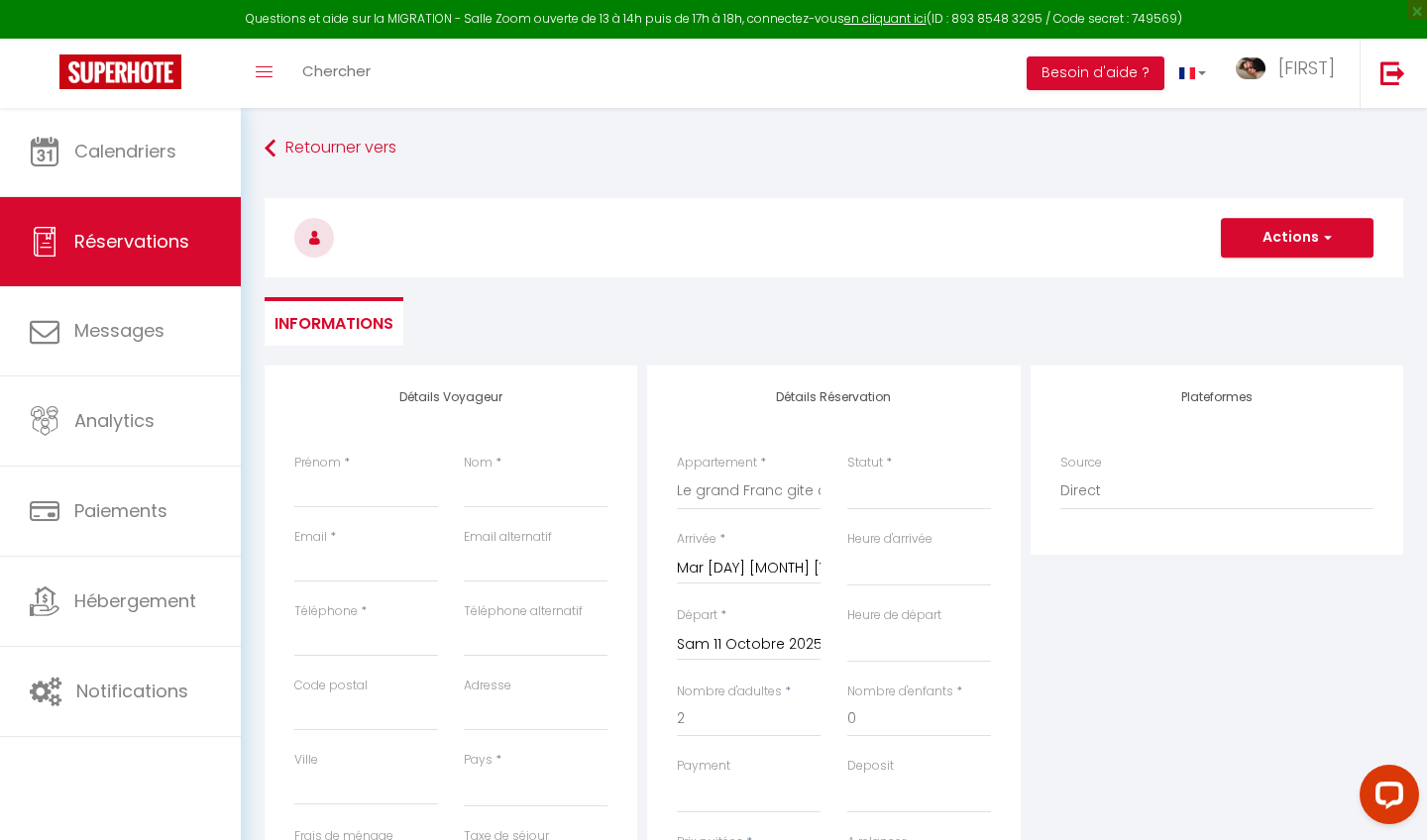 scroll, scrollTop: 0, scrollLeft: 0, axis: both 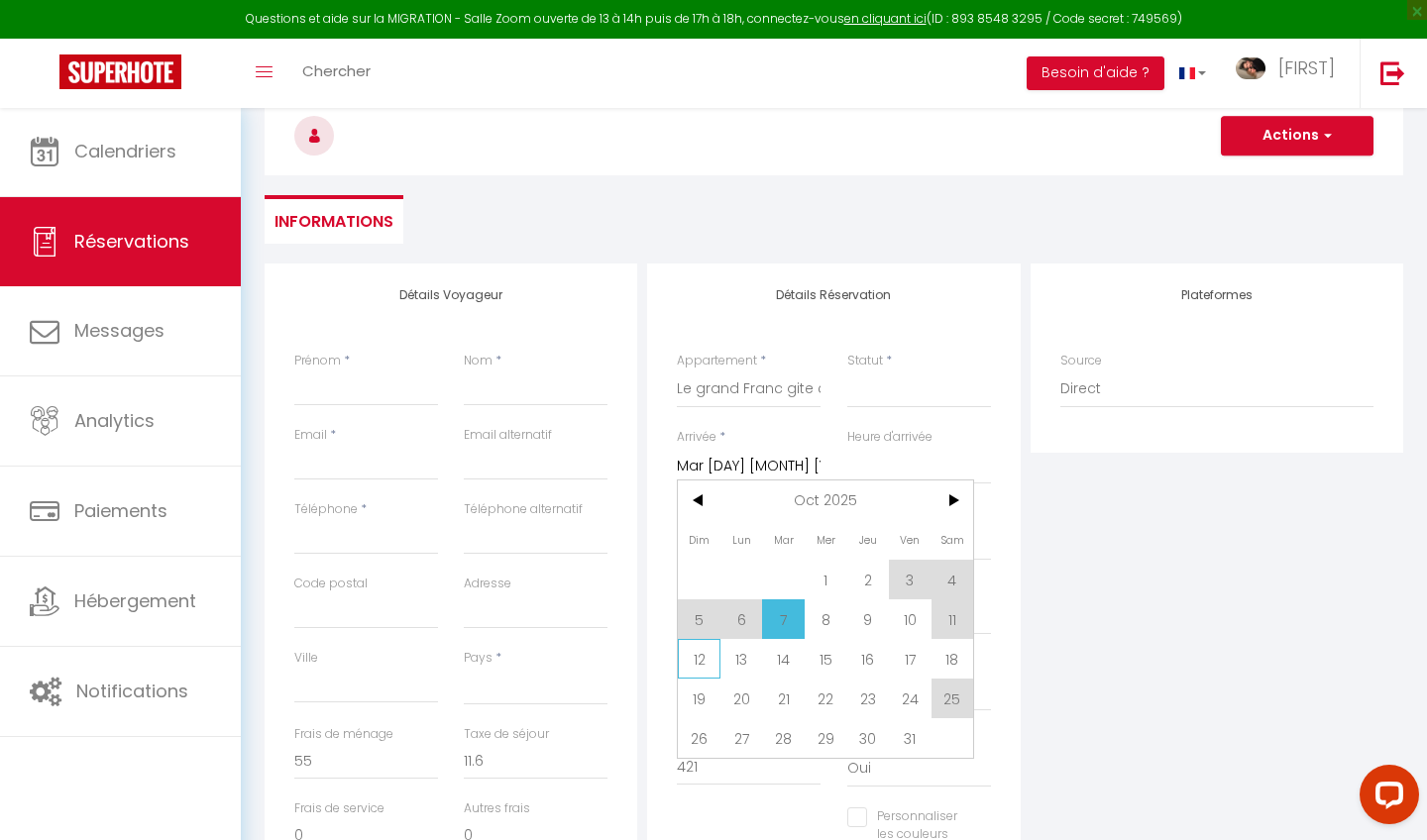 click on "12" at bounding box center [699, 659] 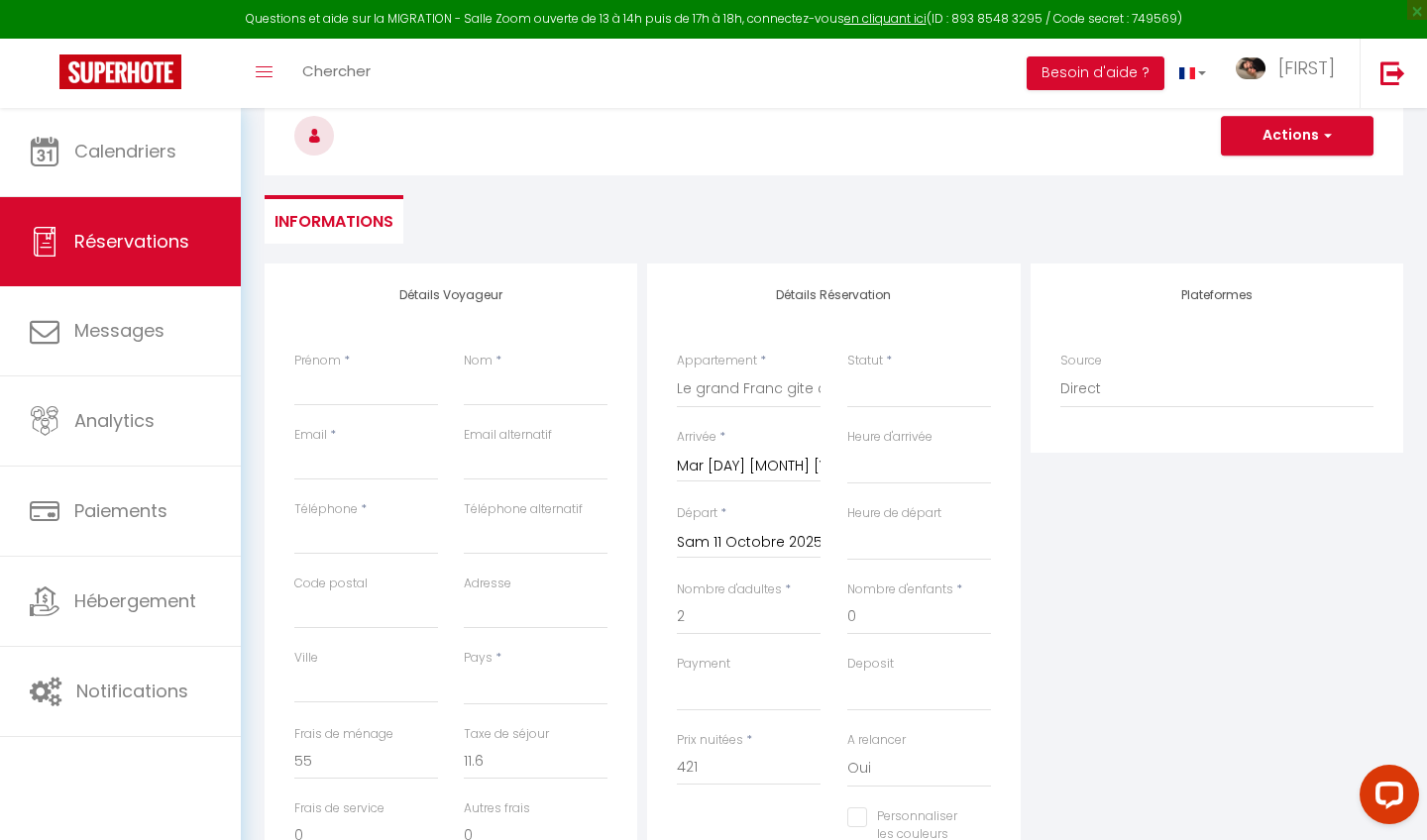 select 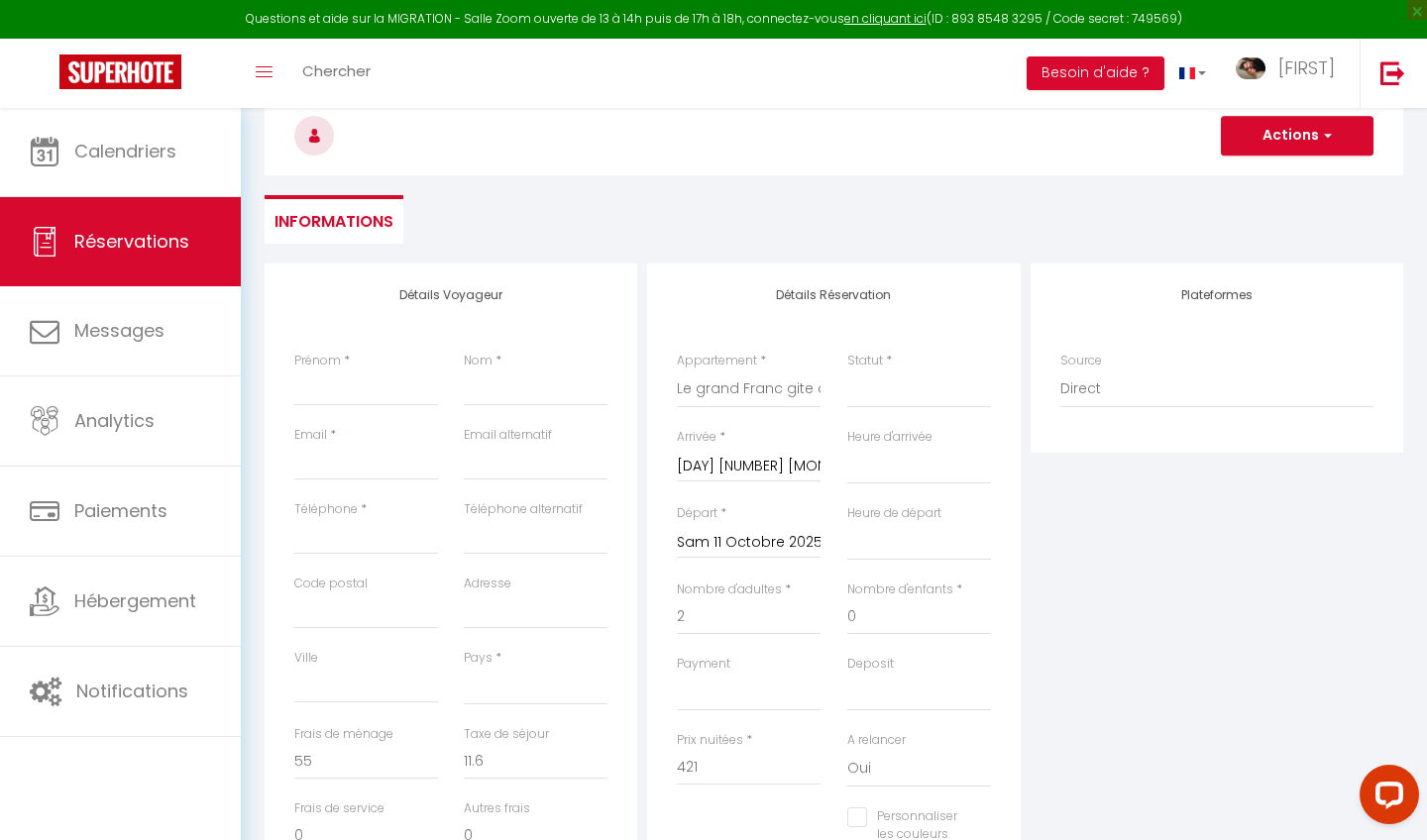 click on "Sam 11 Octobre 2025" at bounding box center [748, 543] 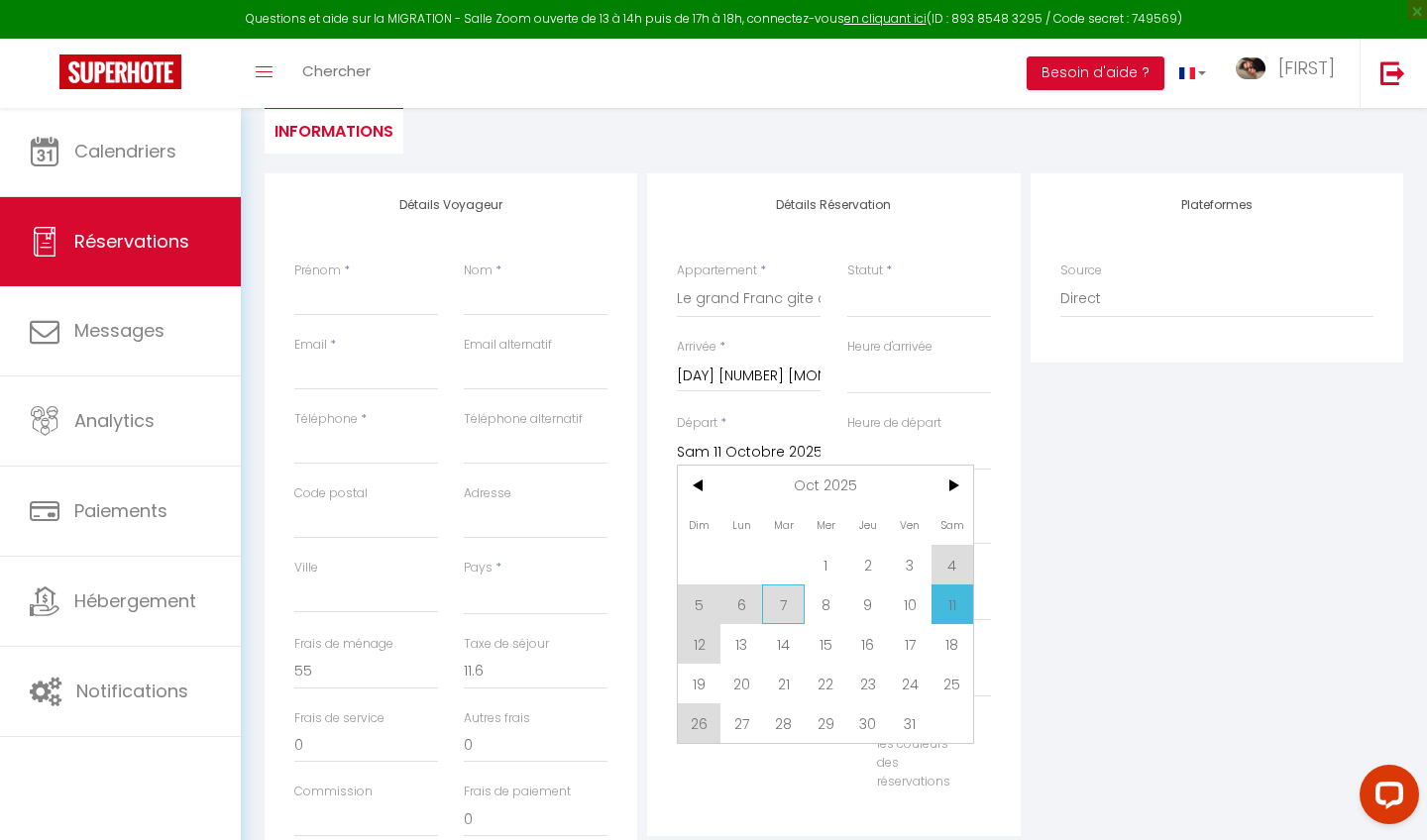 scroll, scrollTop: 220, scrollLeft: 0, axis: vertical 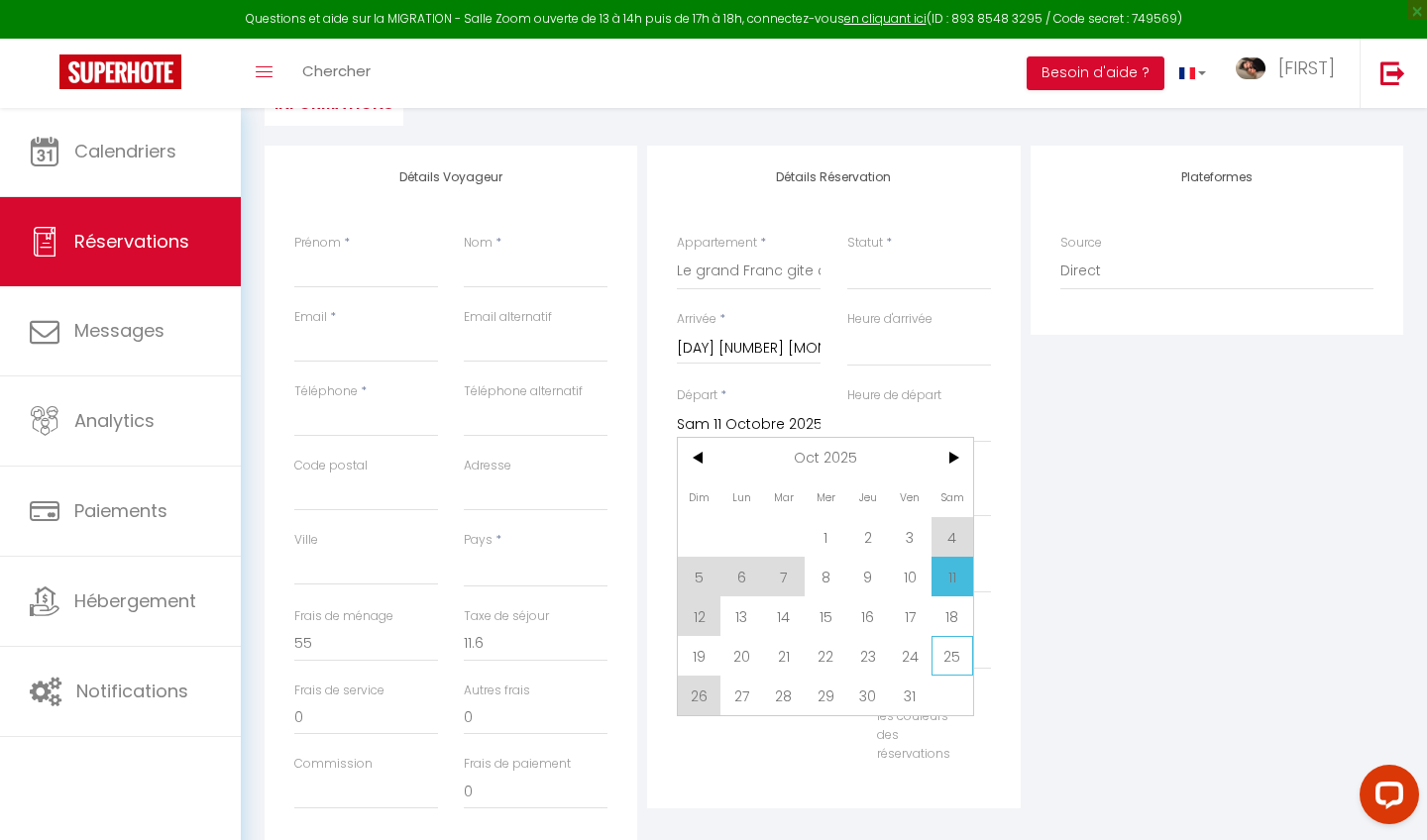 click on "25" at bounding box center (952, 656) 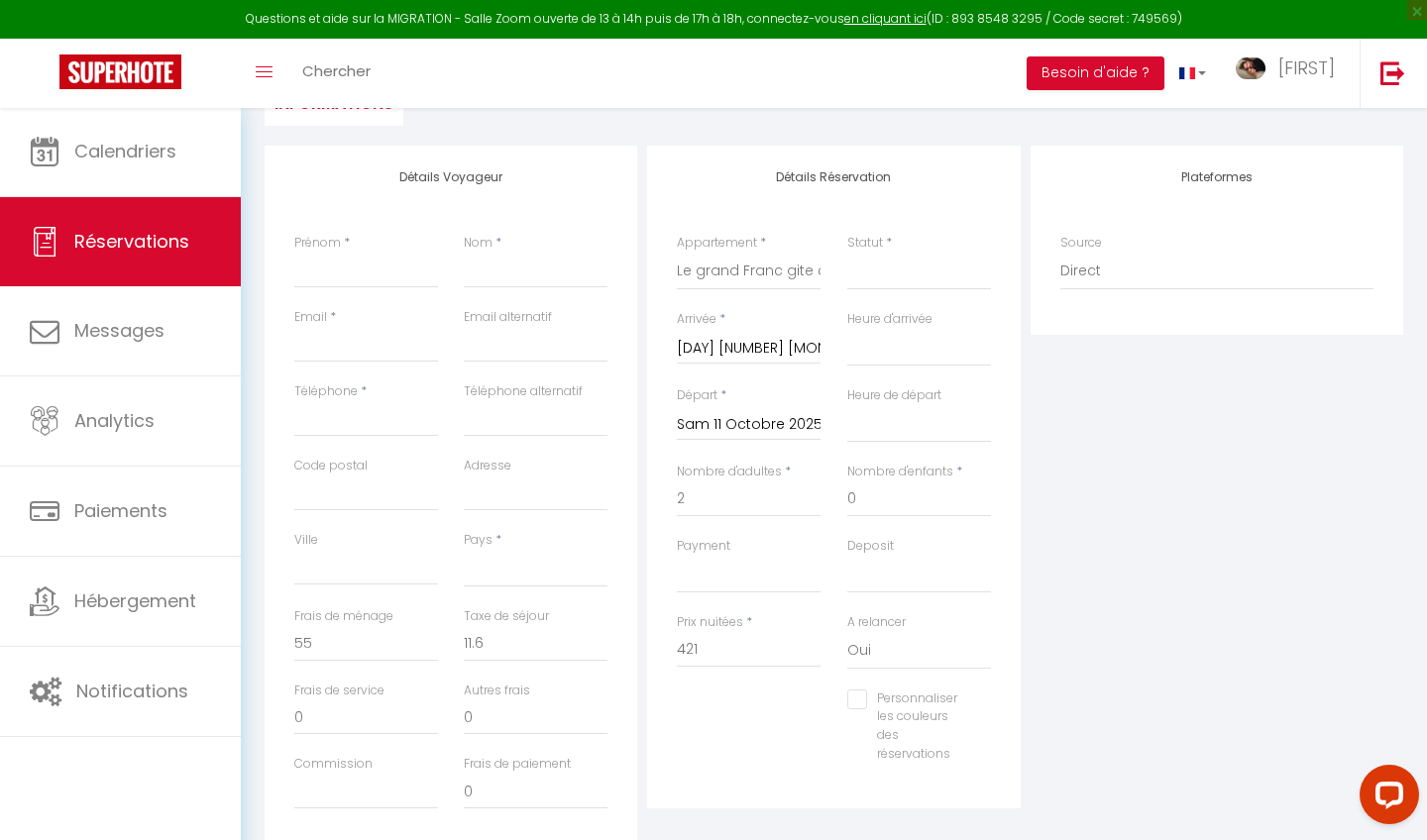 select 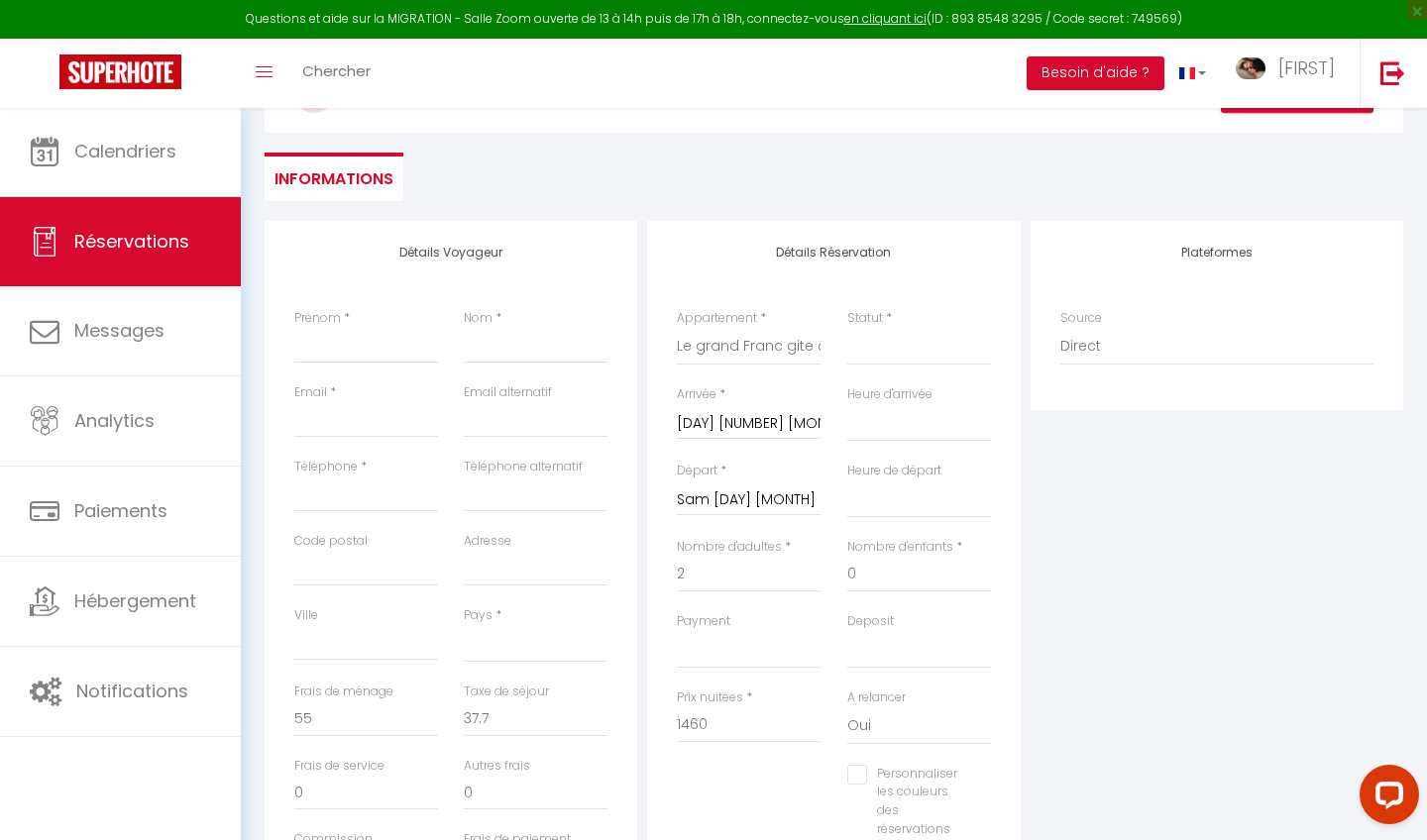 scroll, scrollTop: 147, scrollLeft: 0, axis: vertical 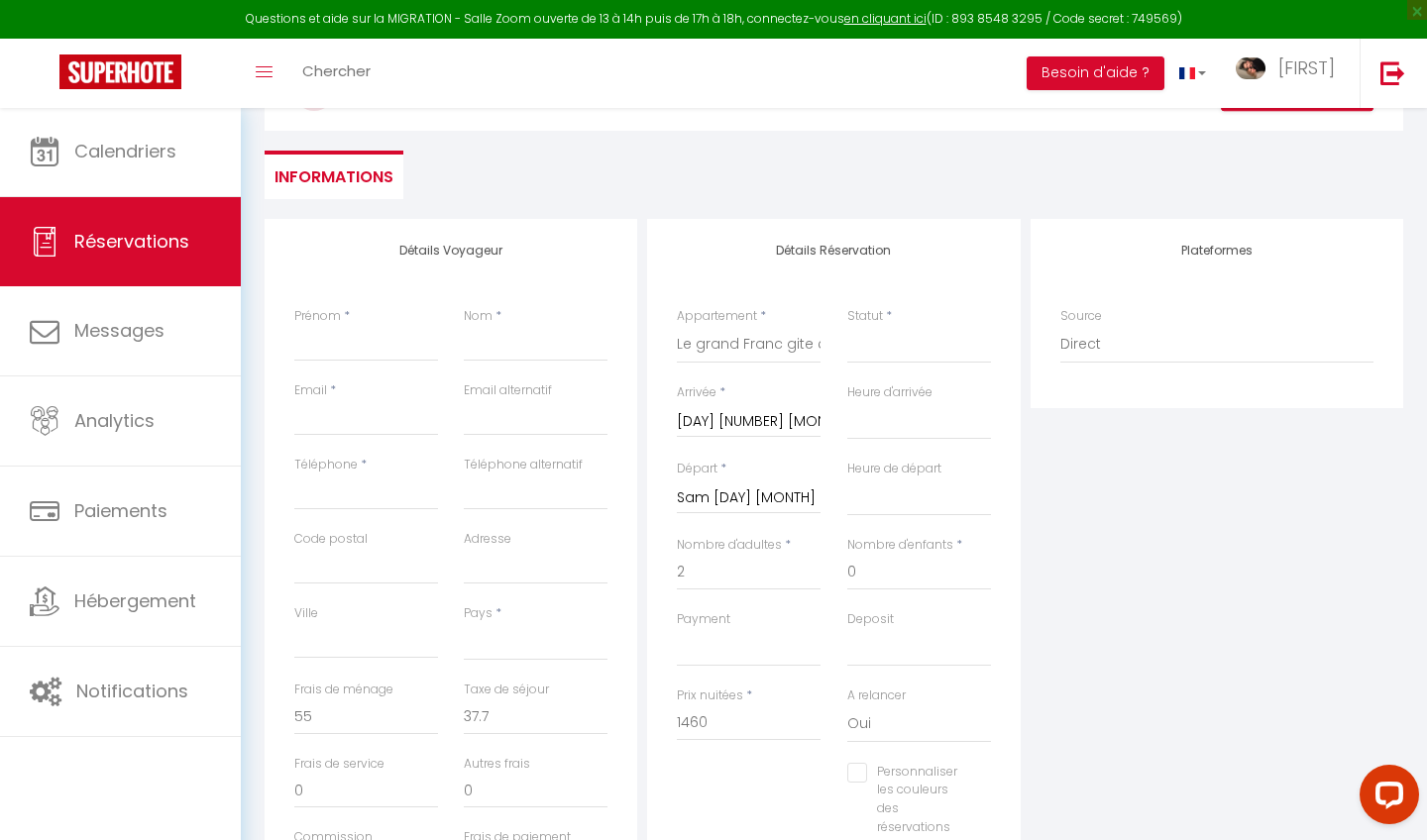 click on "Sam [DAY] [MONTH] [YEAR]" at bounding box center [748, 498] 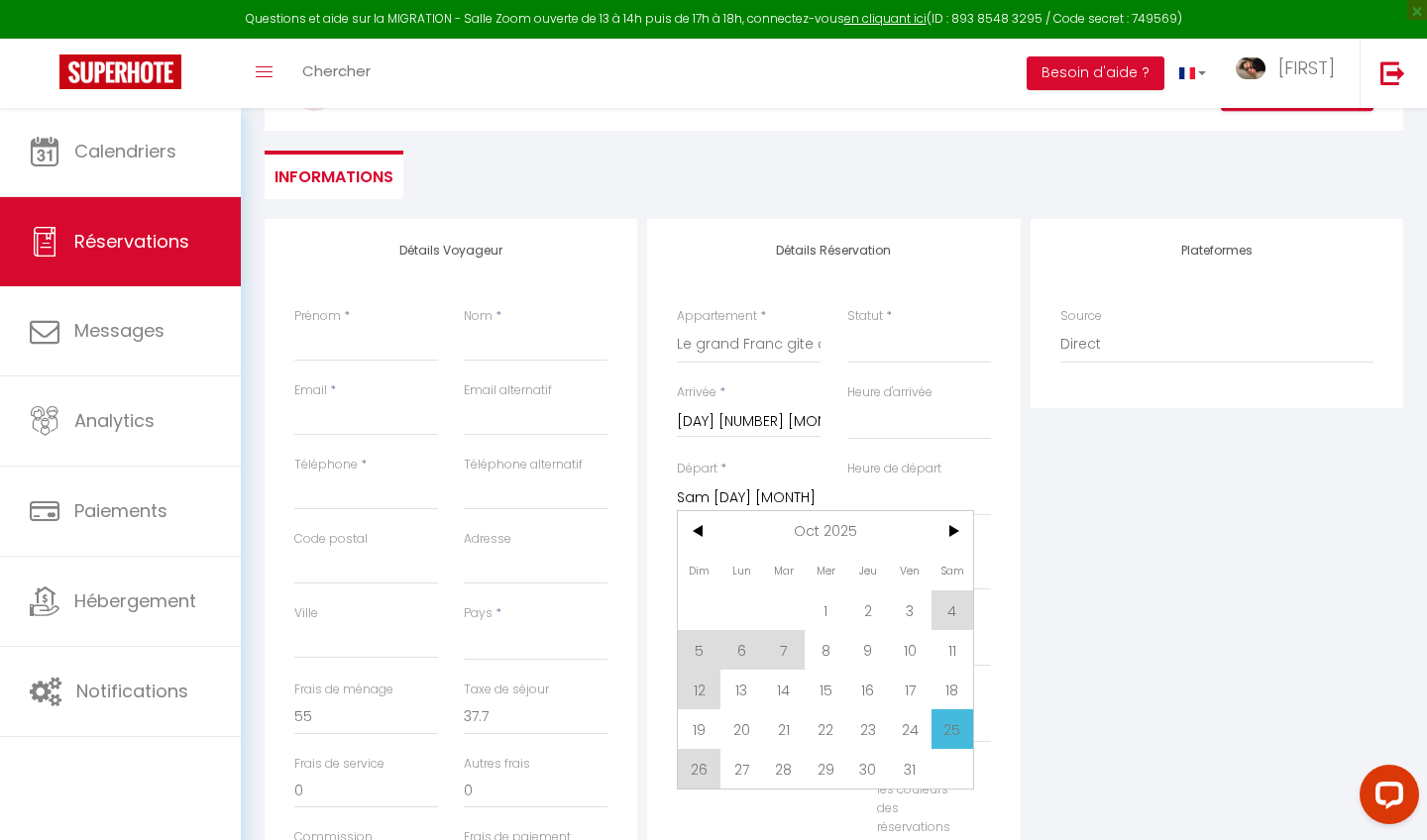 click on "[DAY] [NUMBER] [MONTH] [YEAR]" at bounding box center (748, 422) 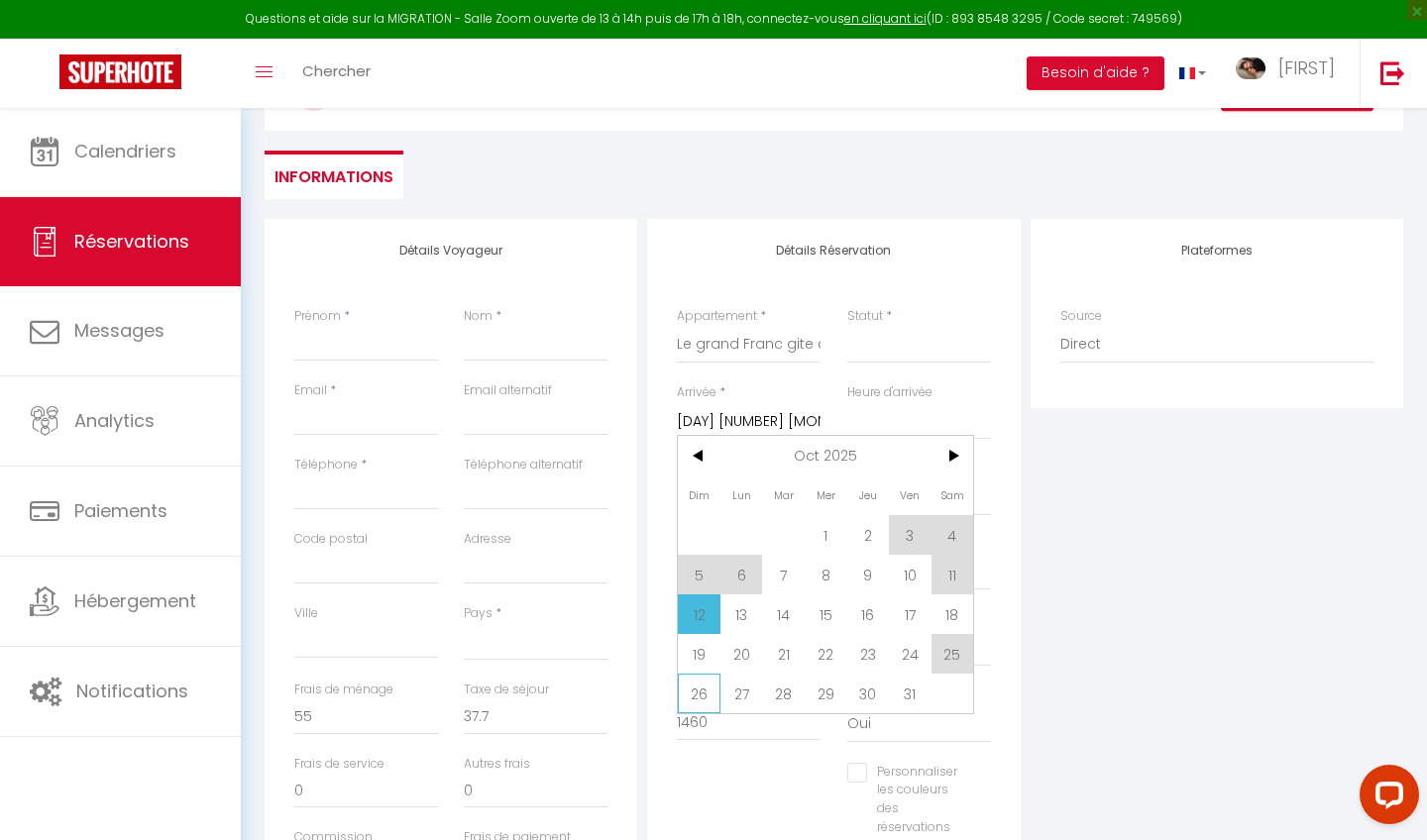 click on "26" at bounding box center (699, 693) 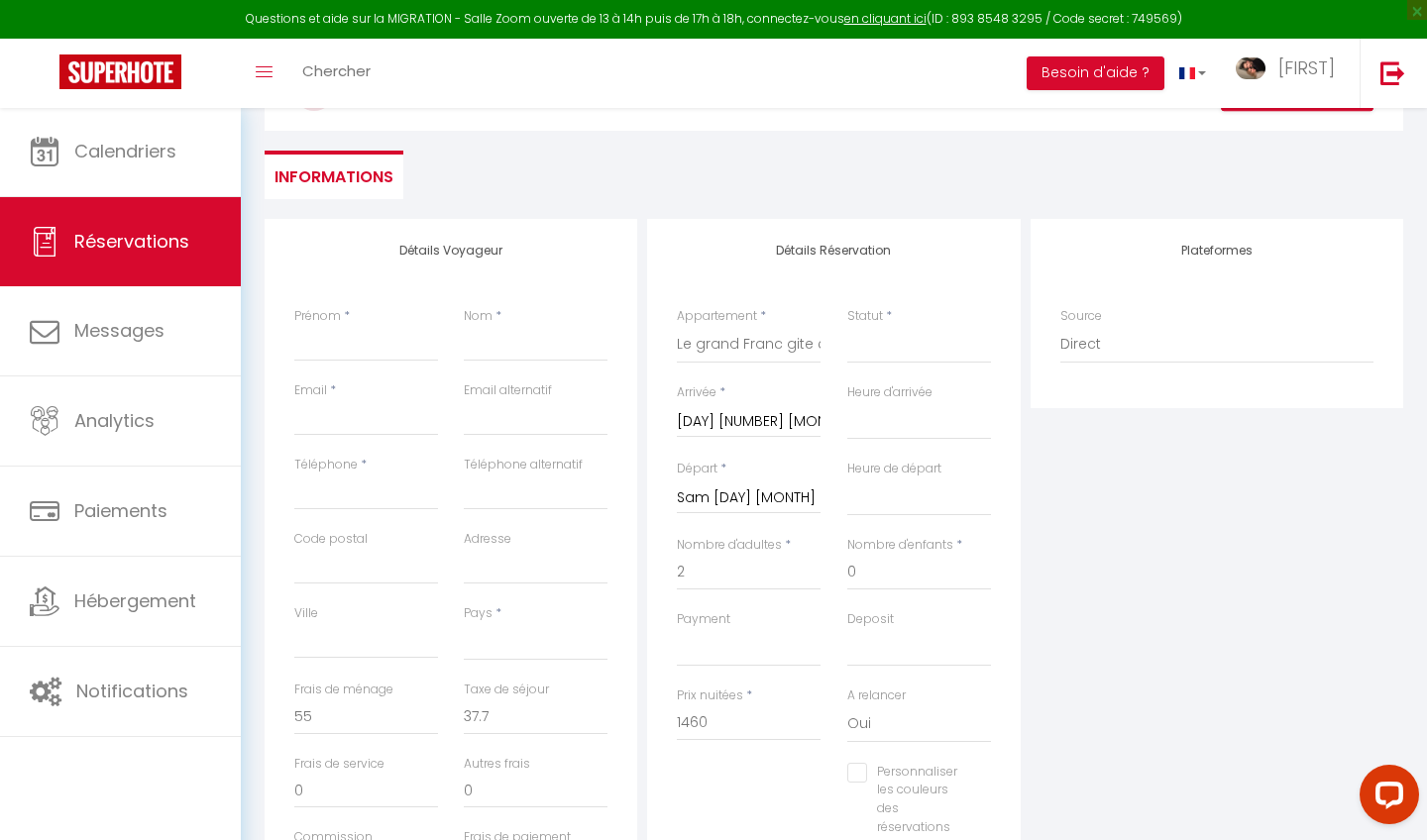 select 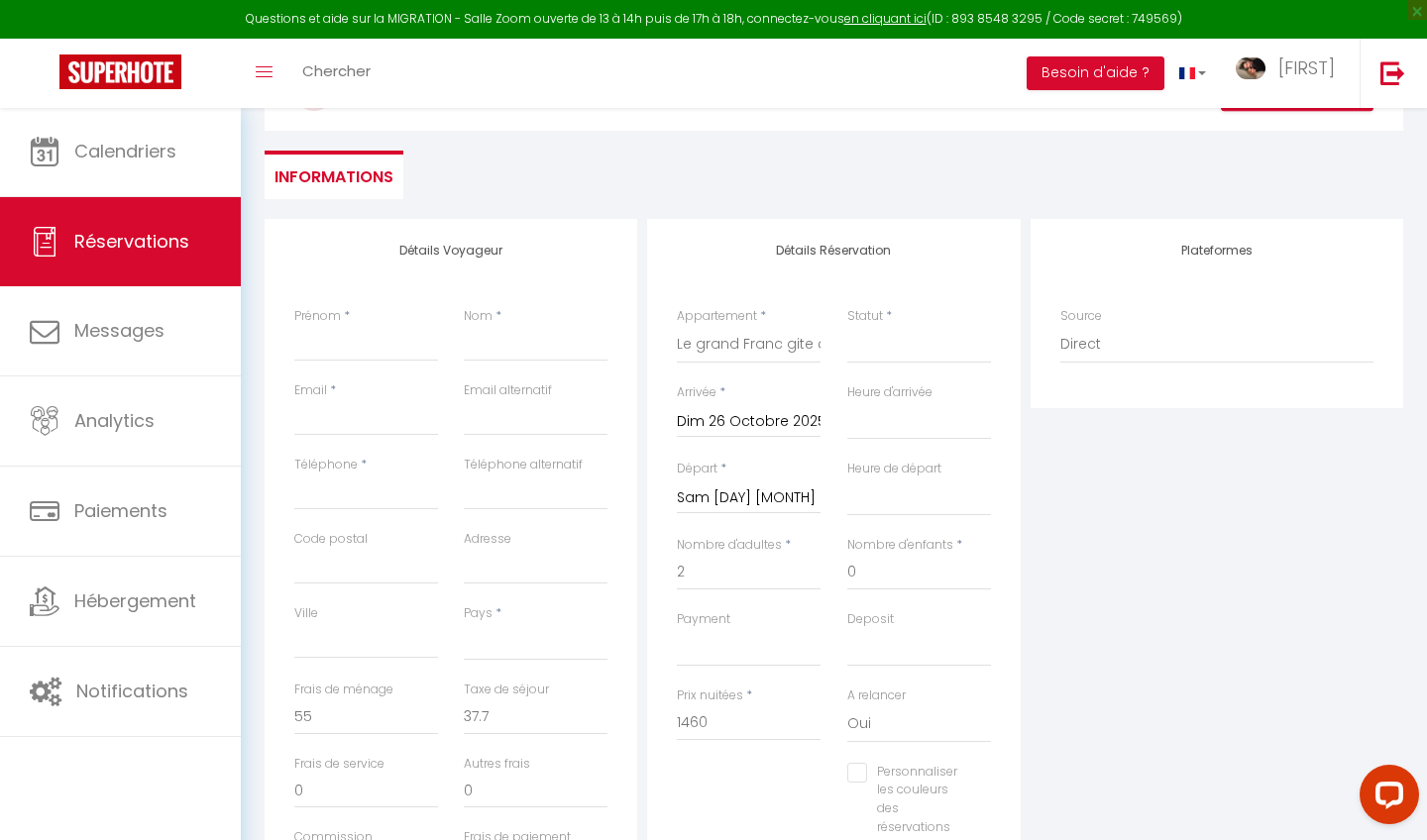 click on "Sam [DAY] [MONTH] [YEAR]" at bounding box center [748, 498] 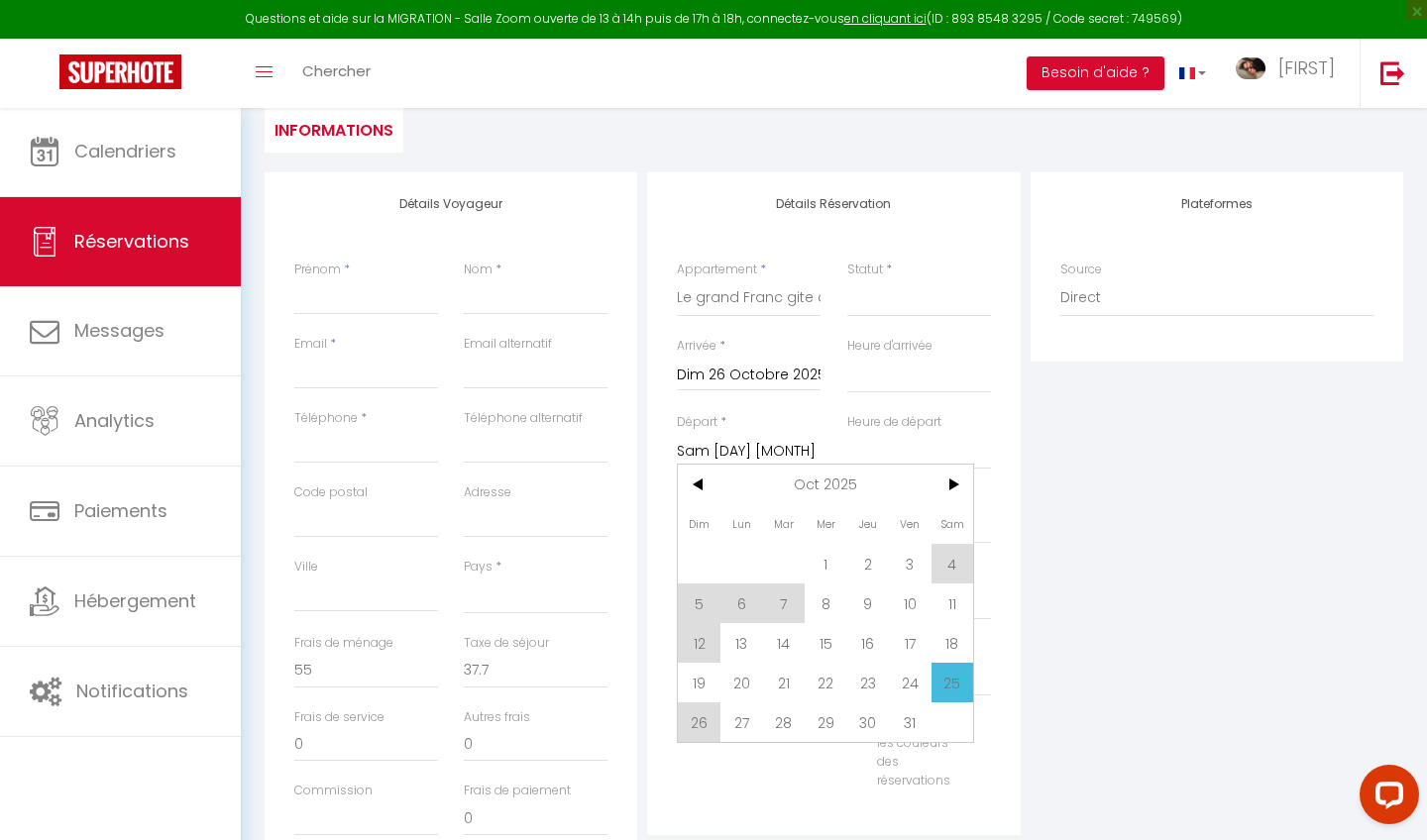 scroll, scrollTop: 194, scrollLeft: 0, axis: vertical 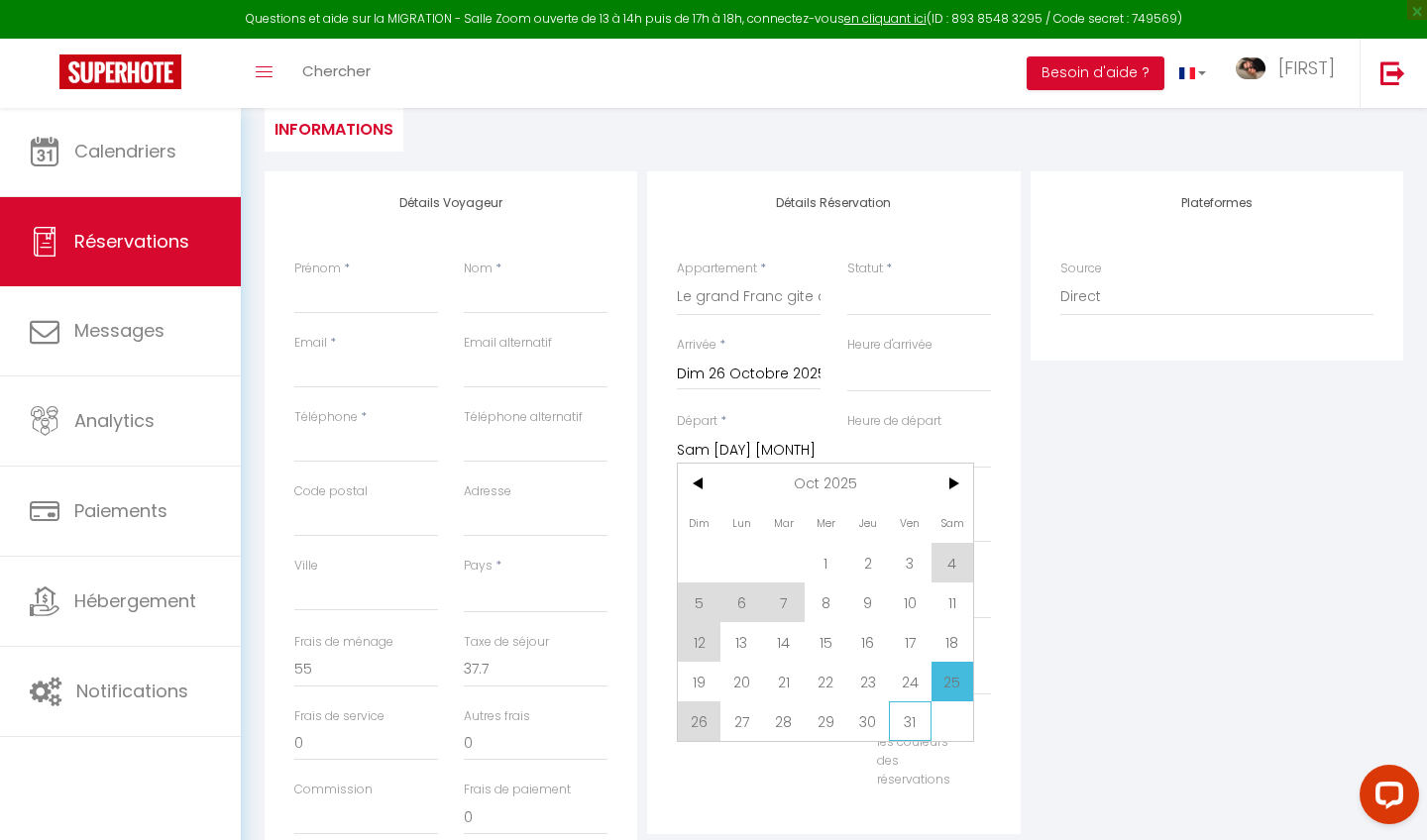 click on "31" at bounding box center [910, 721] 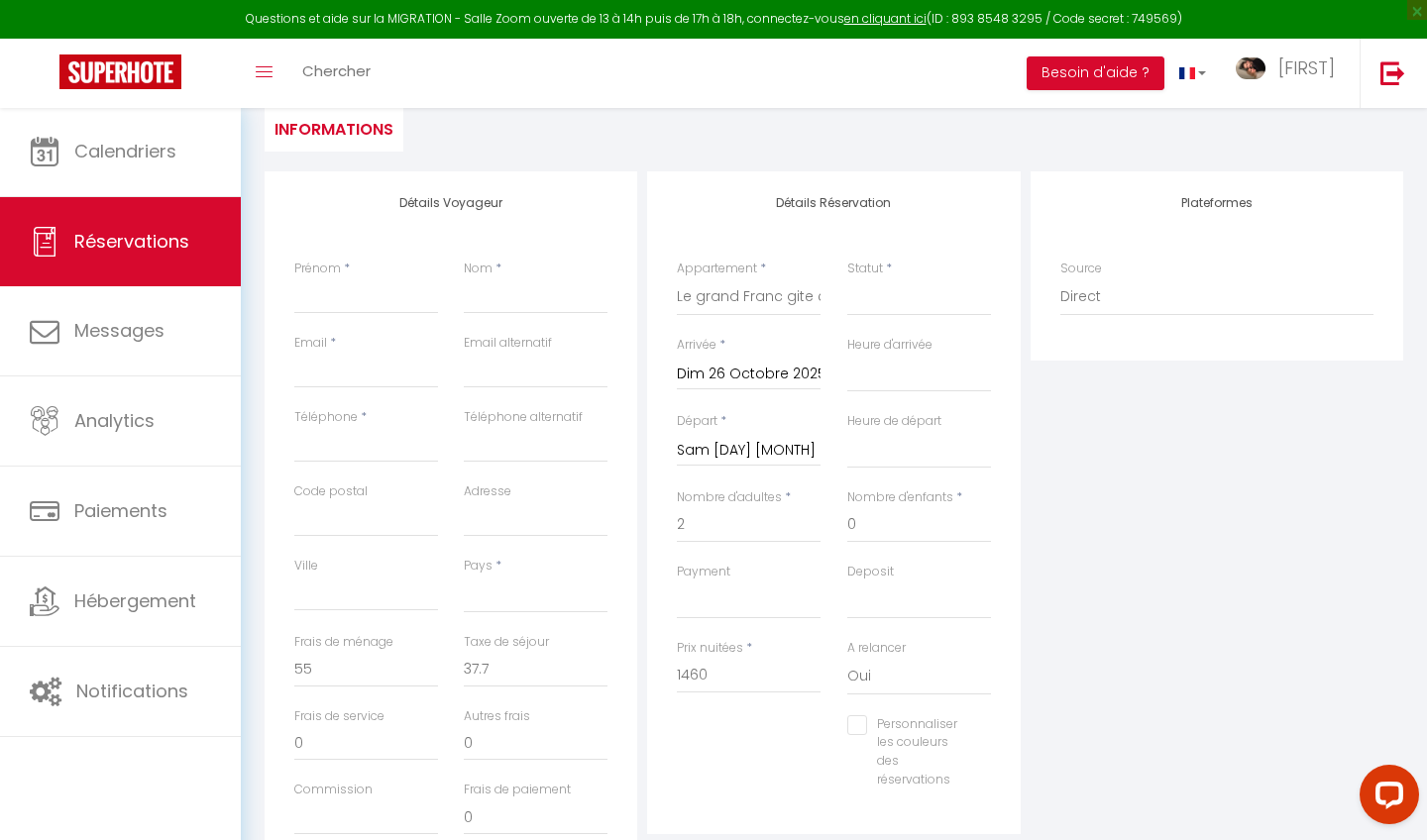 select 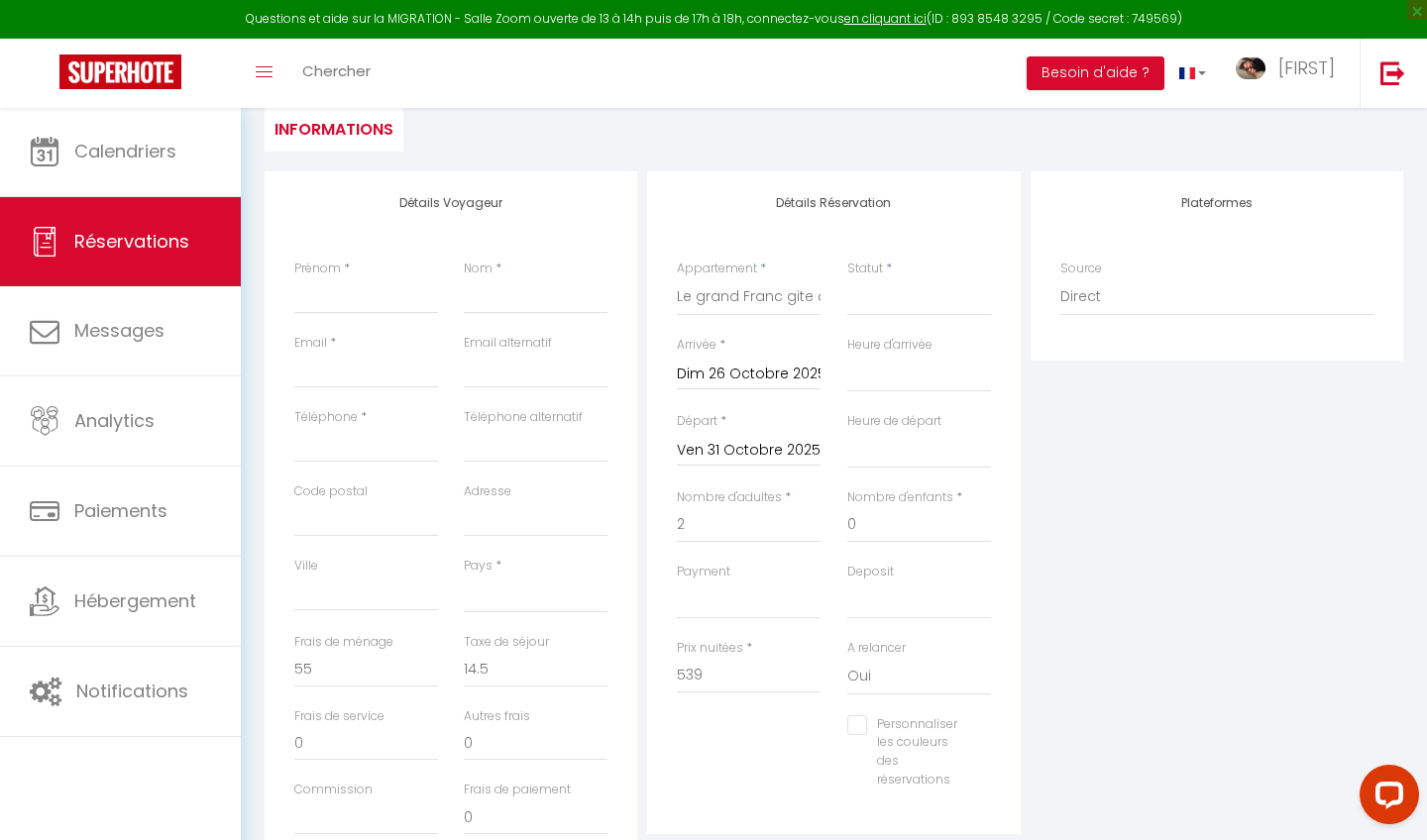click on "Ven 31 Octobre 2025" at bounding box center (748, 451) 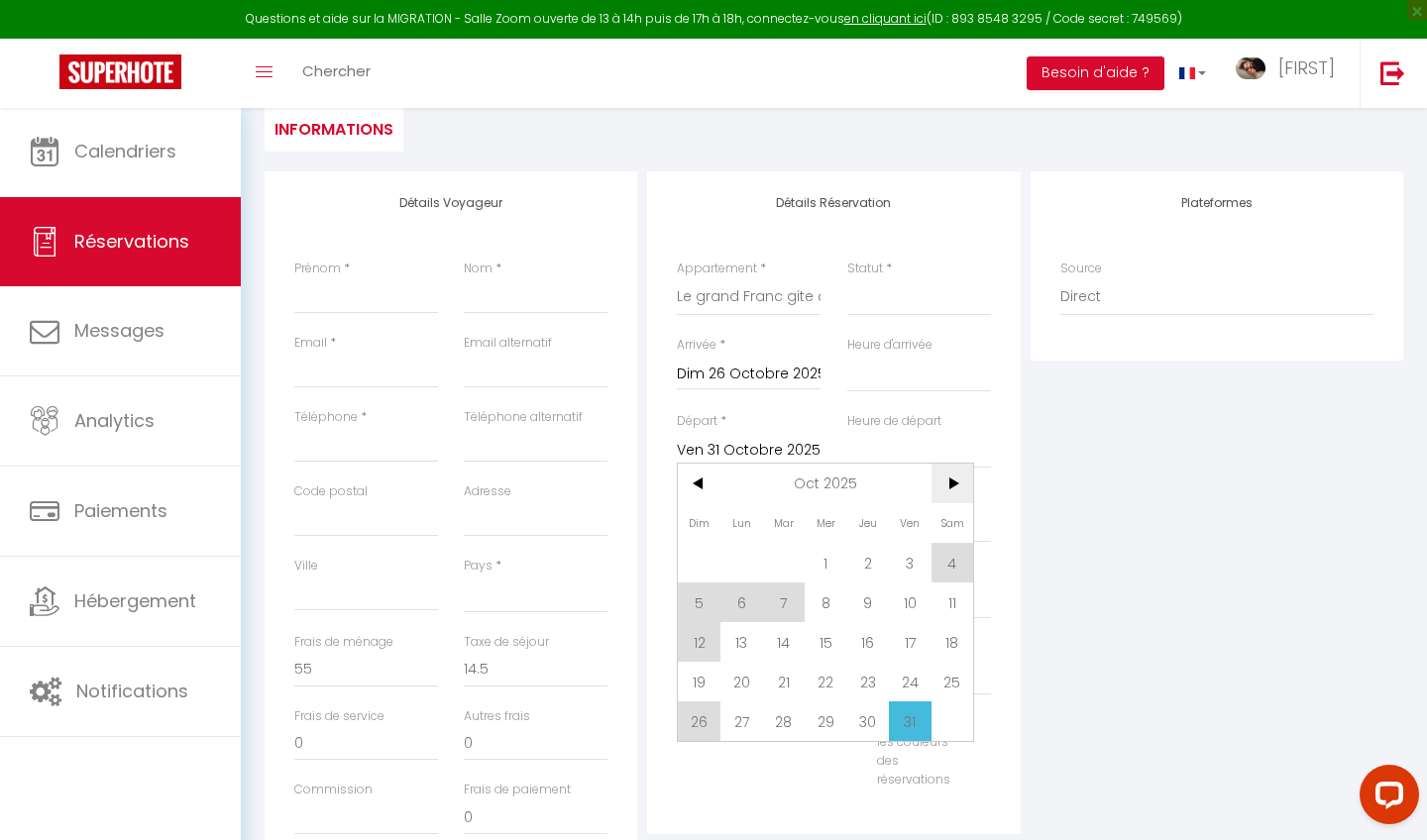 click on ">" at bounding box center [952, 483] 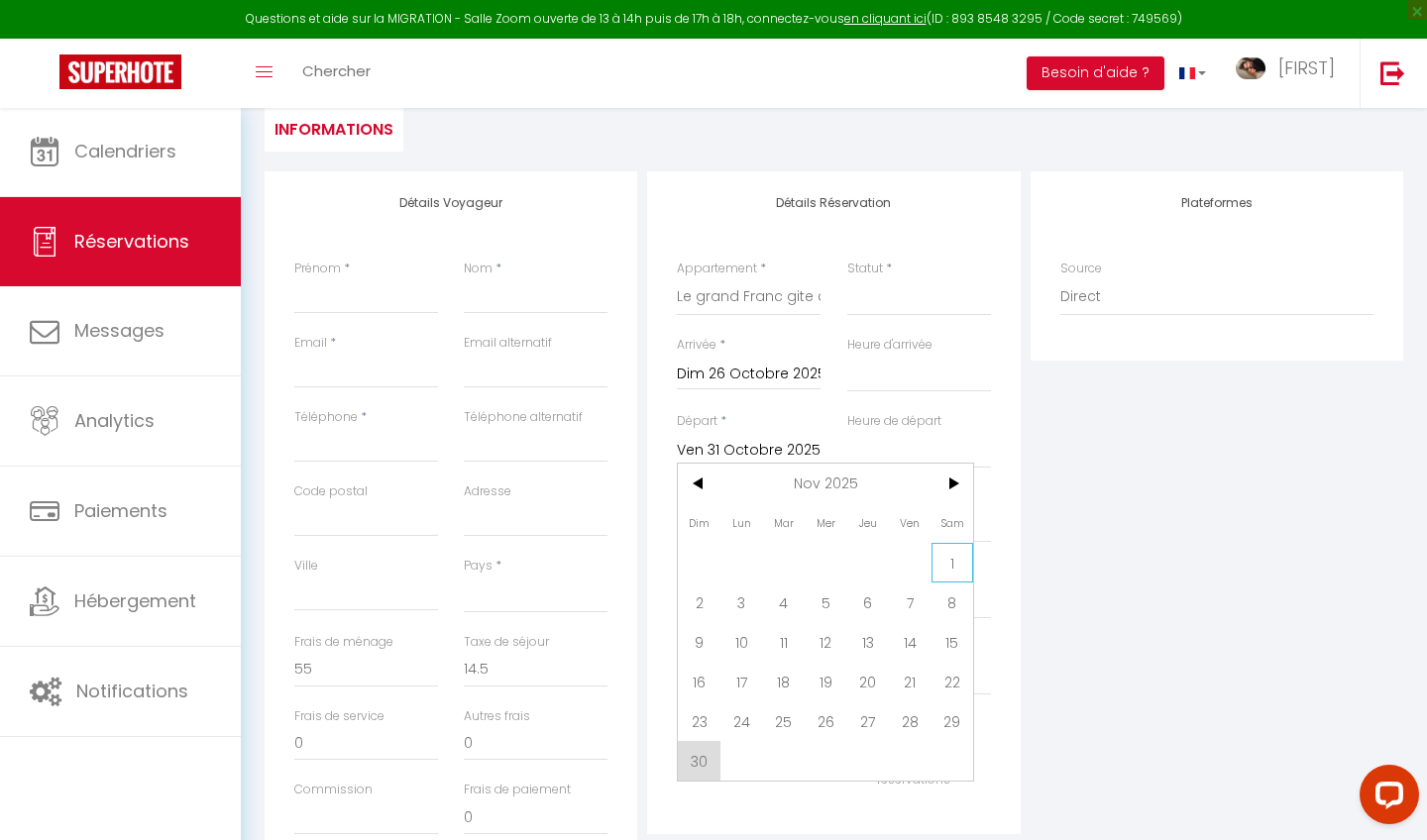 click on "1" at bounding box center (952, 563) 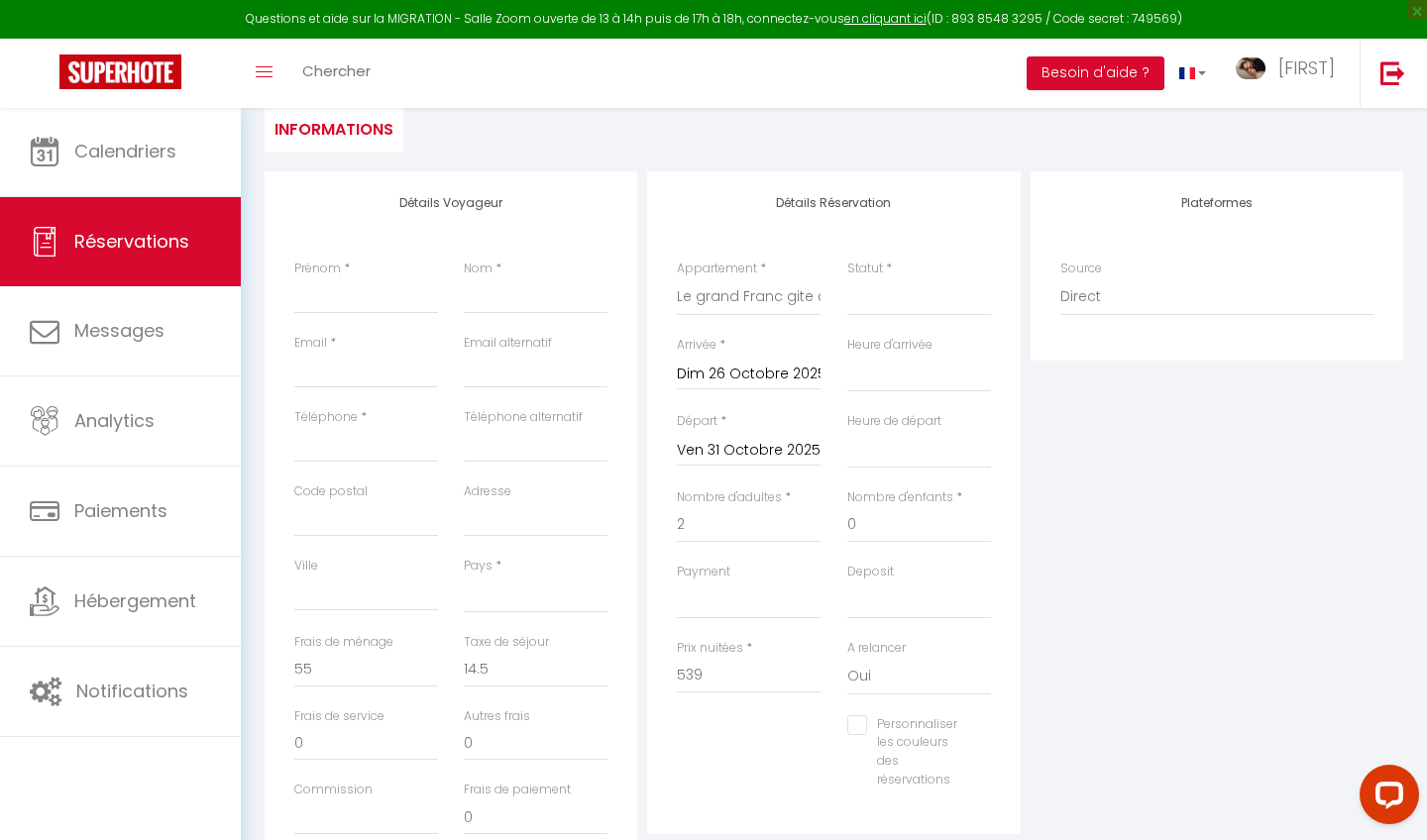 select 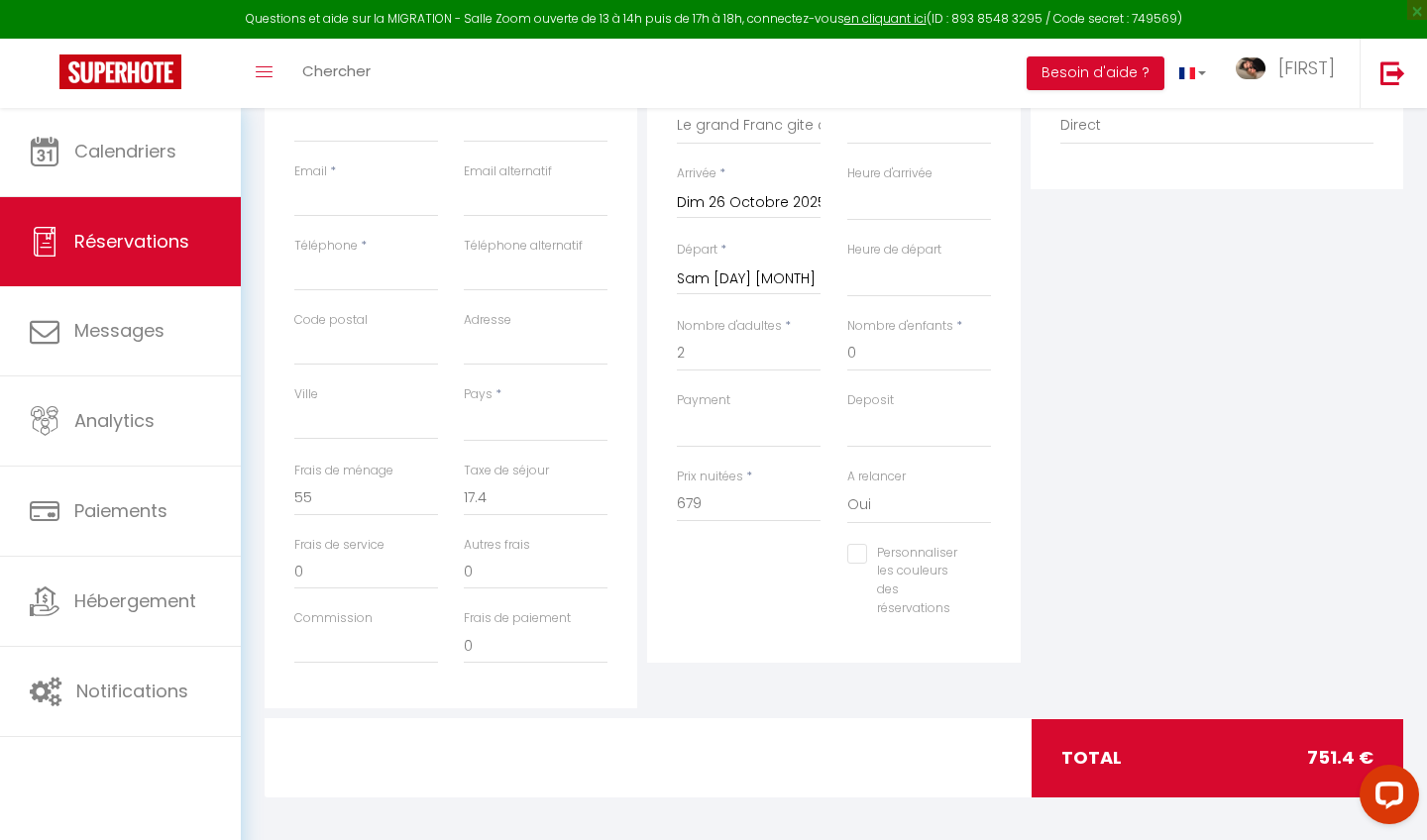 scroll, scrollTop: 365, scrollLeft: 0, axis: vertical 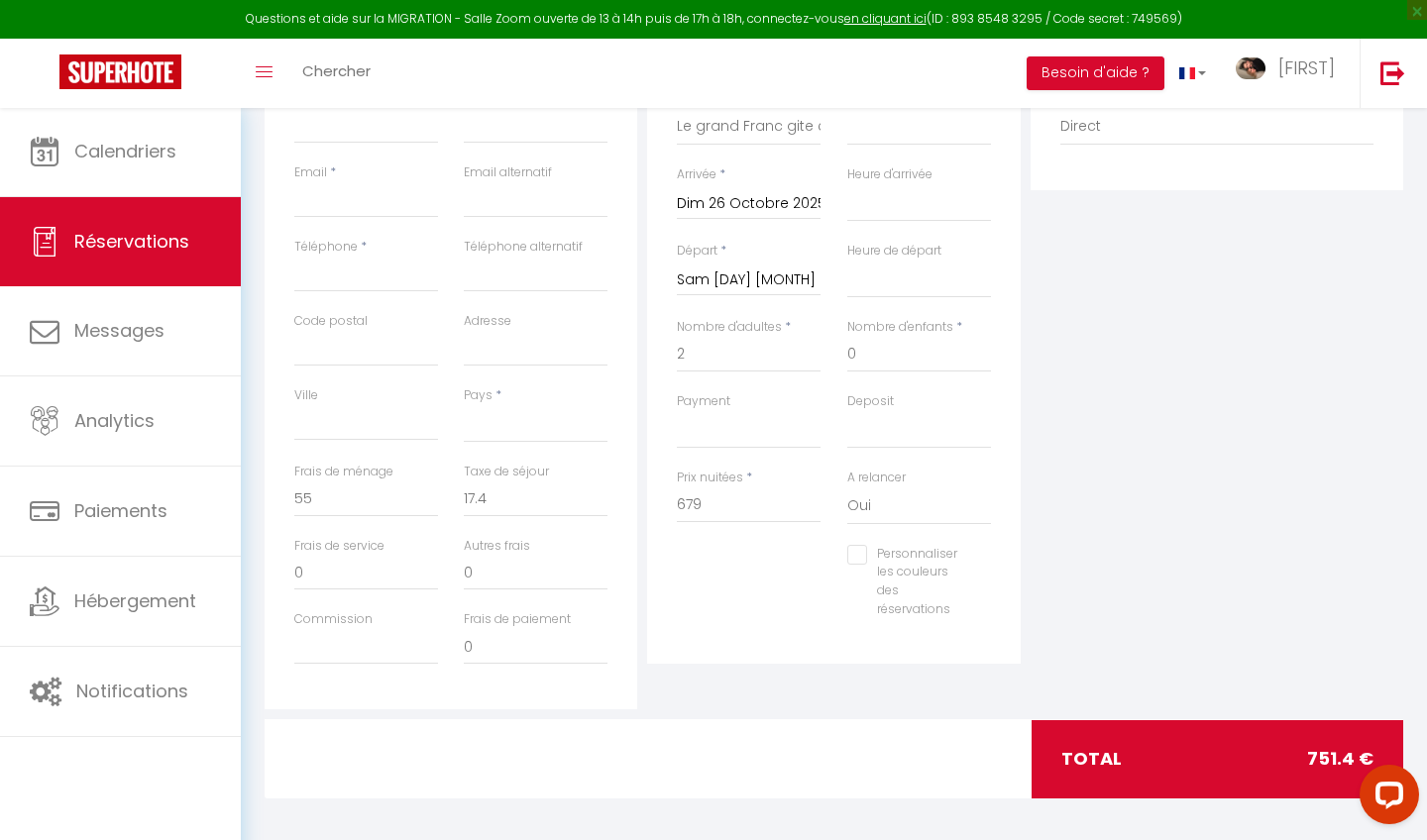click on "Dim 26 Octobre 2025" at bounding box center (748, 204) 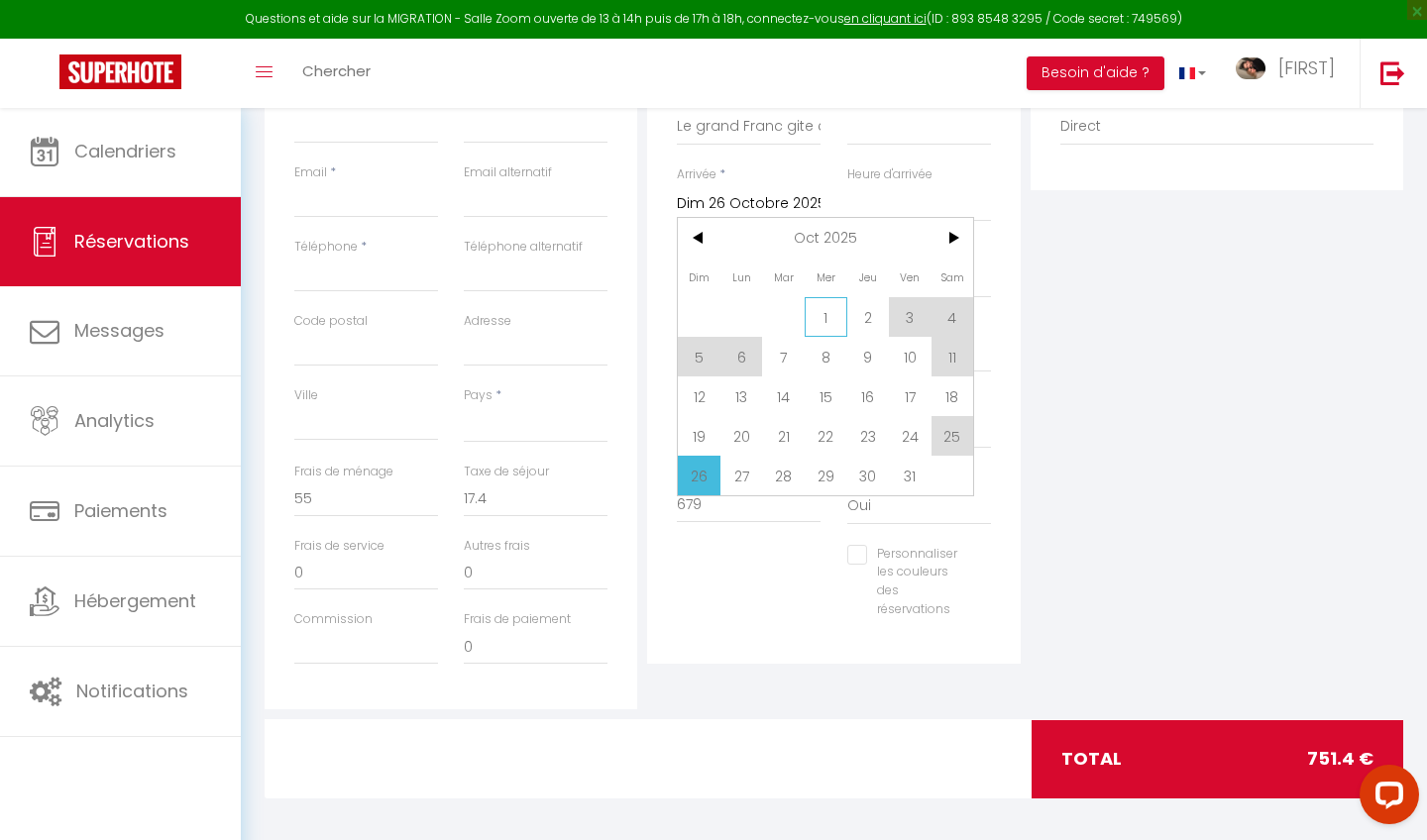 click on "1" at bounding box center (825, 317) 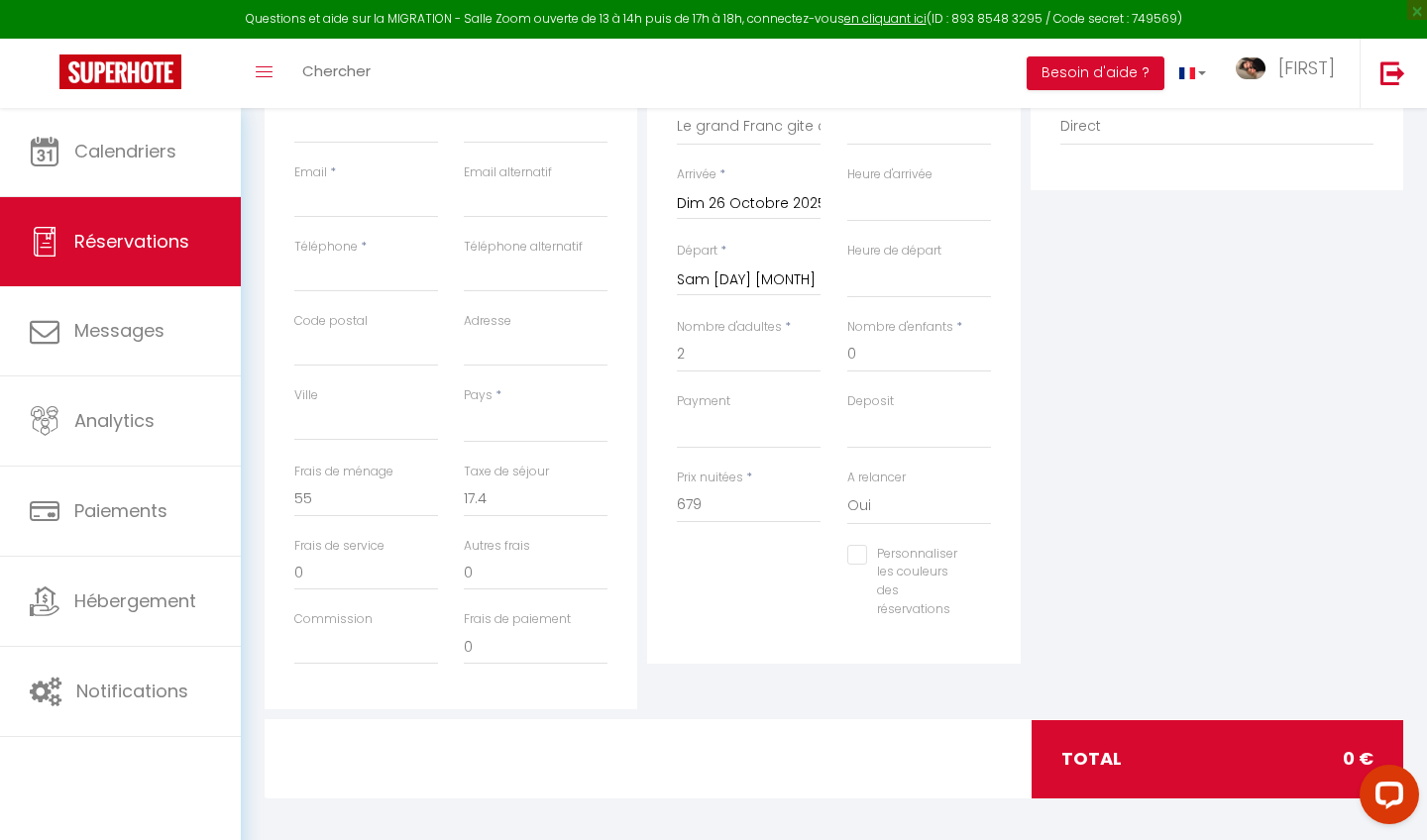 select 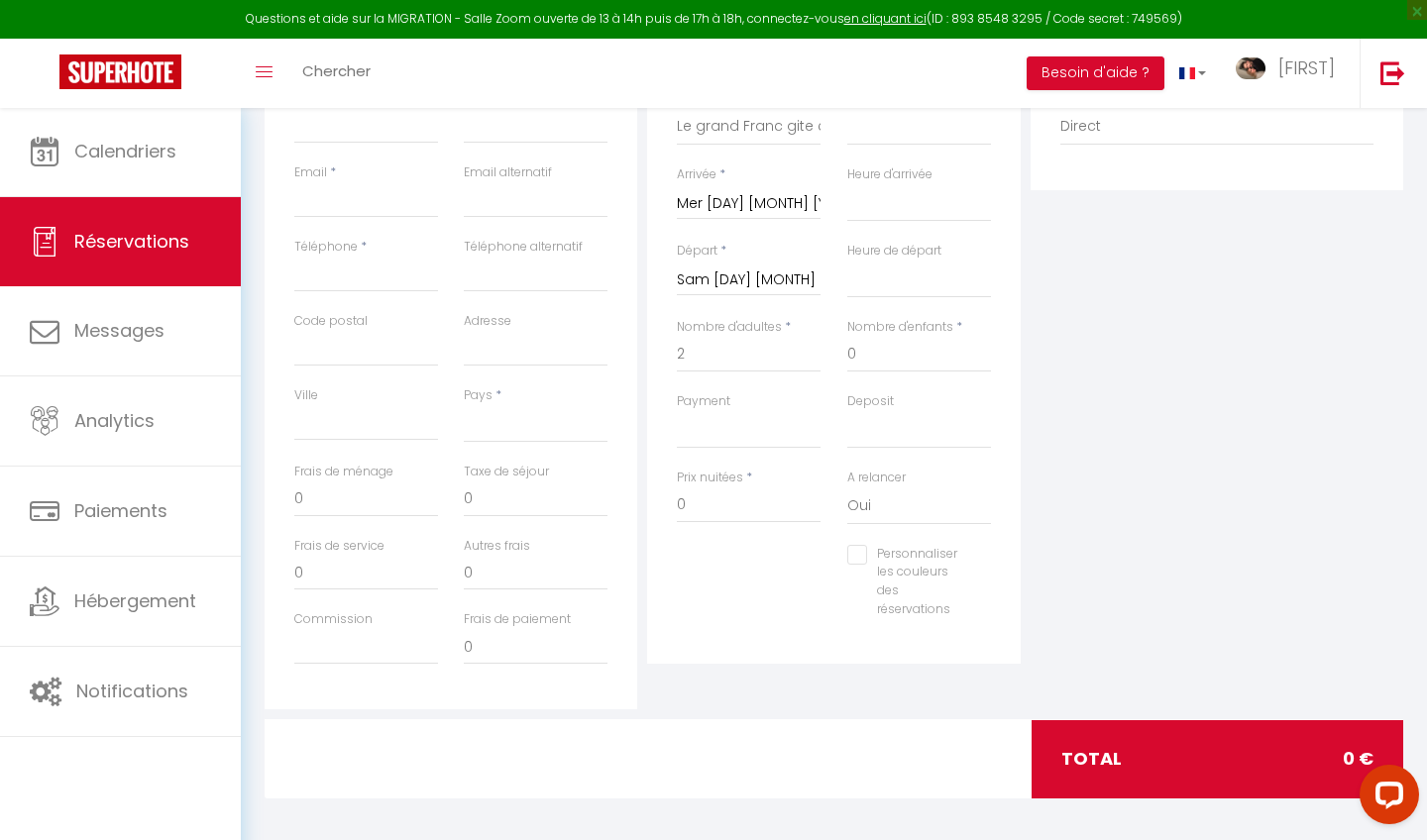 click on "Sam [DAY] [MONTH] [YEAR]" at bounding box center [748, 280] 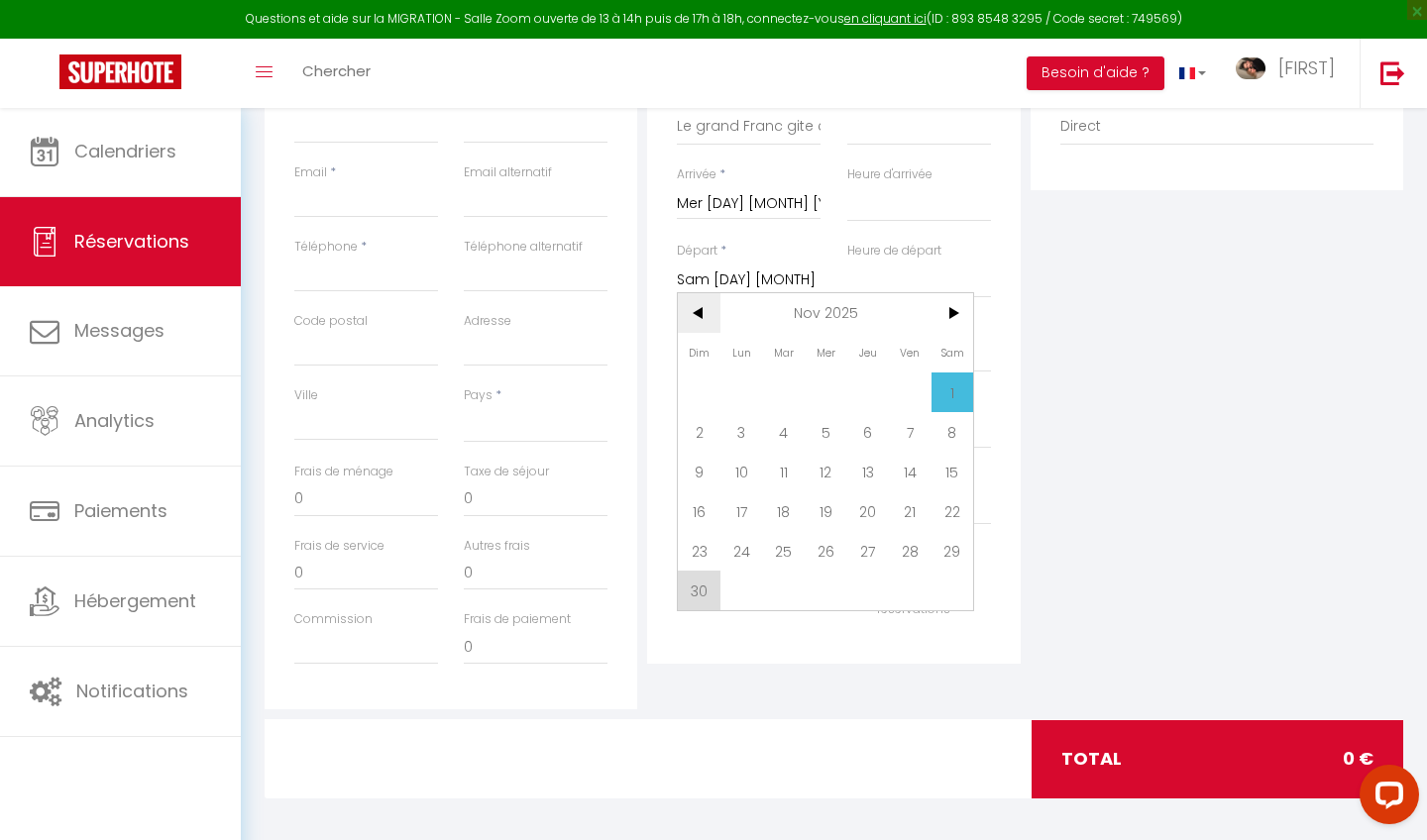 click on "<" at bounding box center (699, 313) 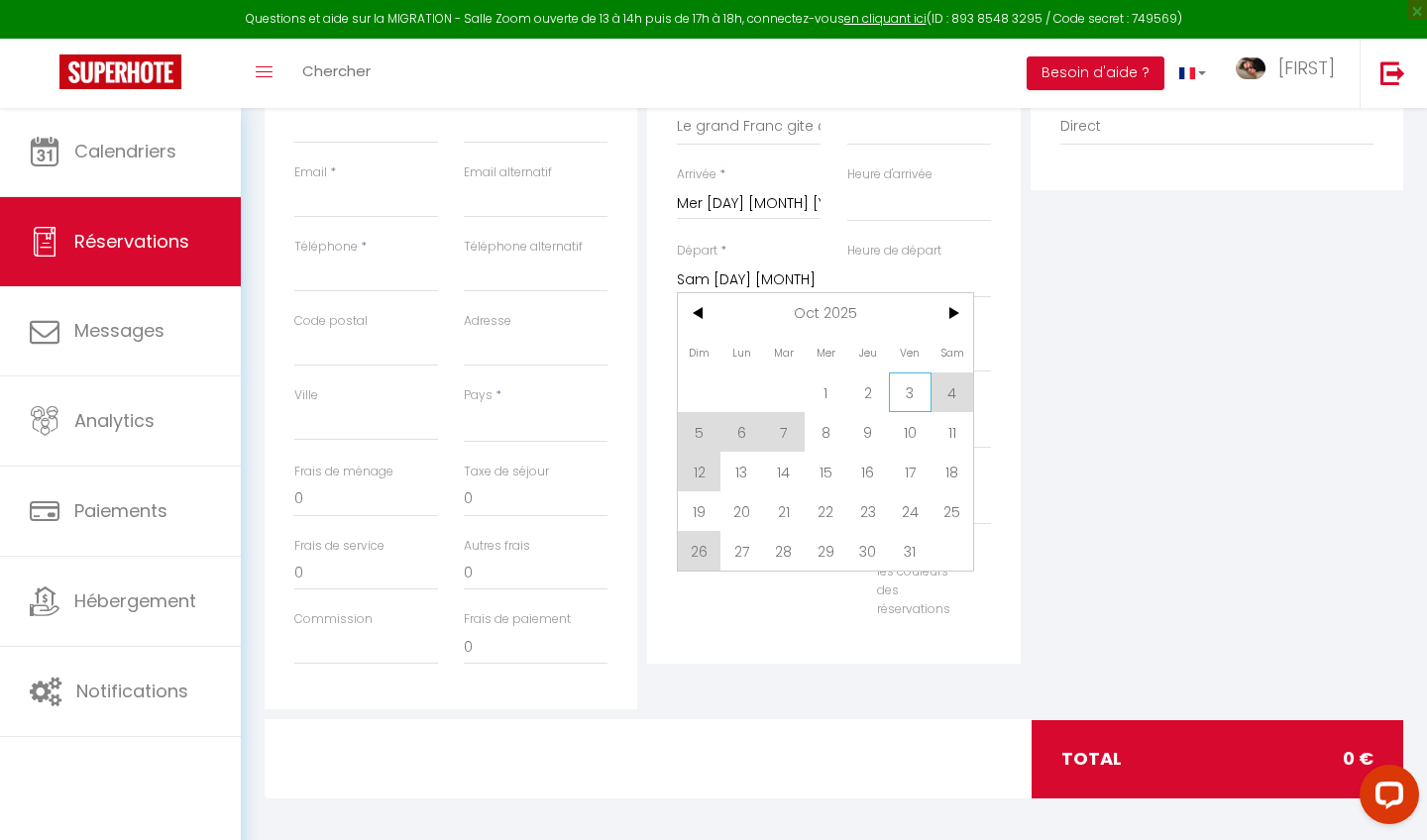 click on "3" at bounding box center [910, 392] 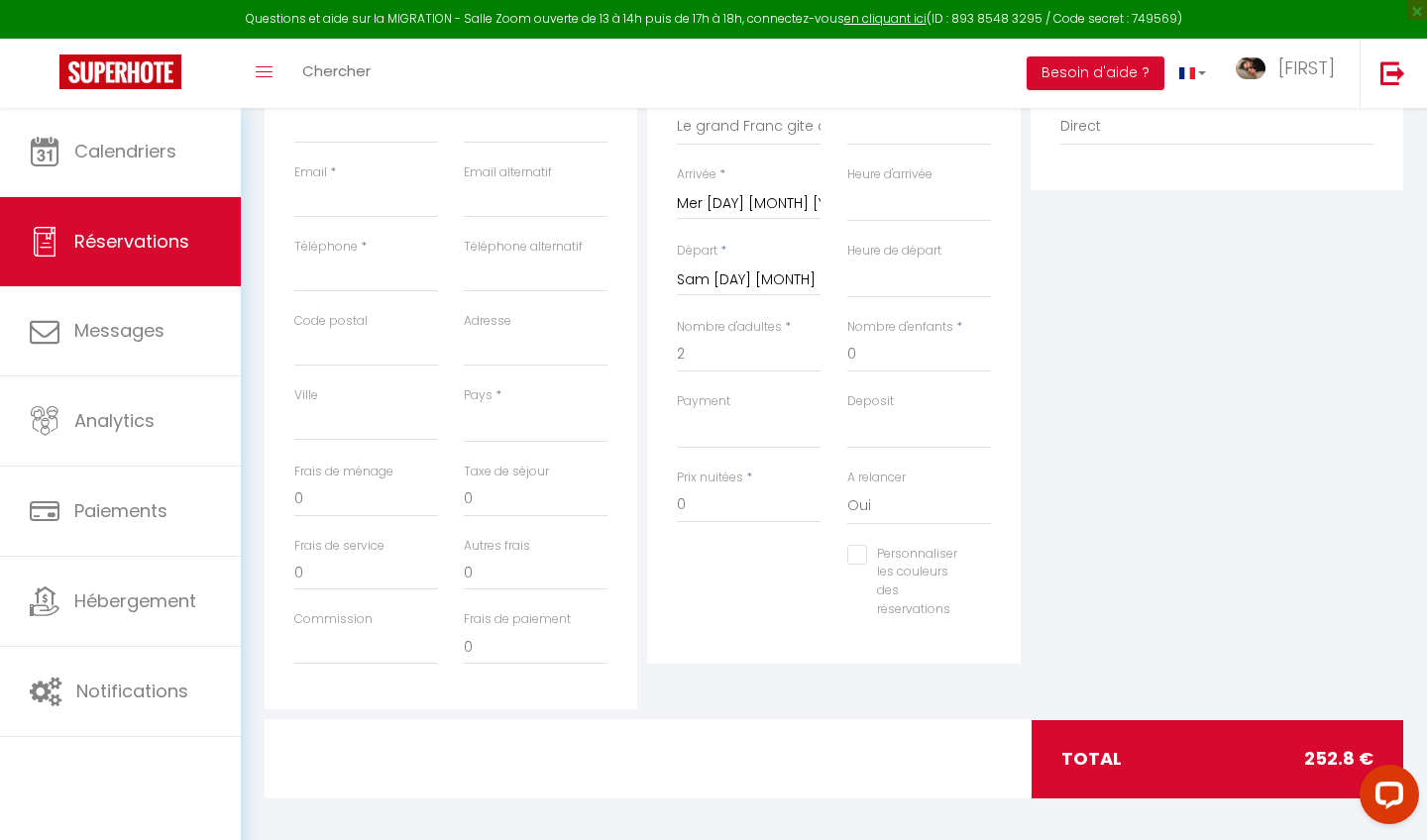 select 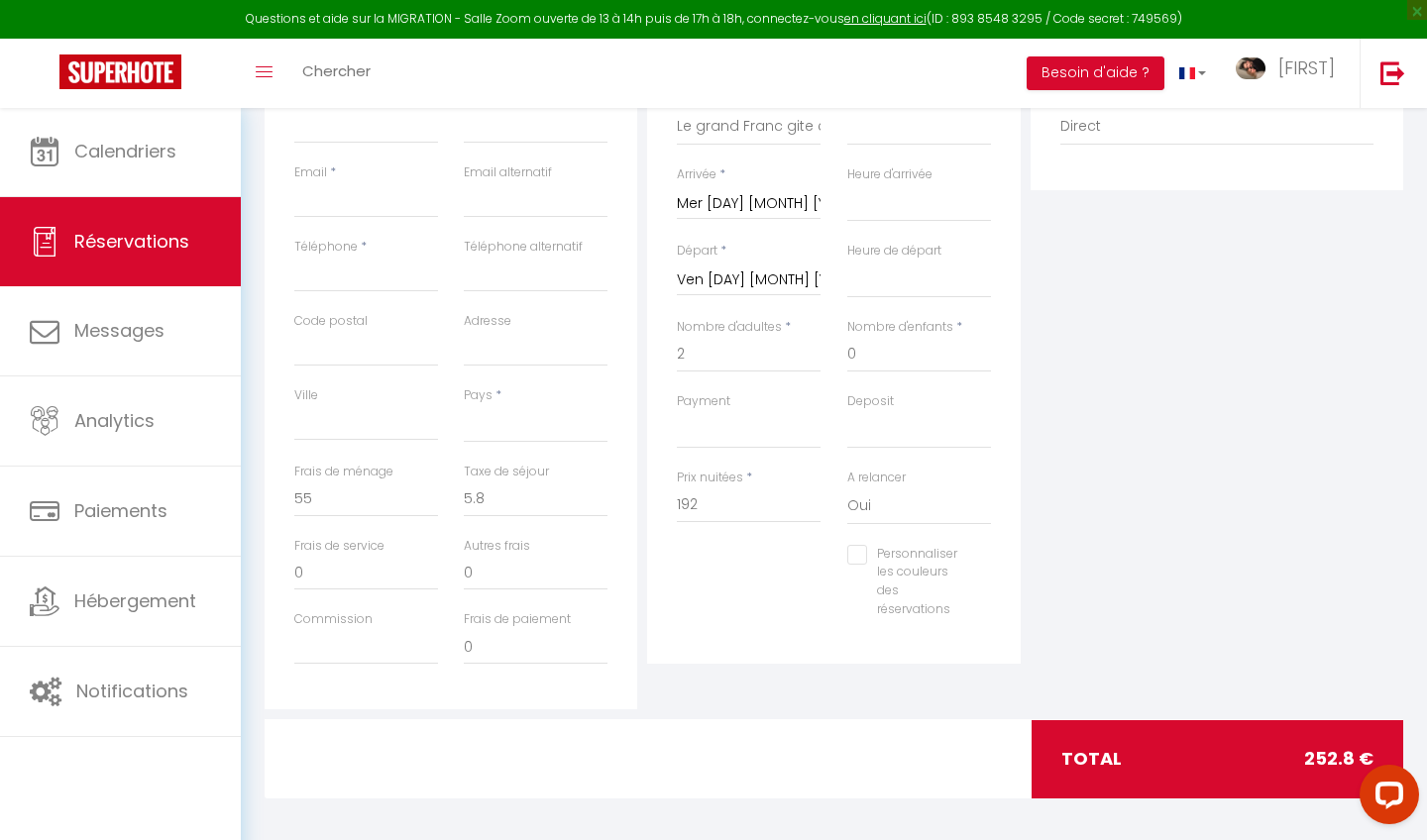 click on "Mer [DAY] [MONTH] [YEAR]" at bounding box center [748, 204] 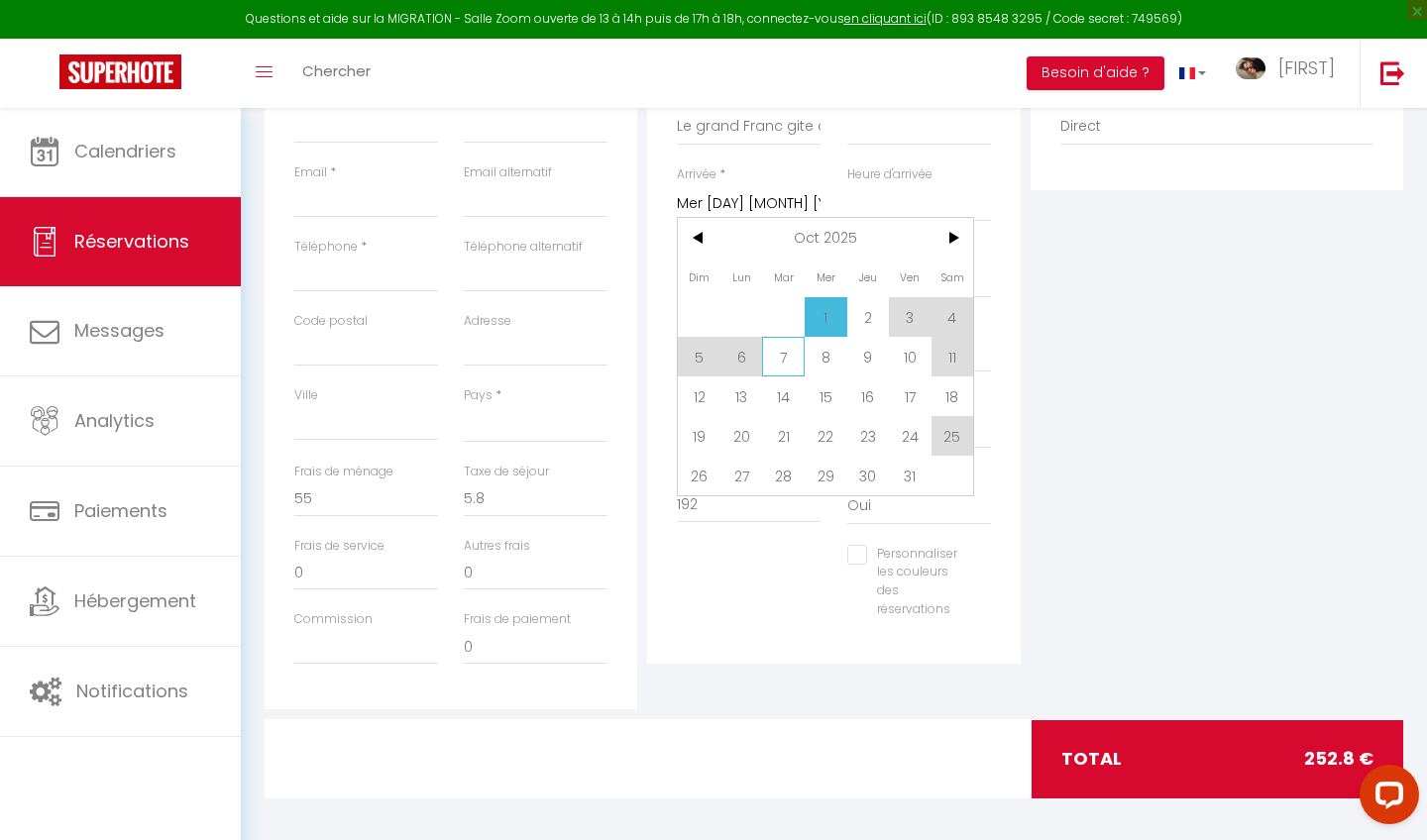 click on "7" at bounding box center (783, 357) 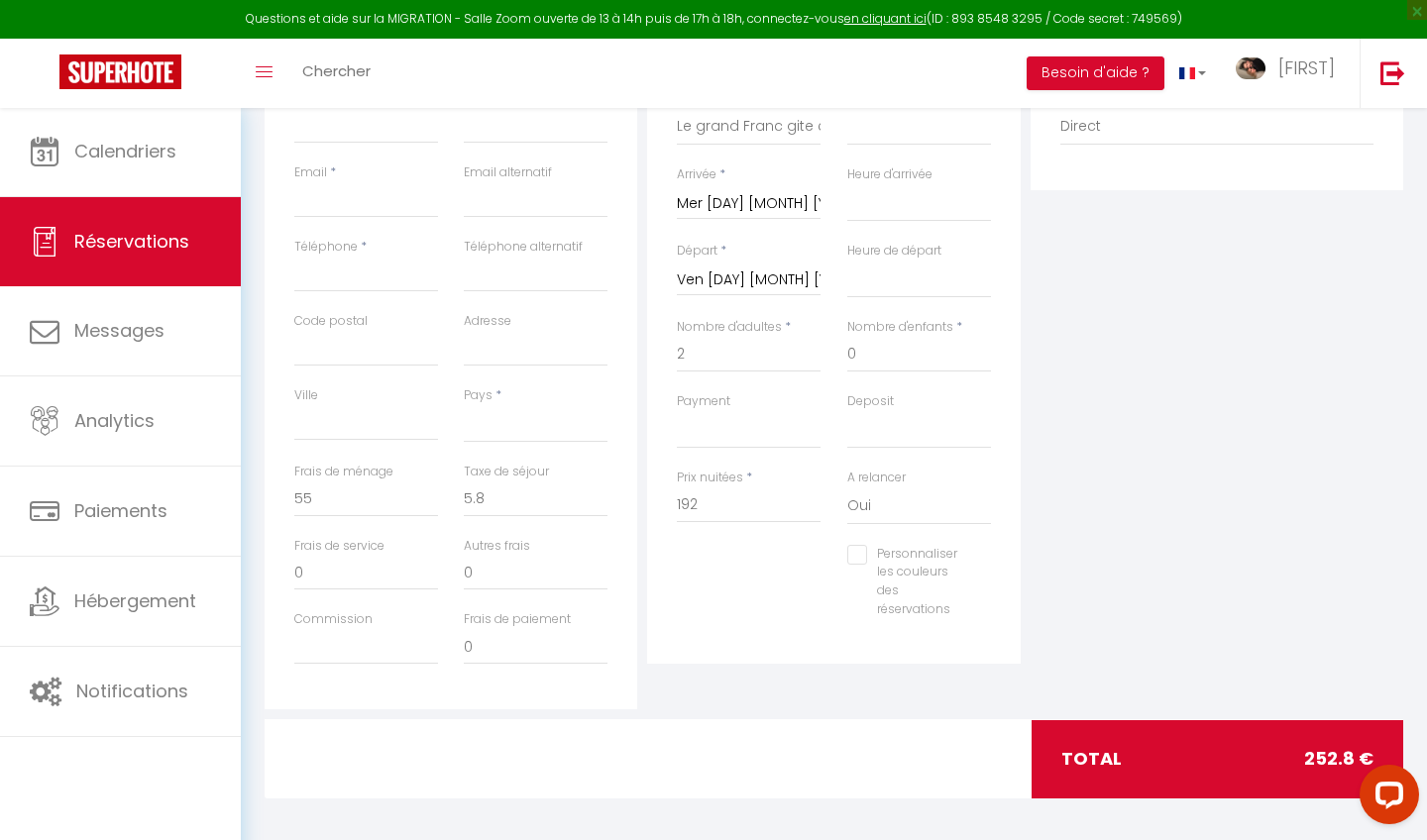 select 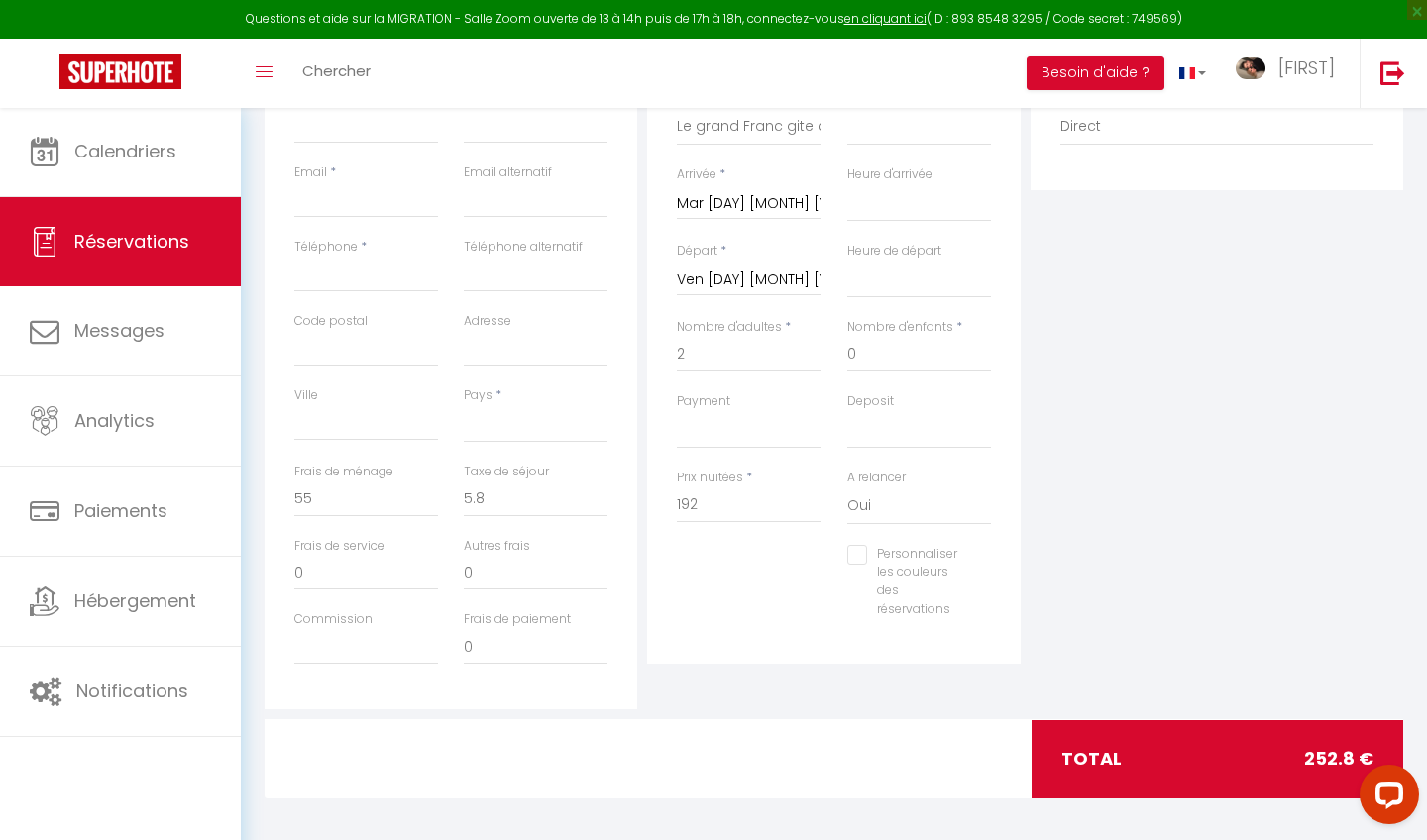 click on "Ven [DAY] [MONTH] [YEAR]" at bounding box center (748, 280) 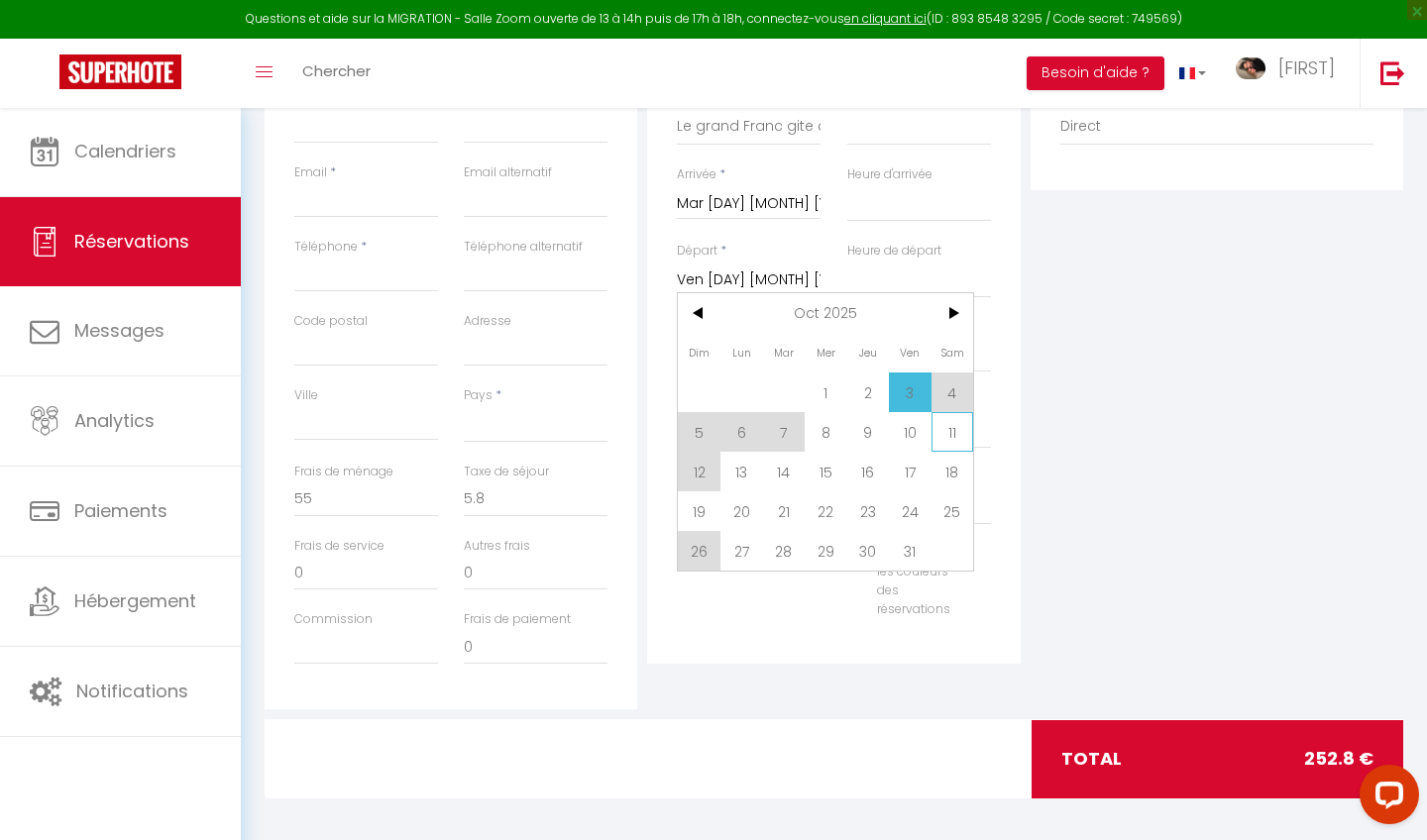 click on "11" at bounding box center [952, 432] 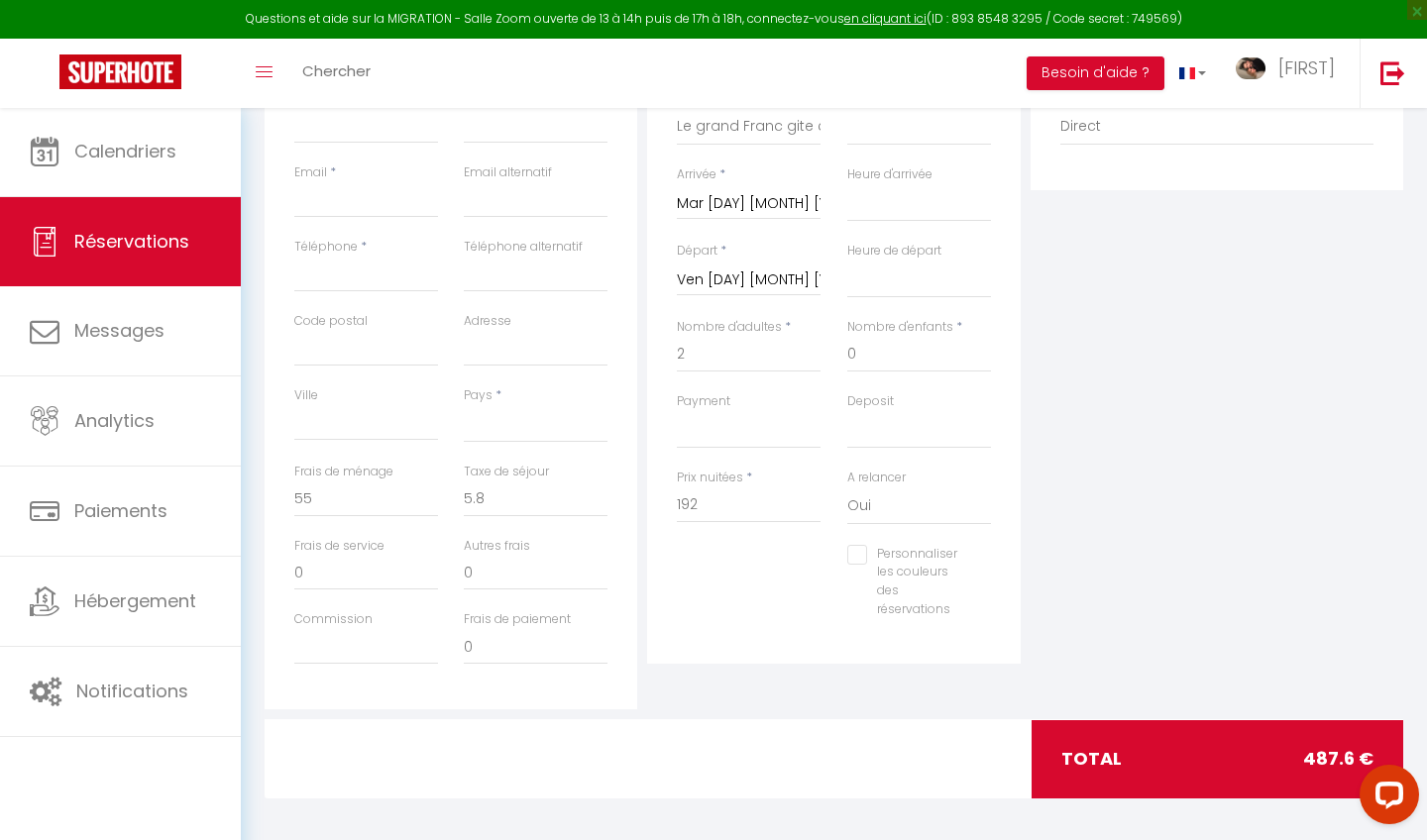 select 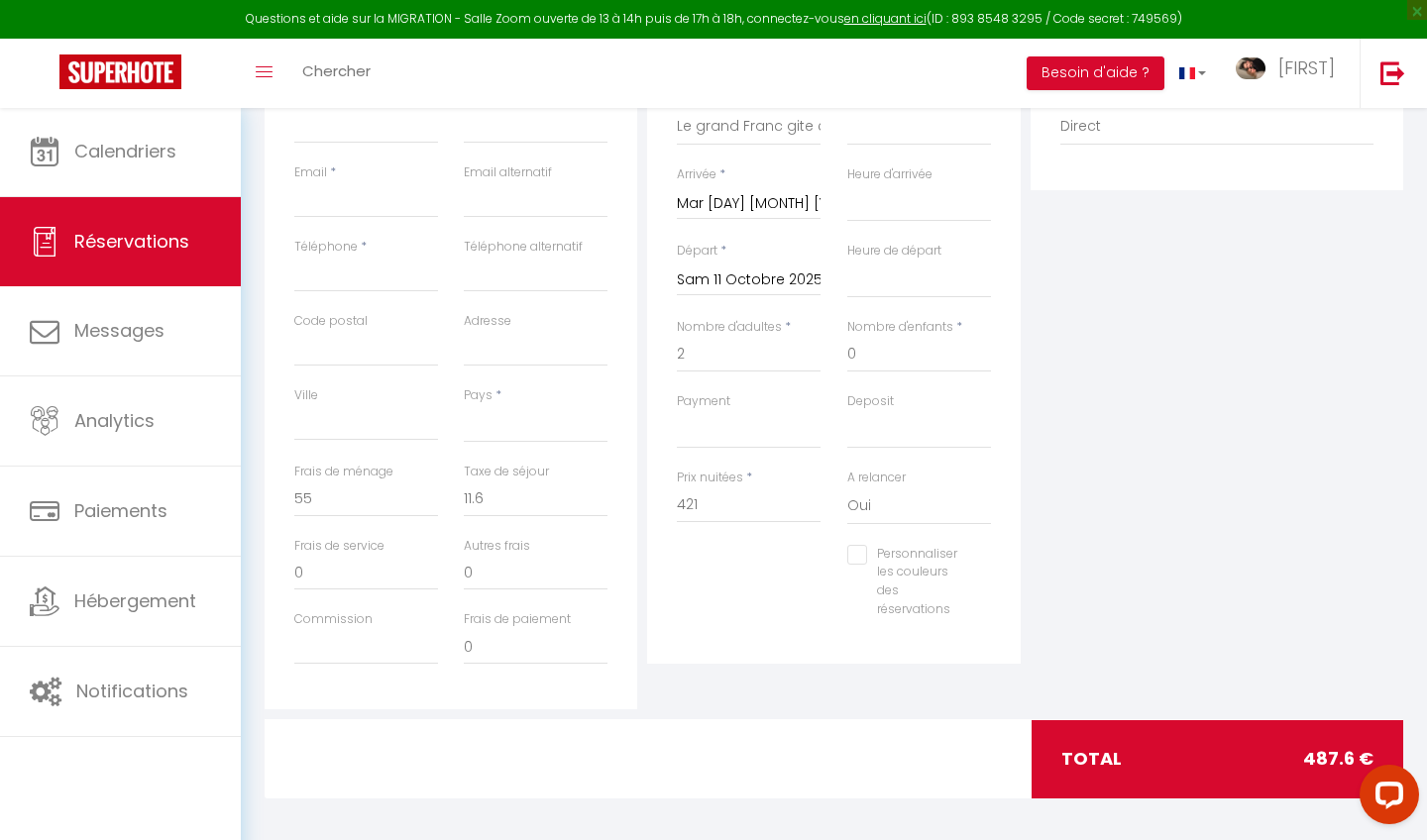 click on "Mar [DAY] [MONTH] [YEAR]" at bounding box center [748, 204] 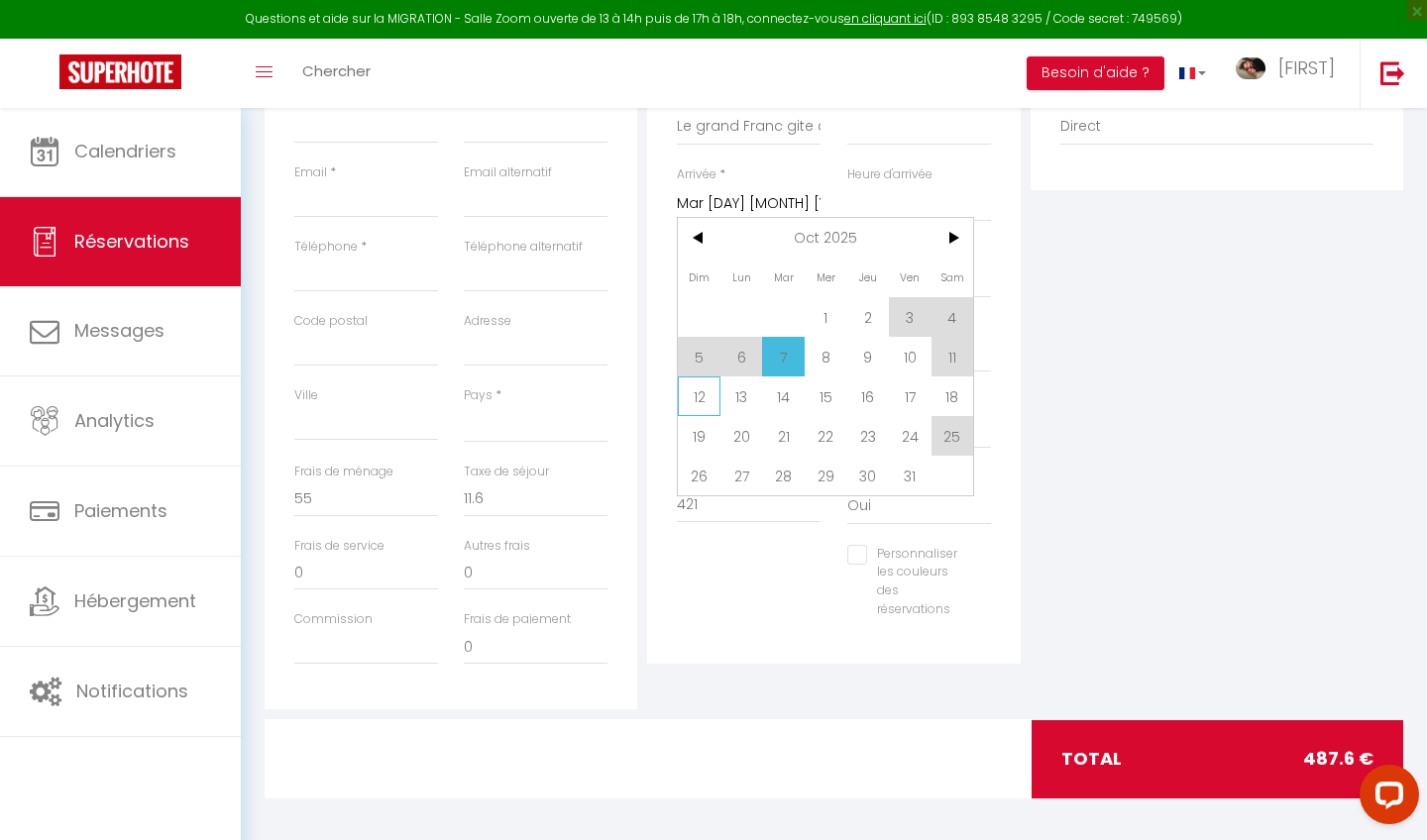 click on "12" at bounding box center [699, 396] 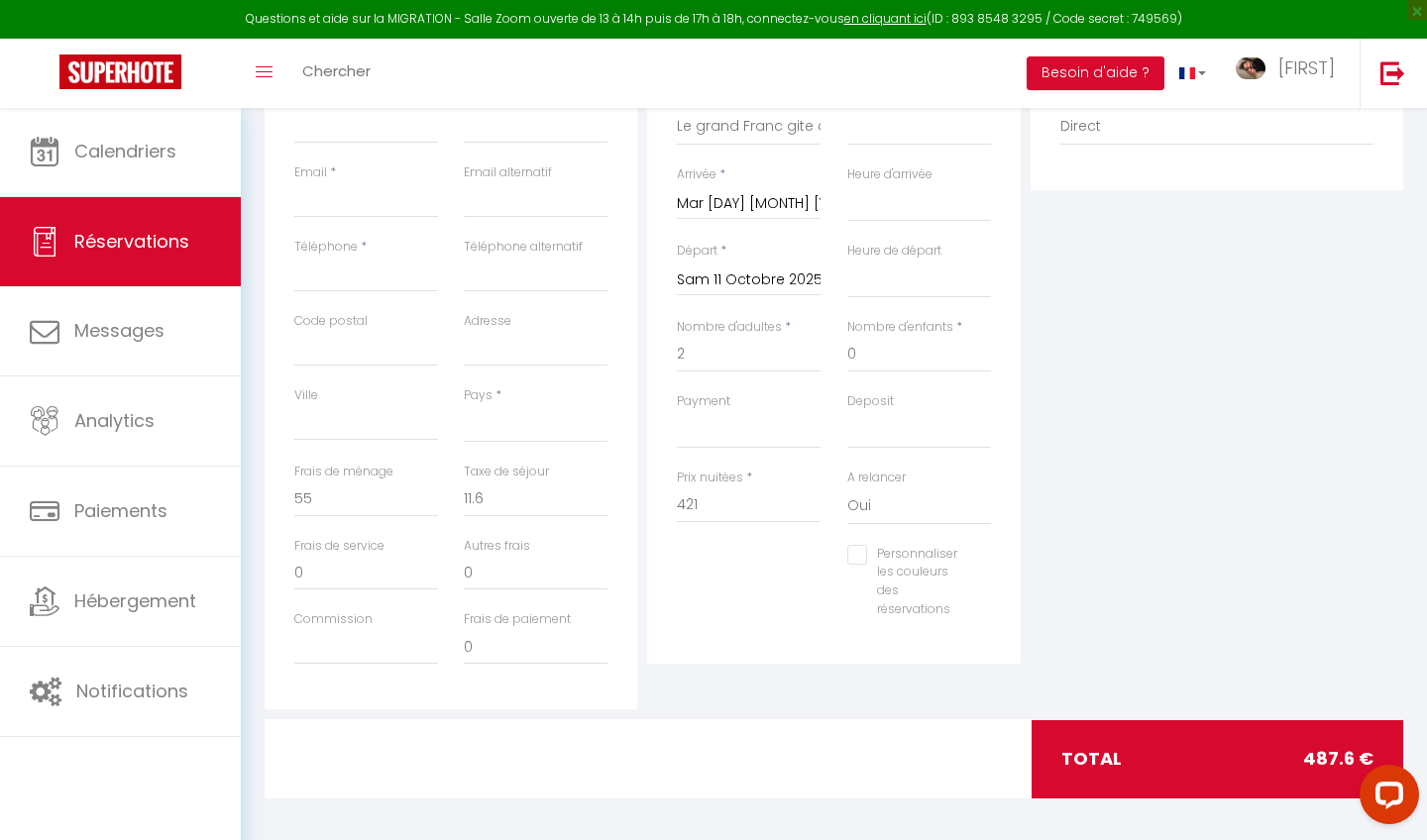 select 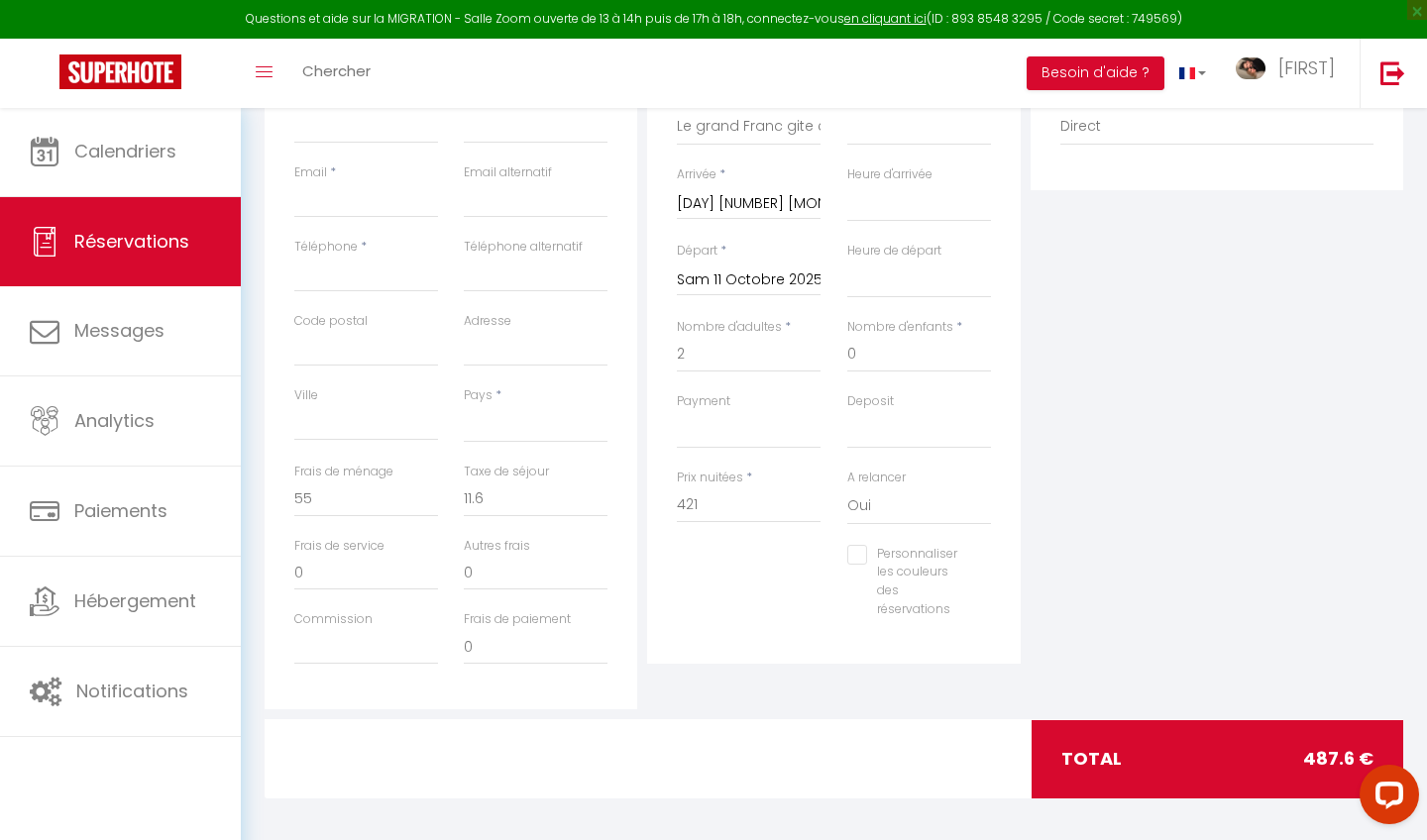 click on "Sam 11 Octobre 2025" at bounding box center [748, 280] 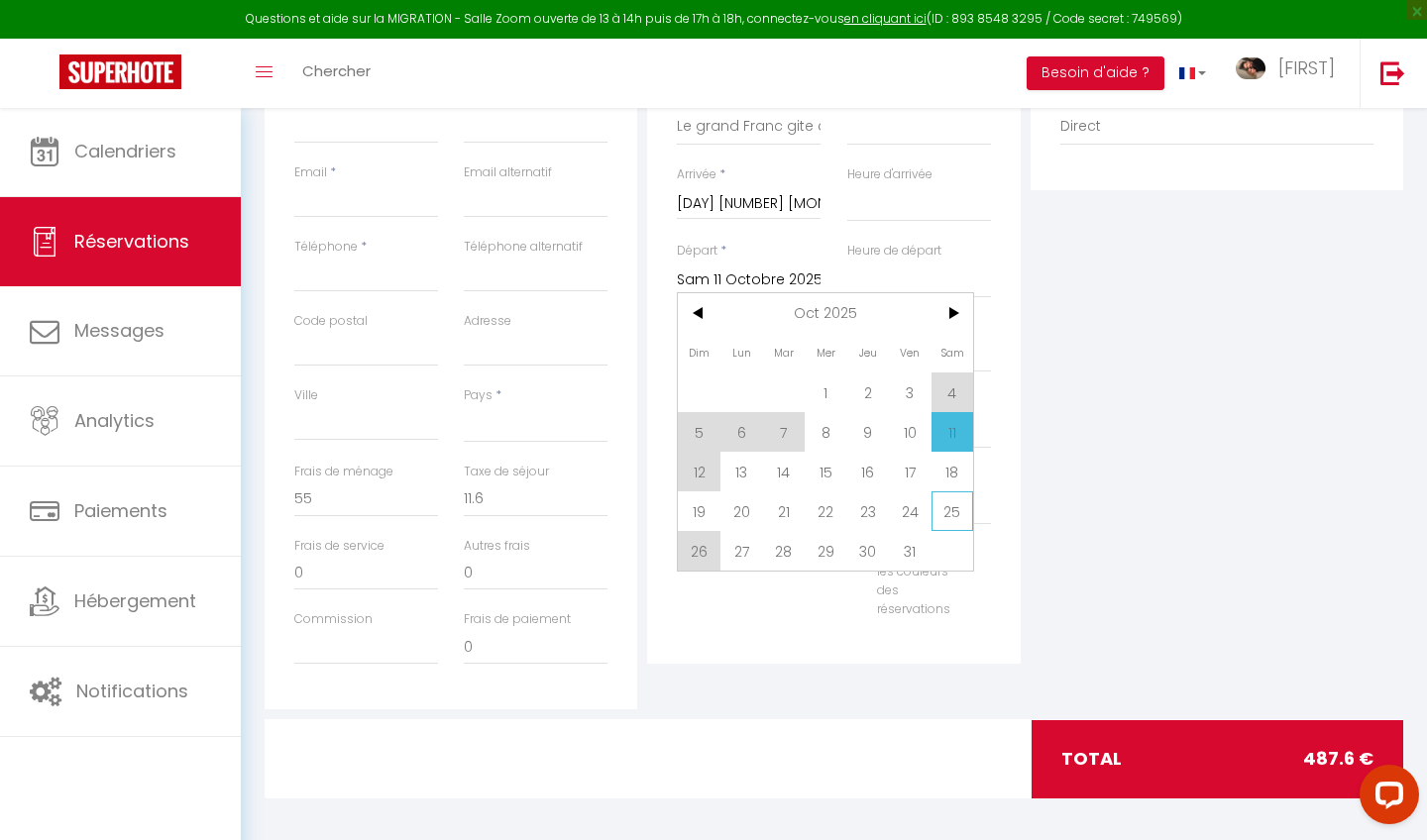 click on "25" at bounding box center [952, 511] 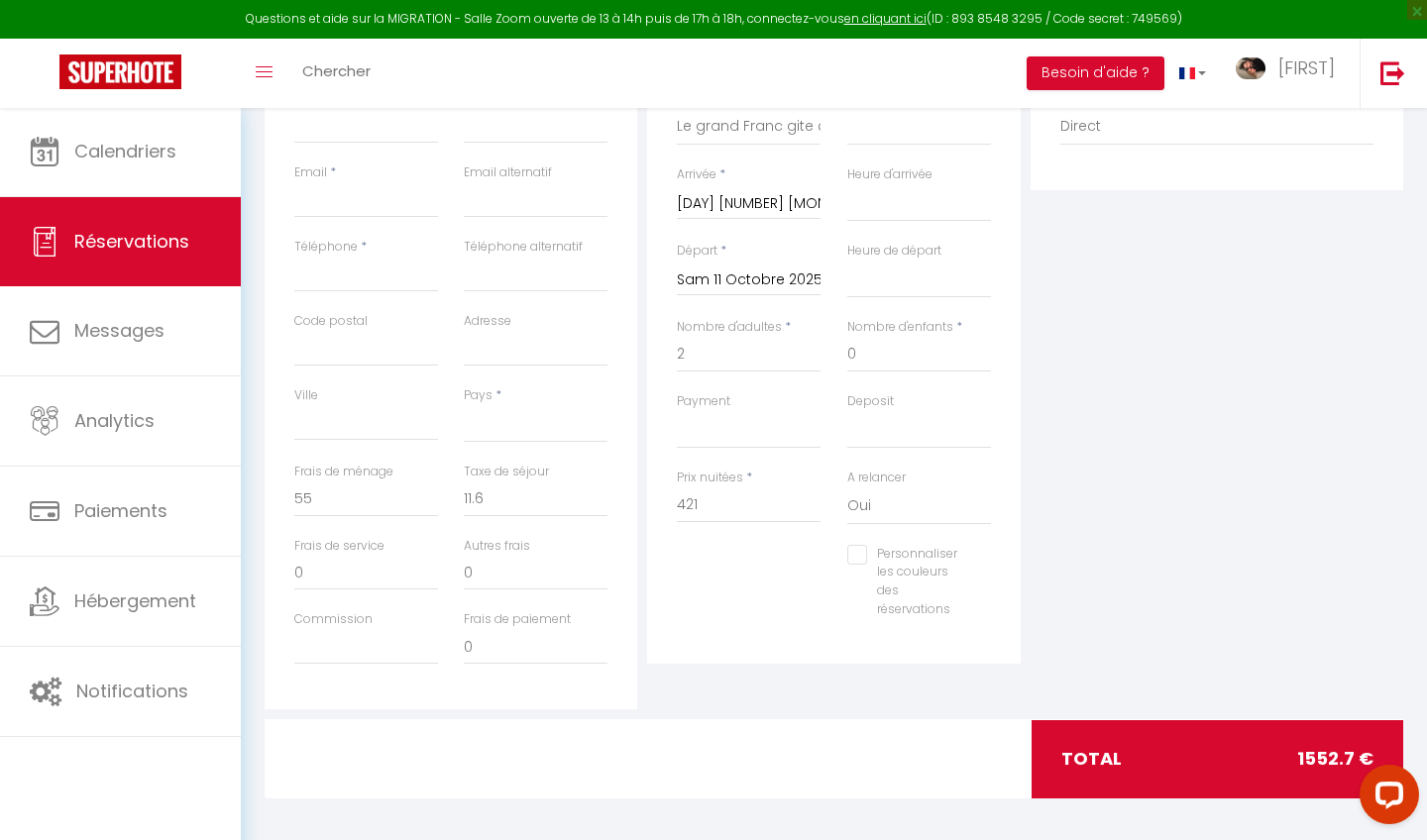 type 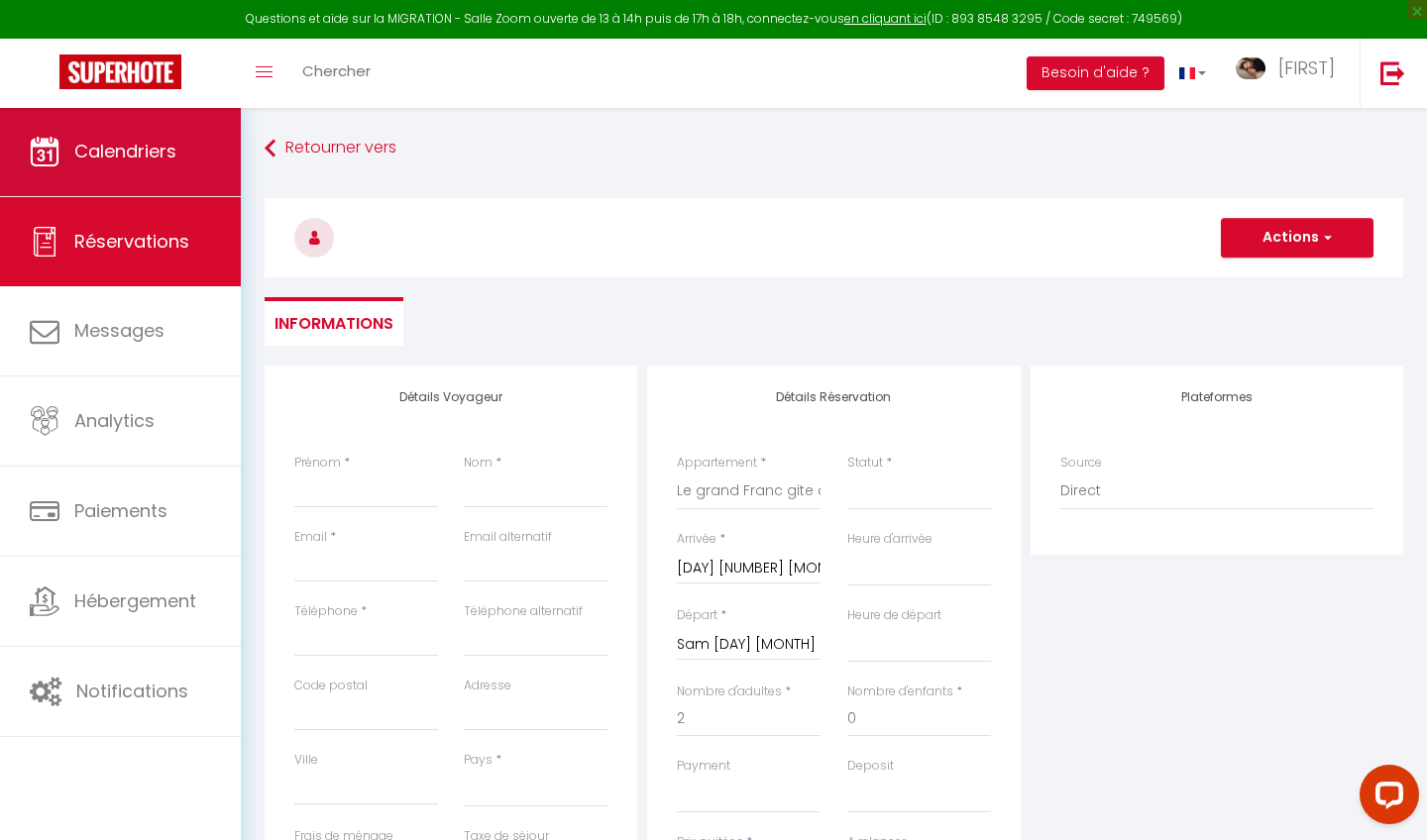 scroll, scrollTop: 0, scrollLeft: 0, axis: both 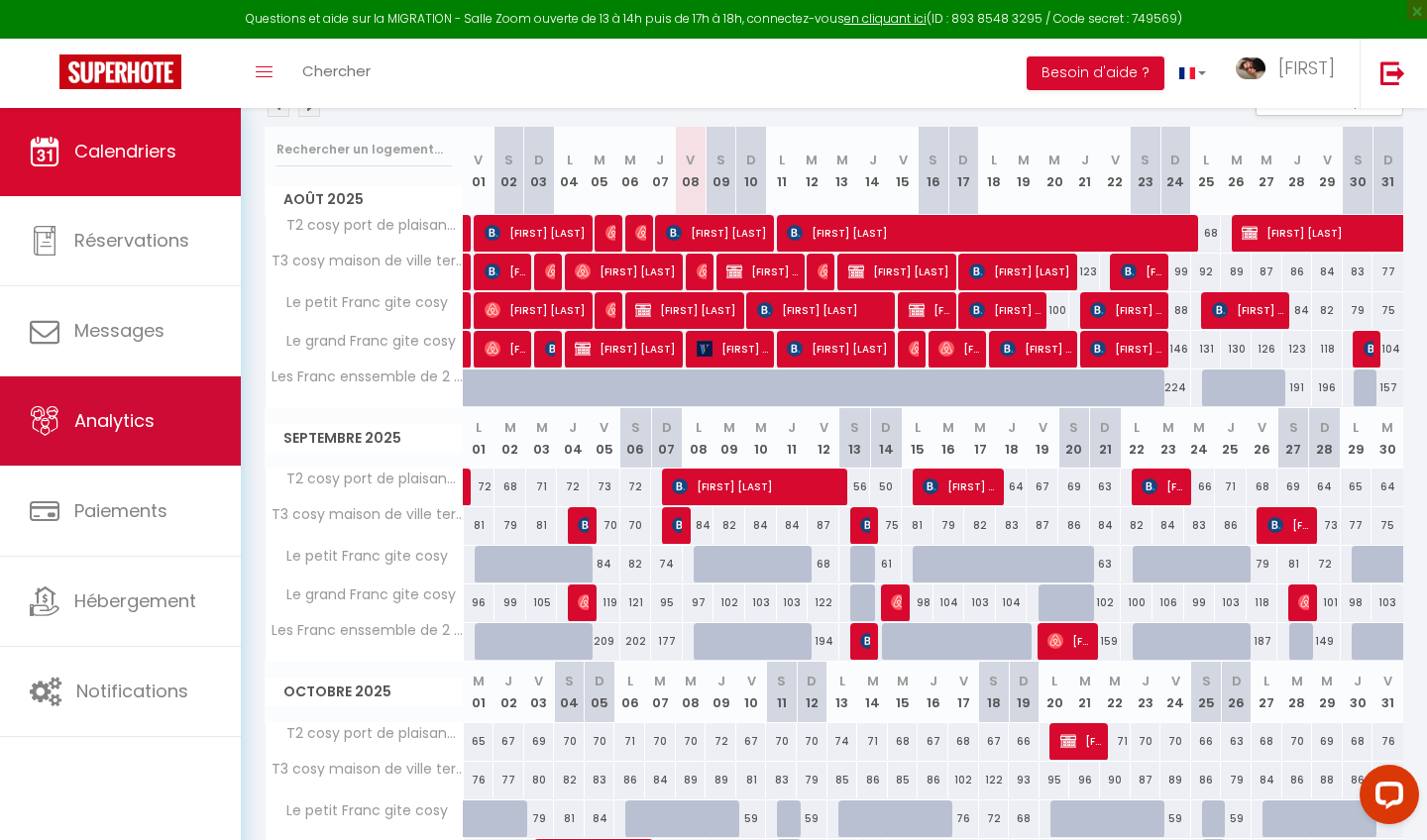 click on "Analytics" at bounding box center [120, 421] 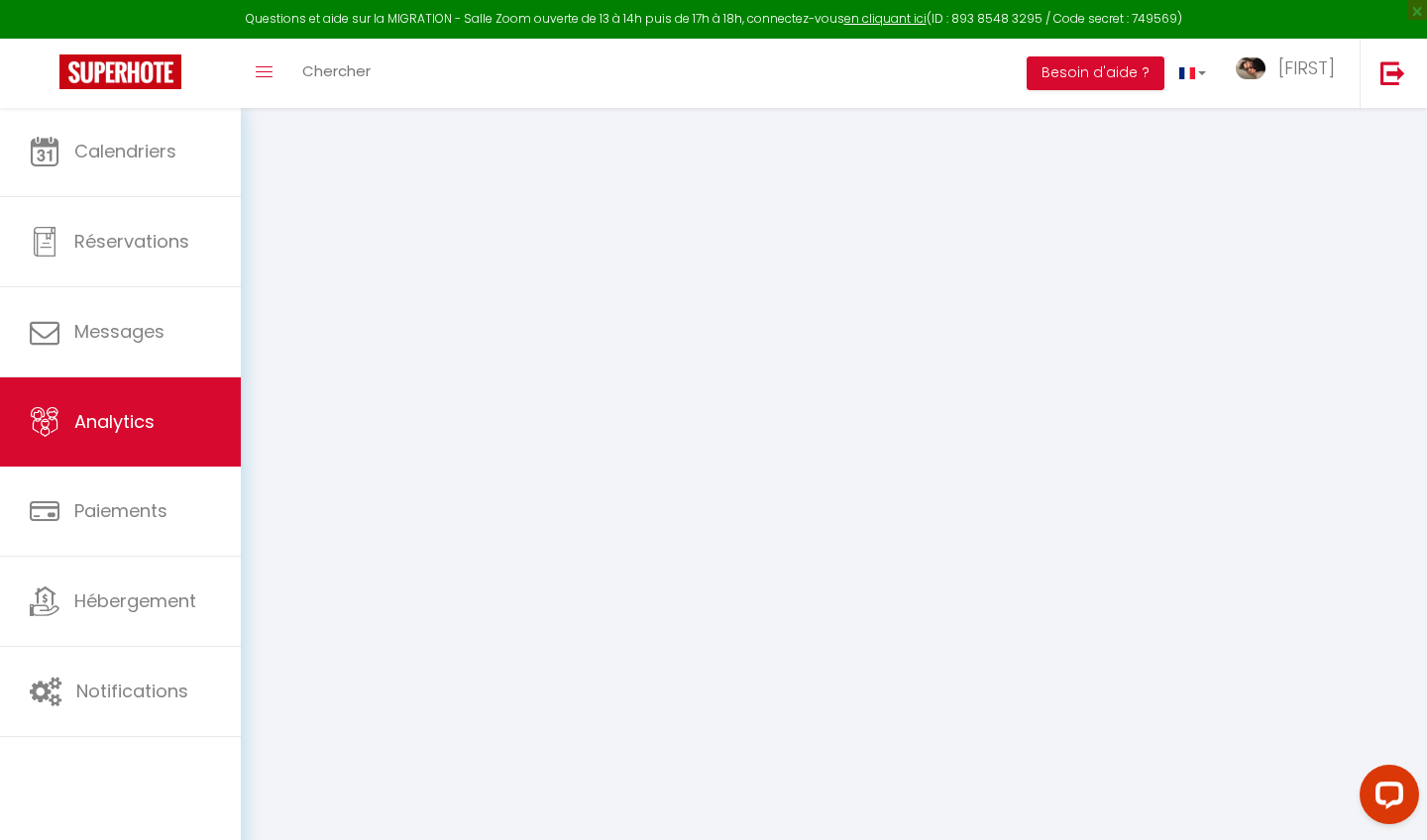 scroll, scrollTop: 0, scrollLeft: 0, axis: both 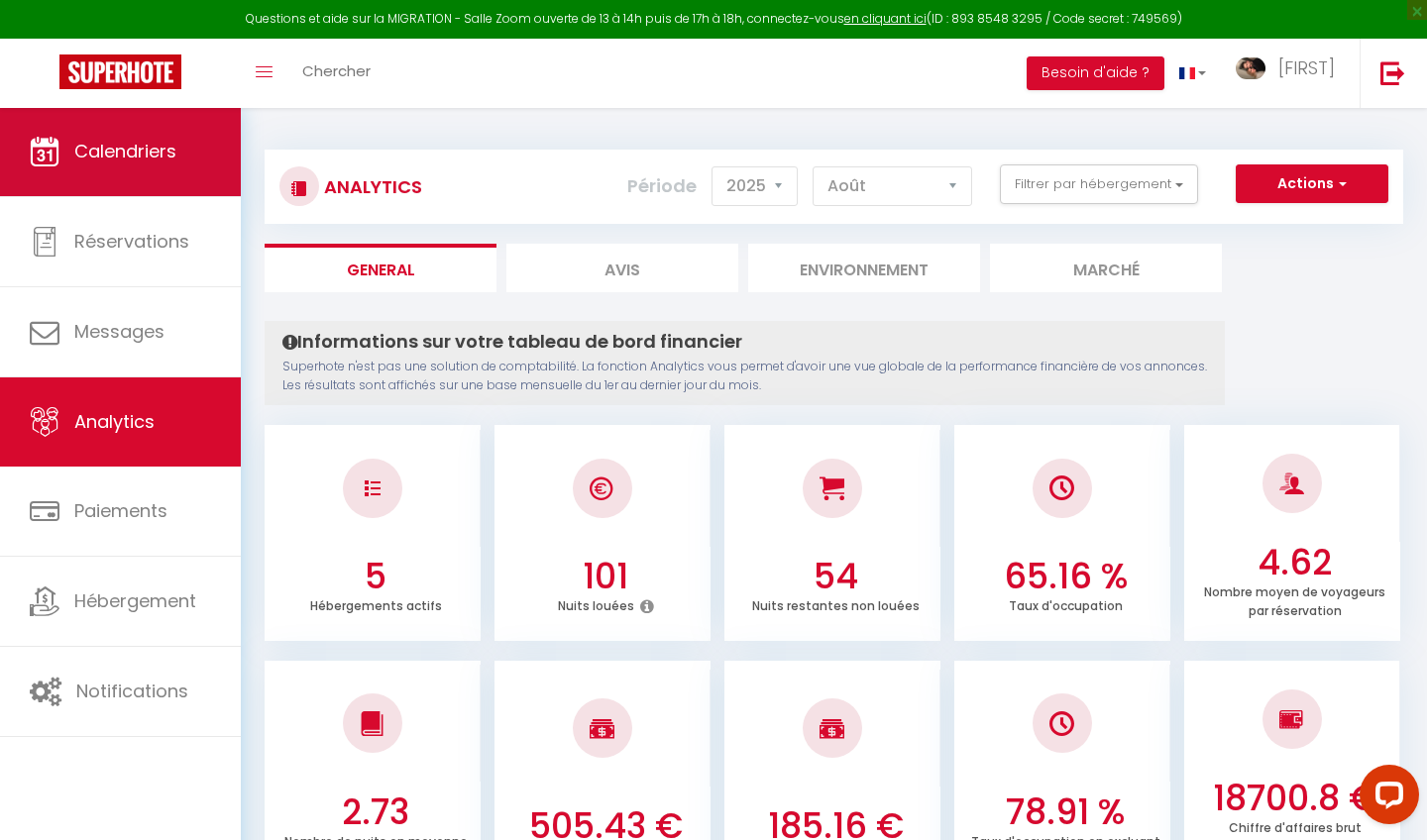click on "Calendriers" at bounding box center [120, 152] 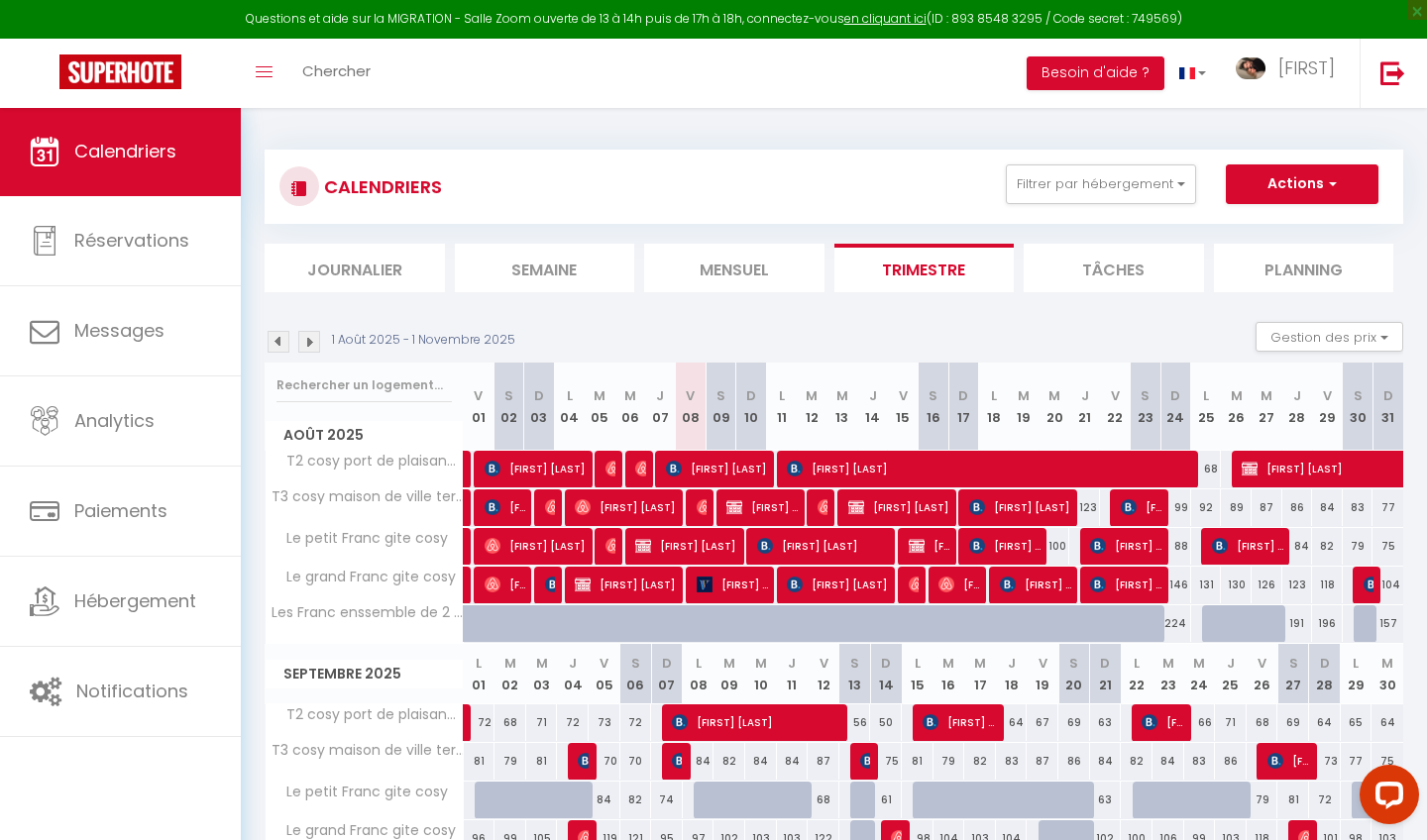 click on "Actions" at bounding box center (1302, 184) 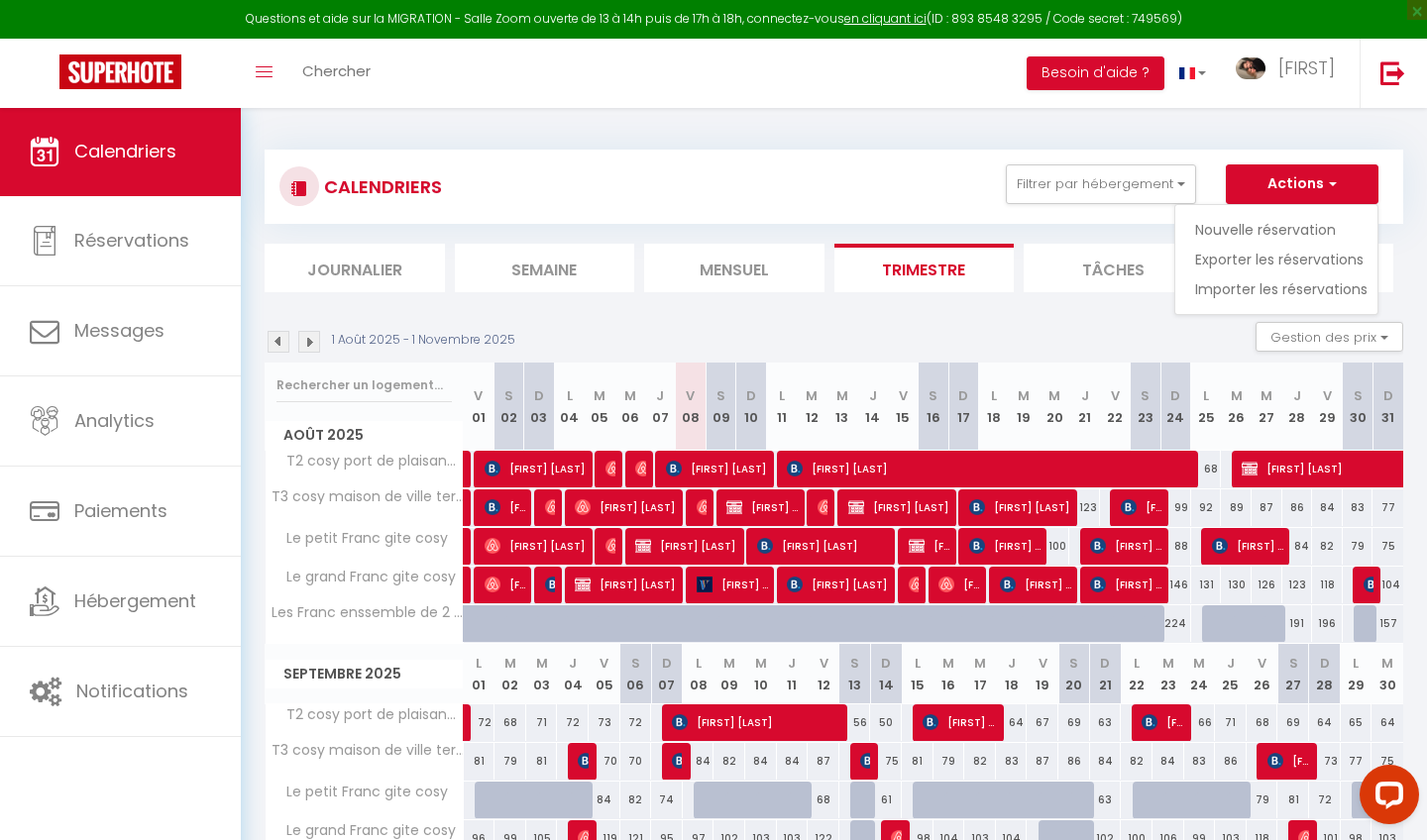 click on "Nouvelle réservation" at bounding box center [1281, 230] 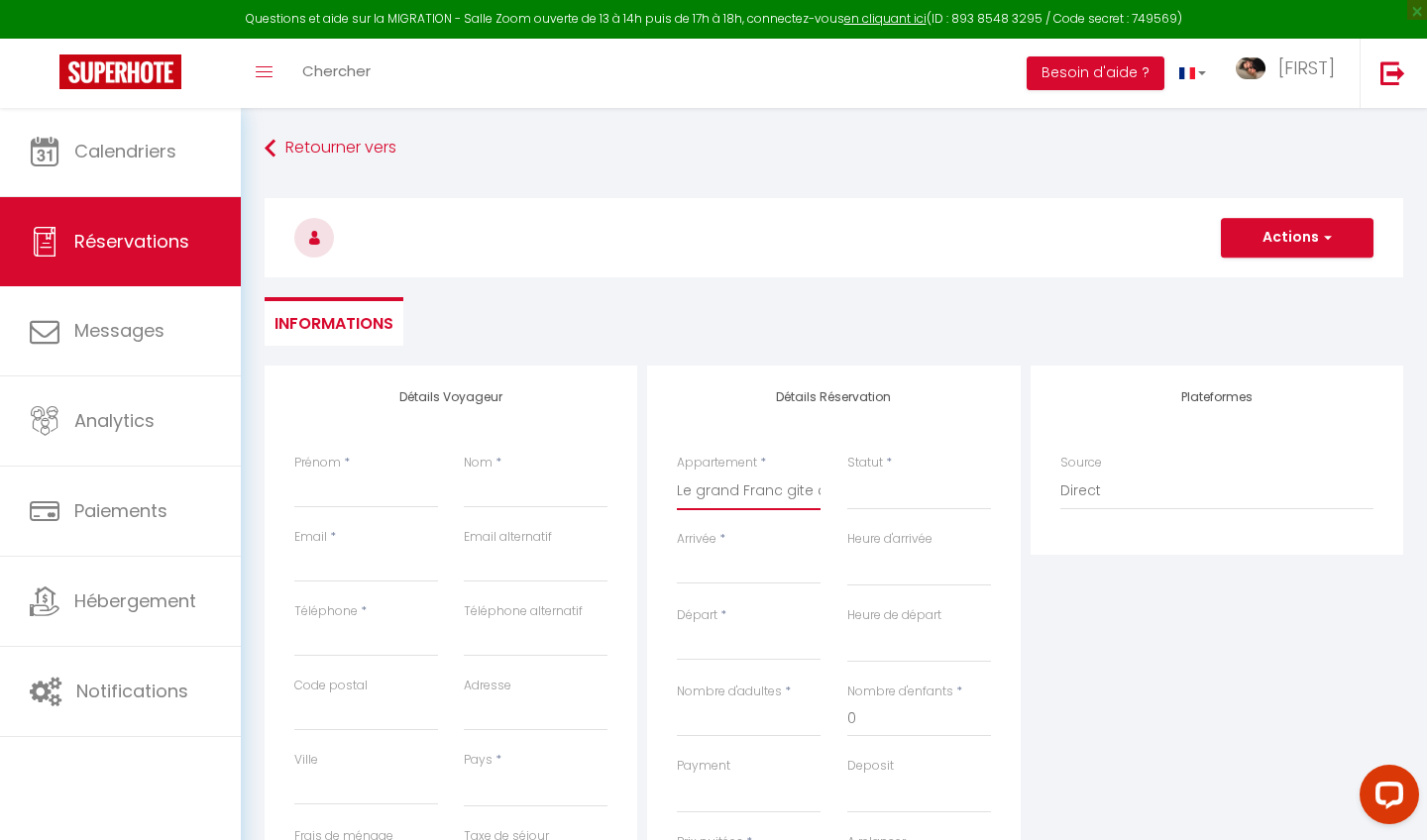 click on "Arrivée" at bounding box center (748, 569) 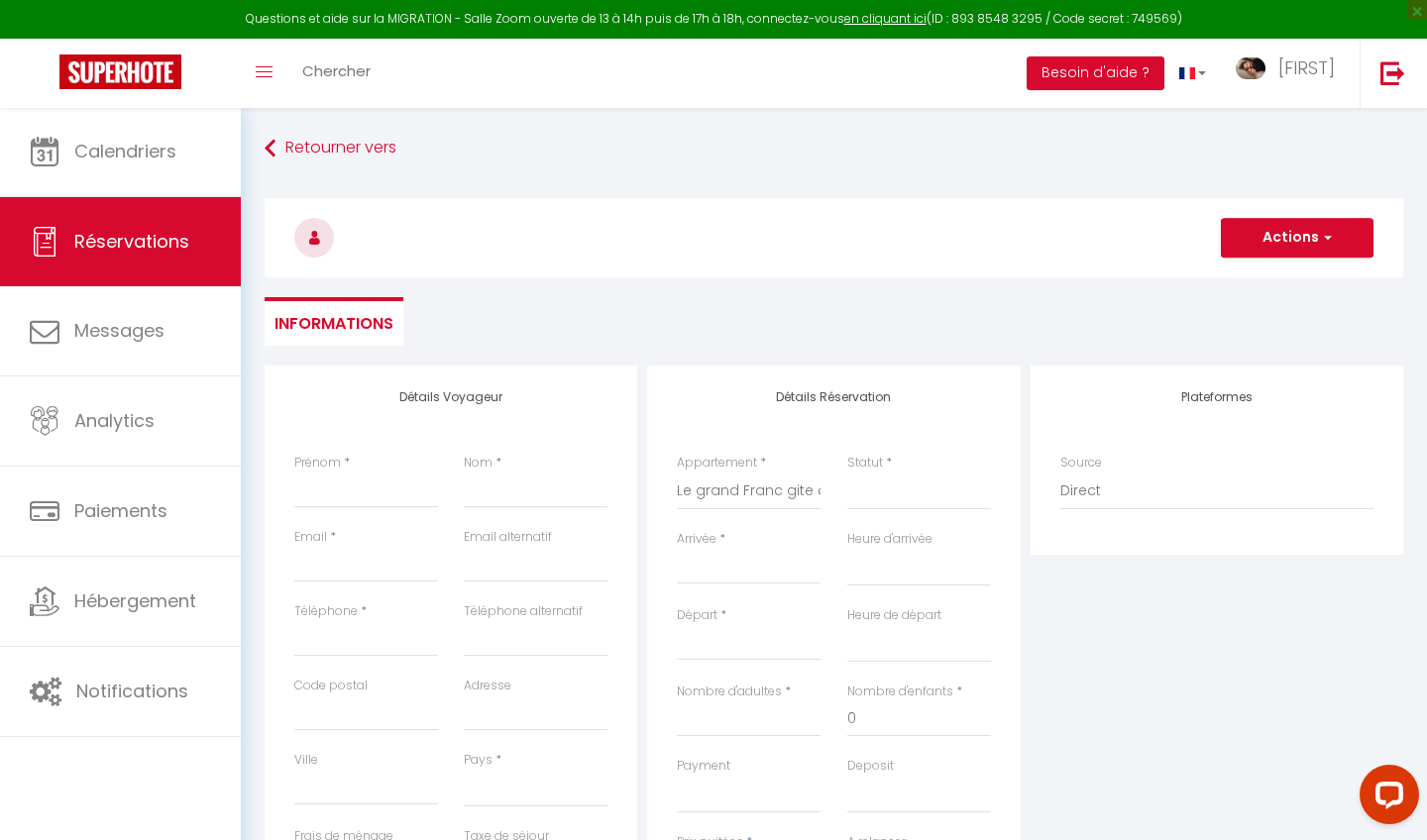 click on "Arrivée" at bounding box center (748, 569) 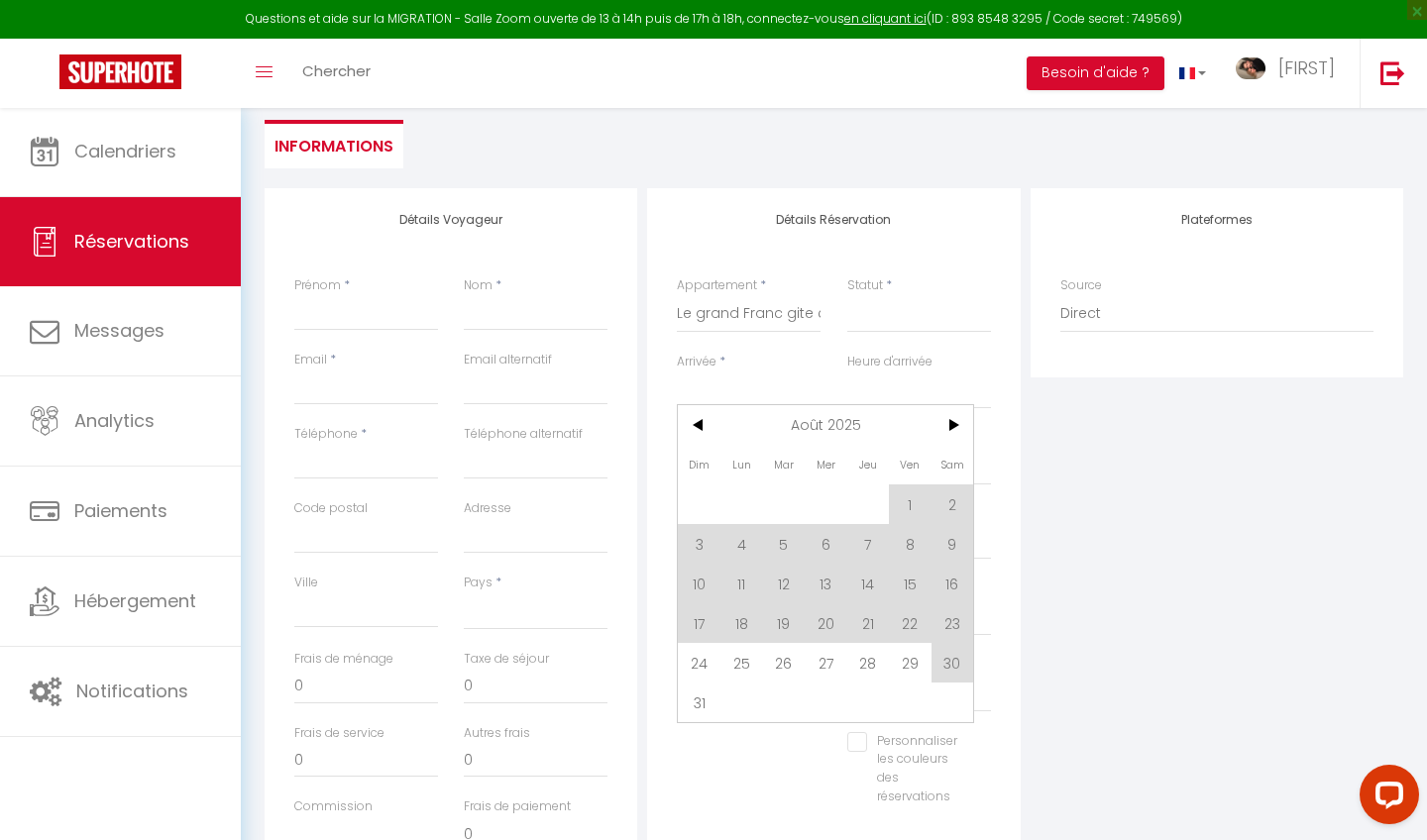 scroll, scrollTop: 188, scrollLeft: 0, axis: vertical 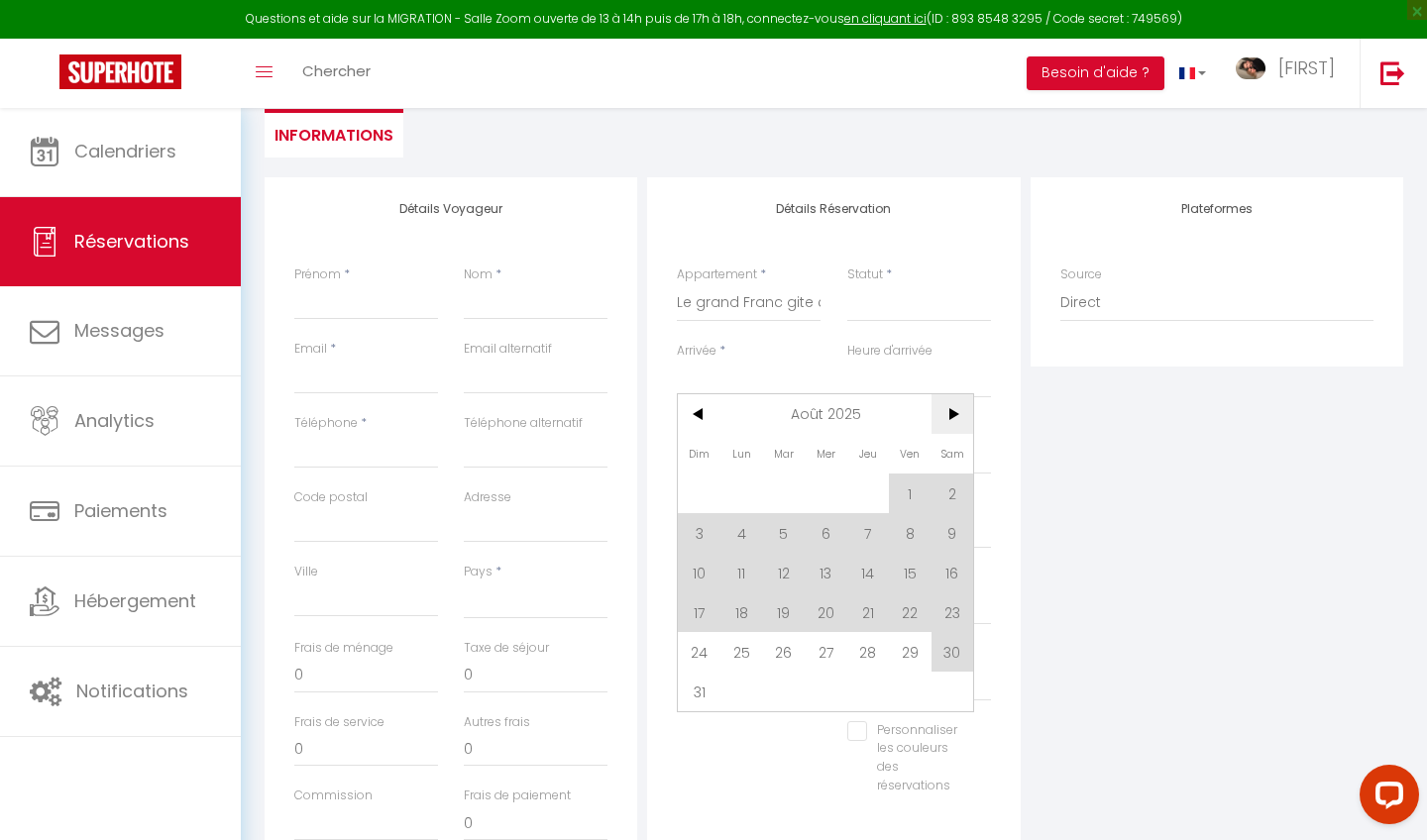 click on ">" at bounding box center [952, 414] 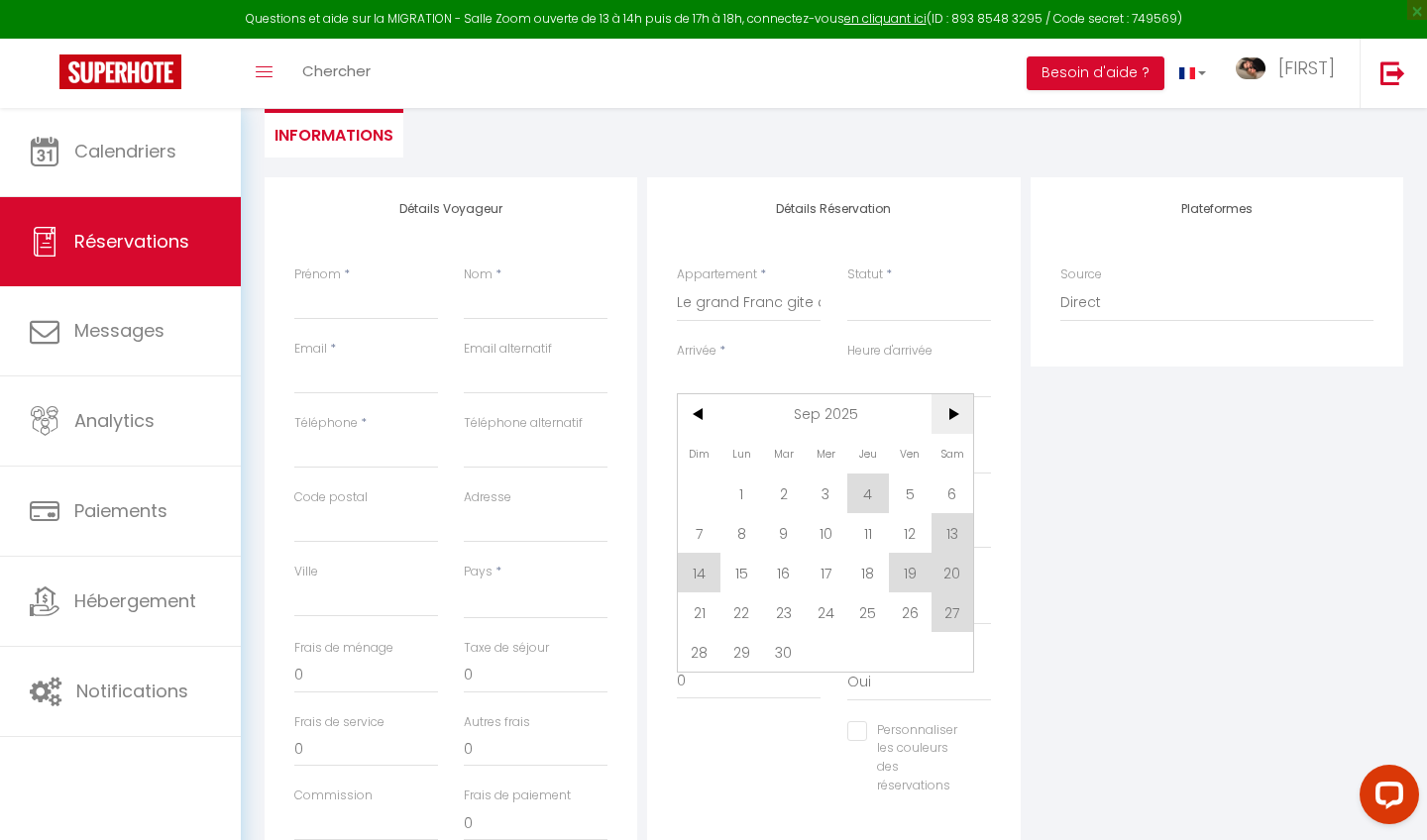 click on ">" at bounding box center (952, 414) 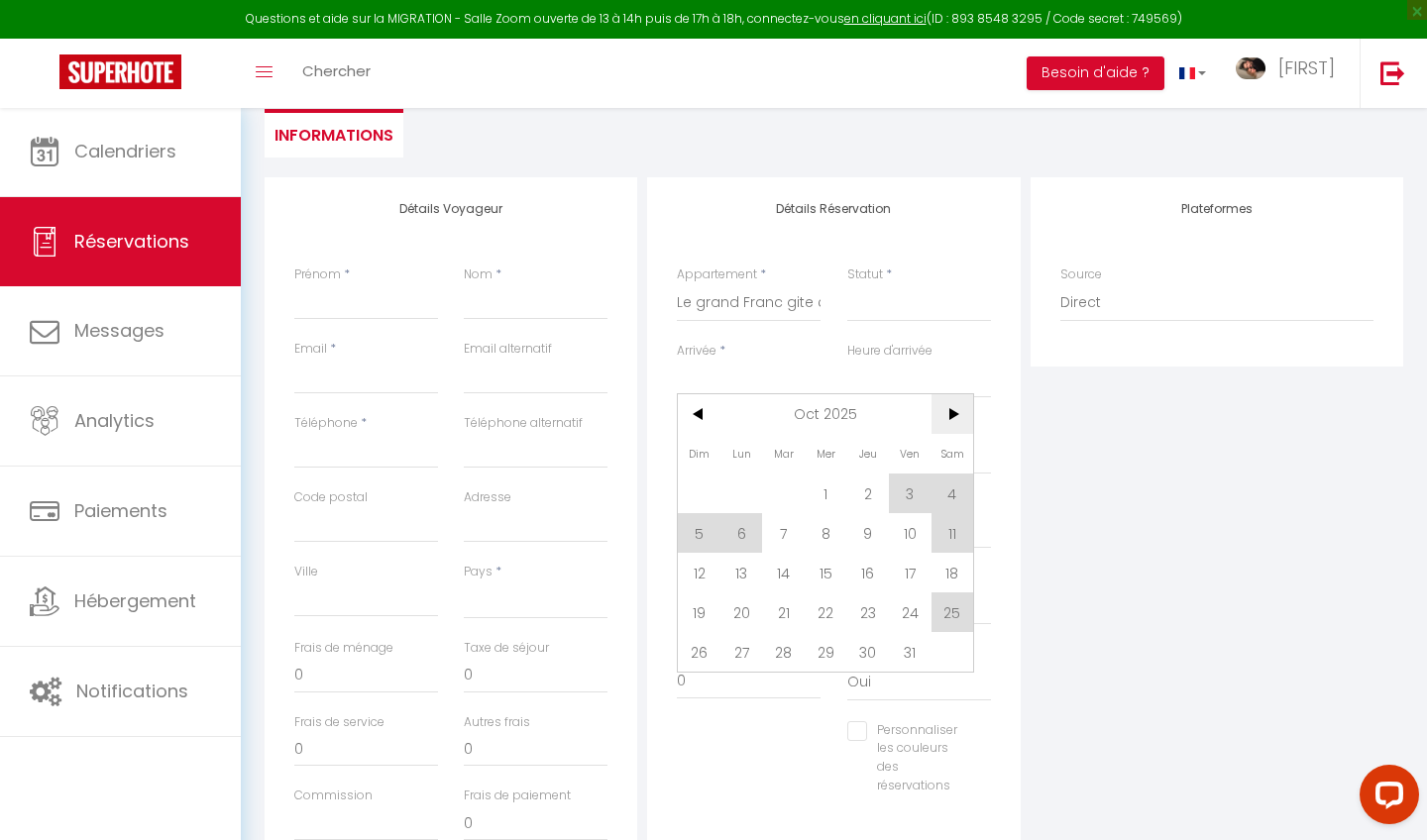 click on ">" at bounding box center [952, 414] 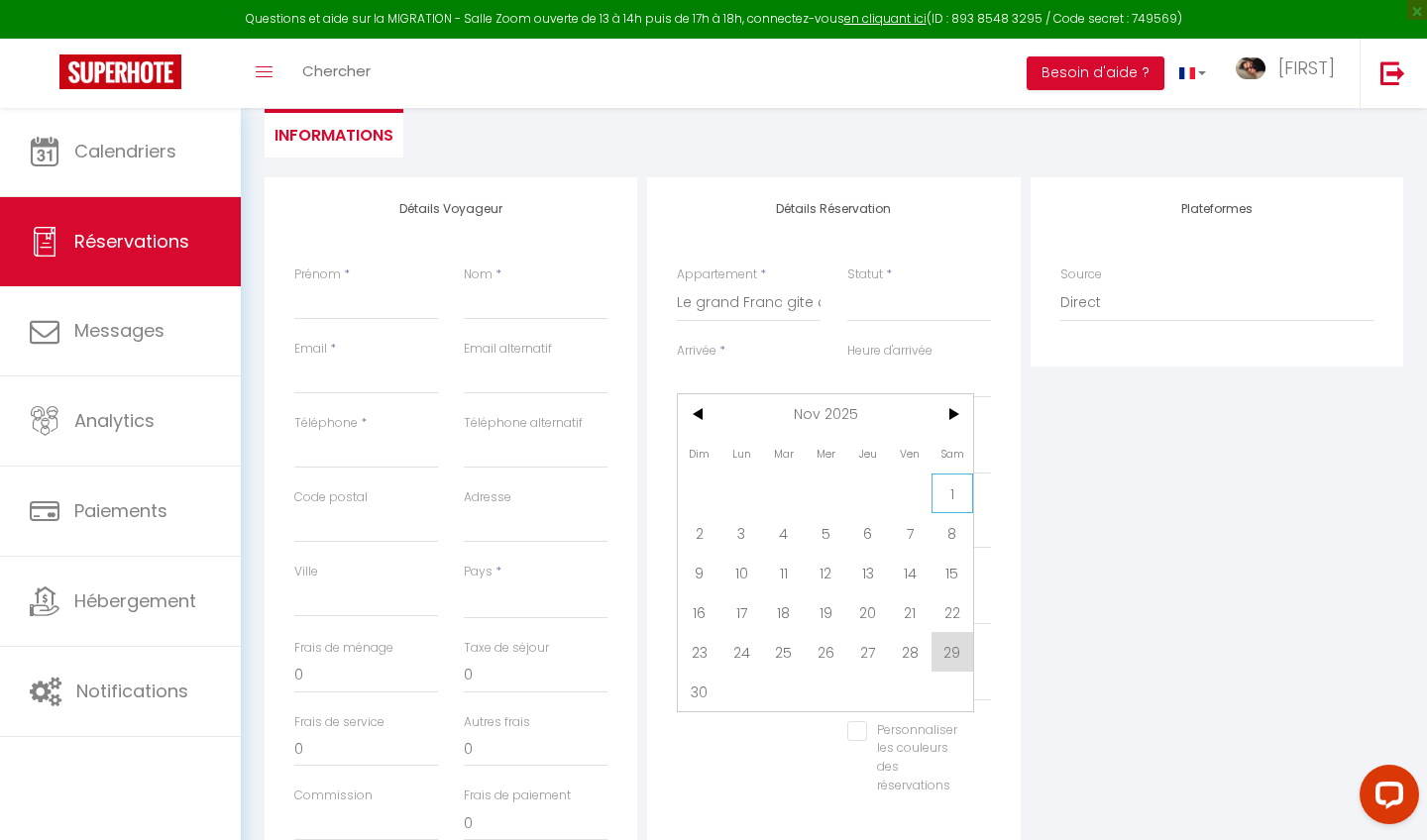 click on "1" at bounding box center (952, 493) 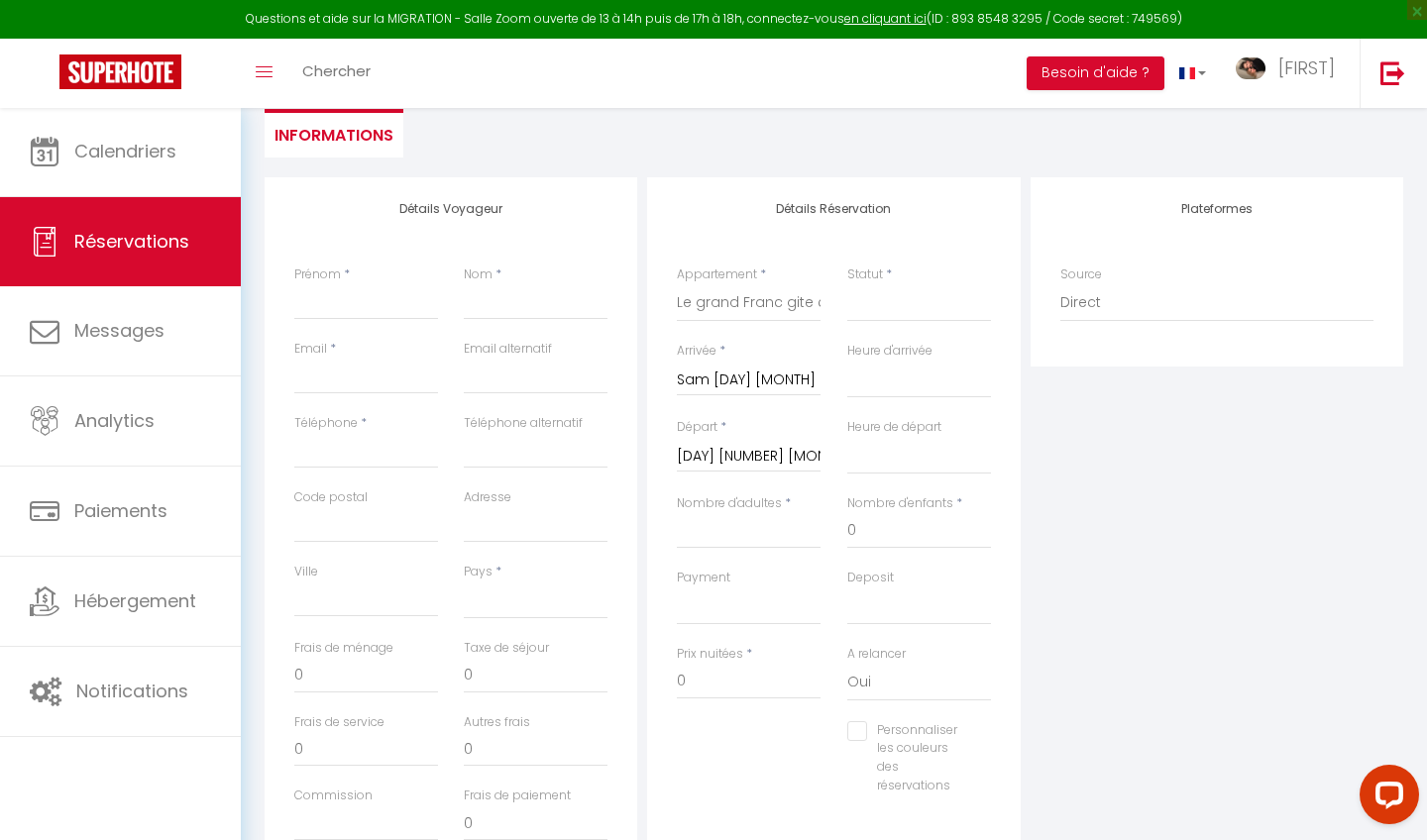 click on "[DAY] [NUMBER] [MONTH] [YEAR]" at bounding box center (748, 457) 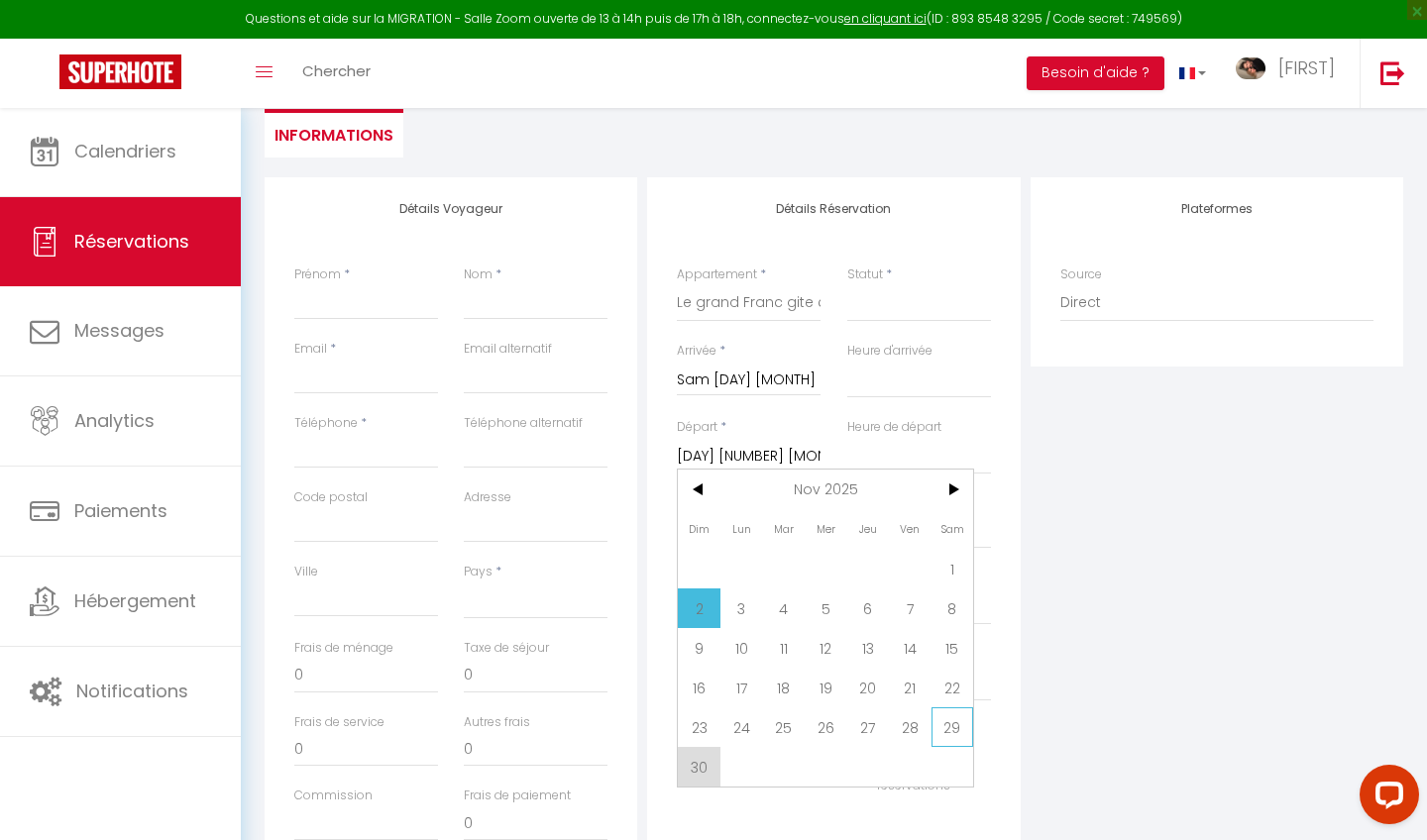 click on "29" at bounding box center [952, 727] 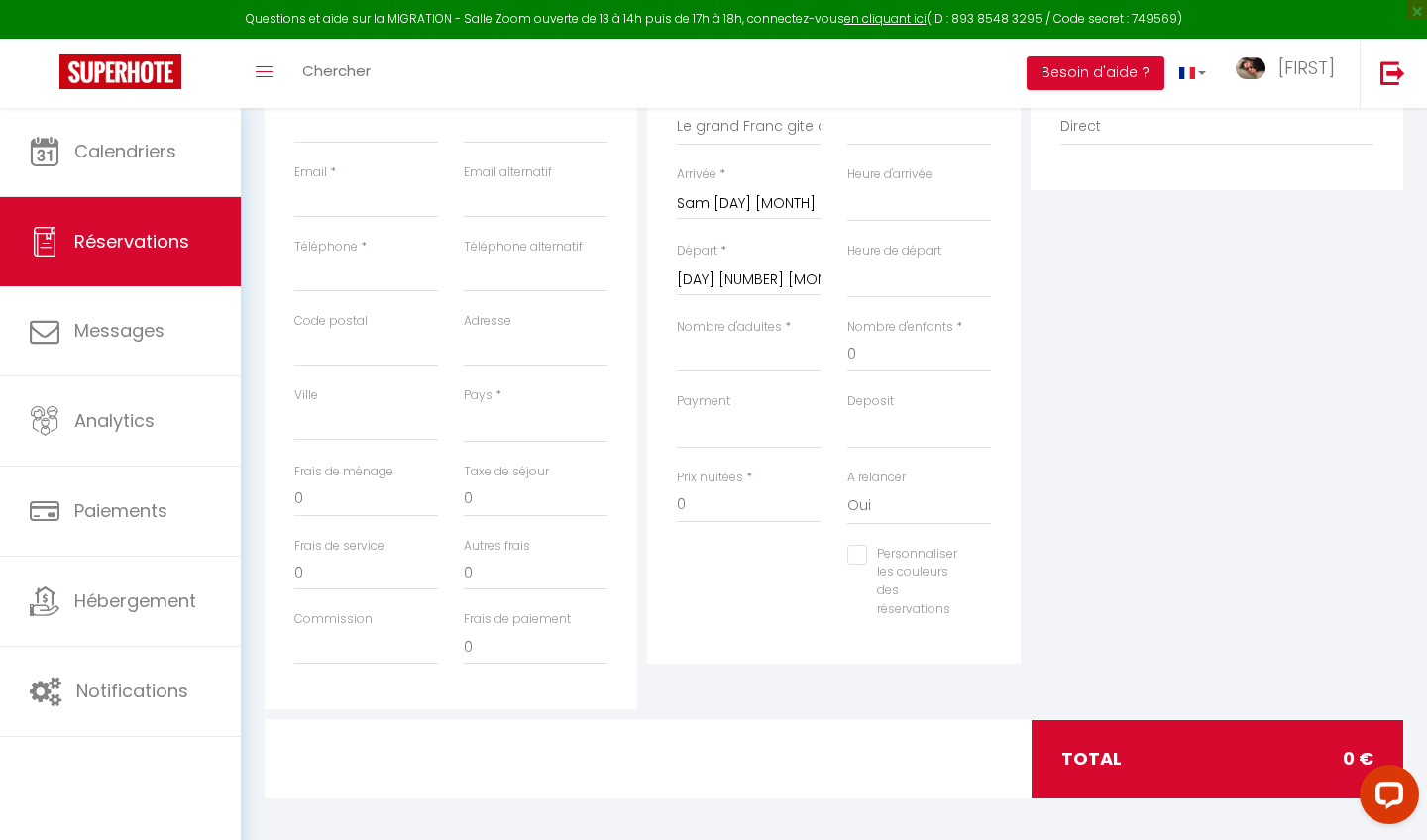 scroll, scrollTop: 233, scrollLeft: 0, axis: vertical 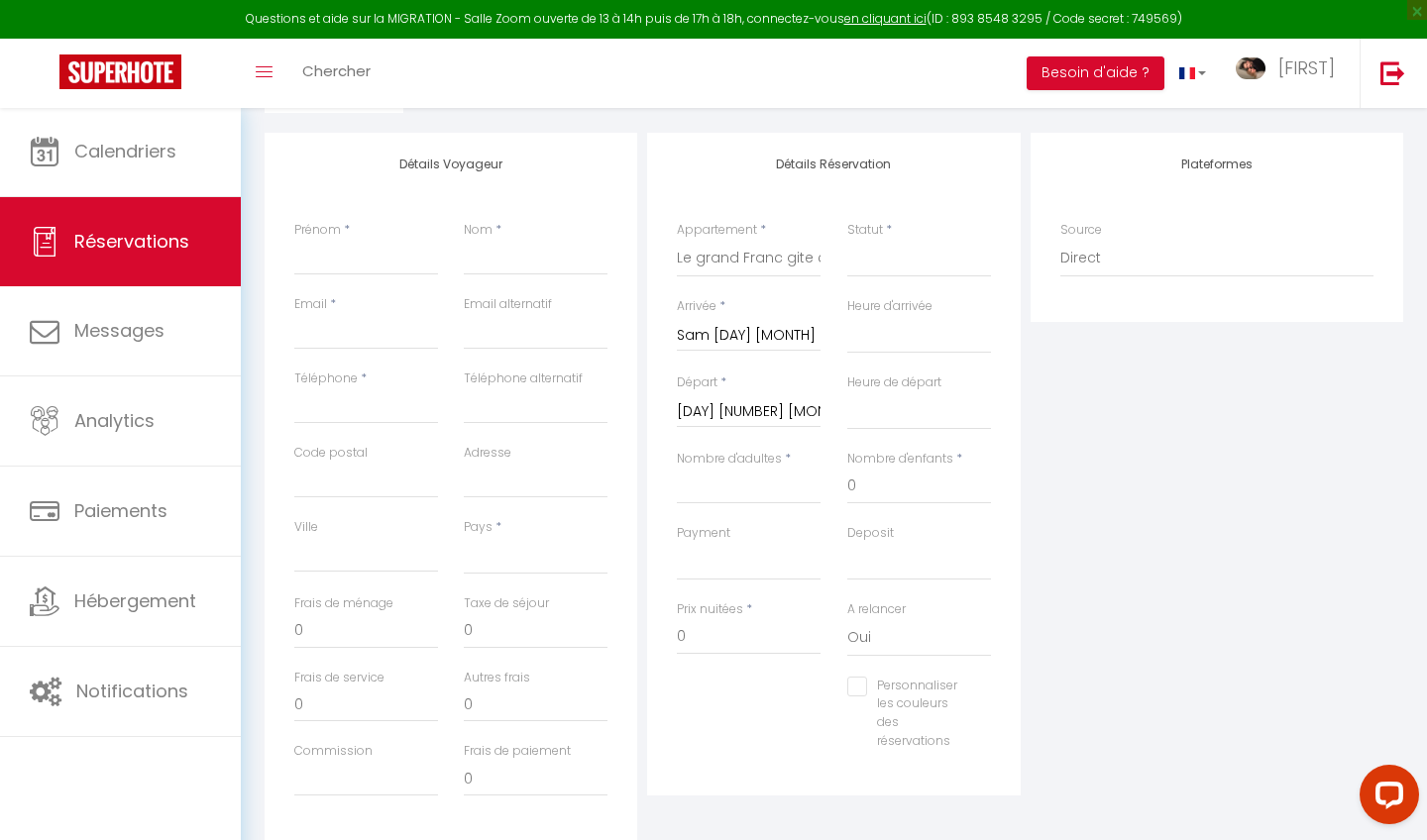 click on "Sam [DAY] [MONTH] [YEAR]" at bounding box center [748, 336] 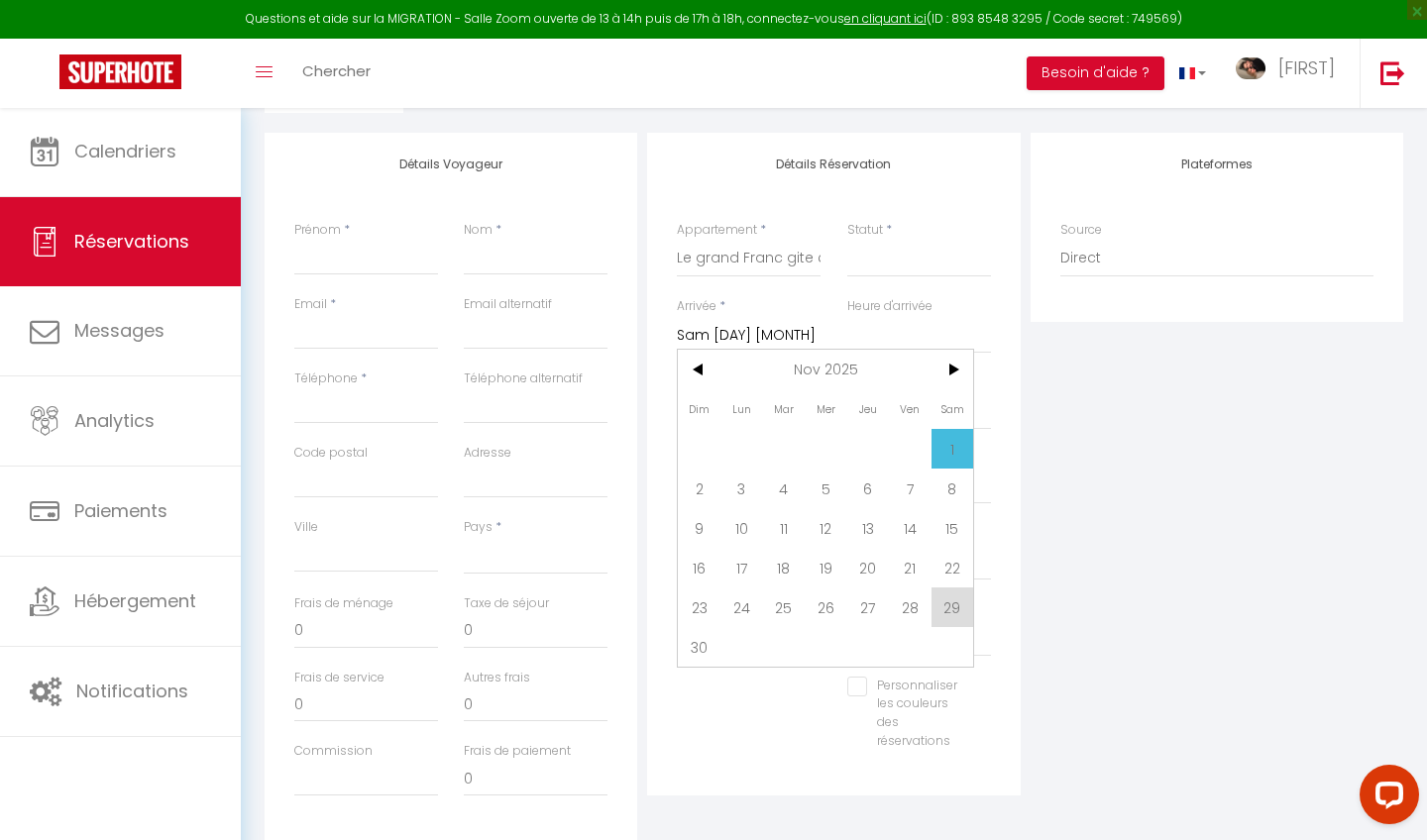 click on "Plateformes    Source
Direct
Airbnb.com
Booking.com
Chalet montagne
Expedia
Gite de France
Homeaway
Homeaway iCal
Homeaway.com
Hotels.com
Housetrip.com
Ical" at bounding box center [1217, 486] 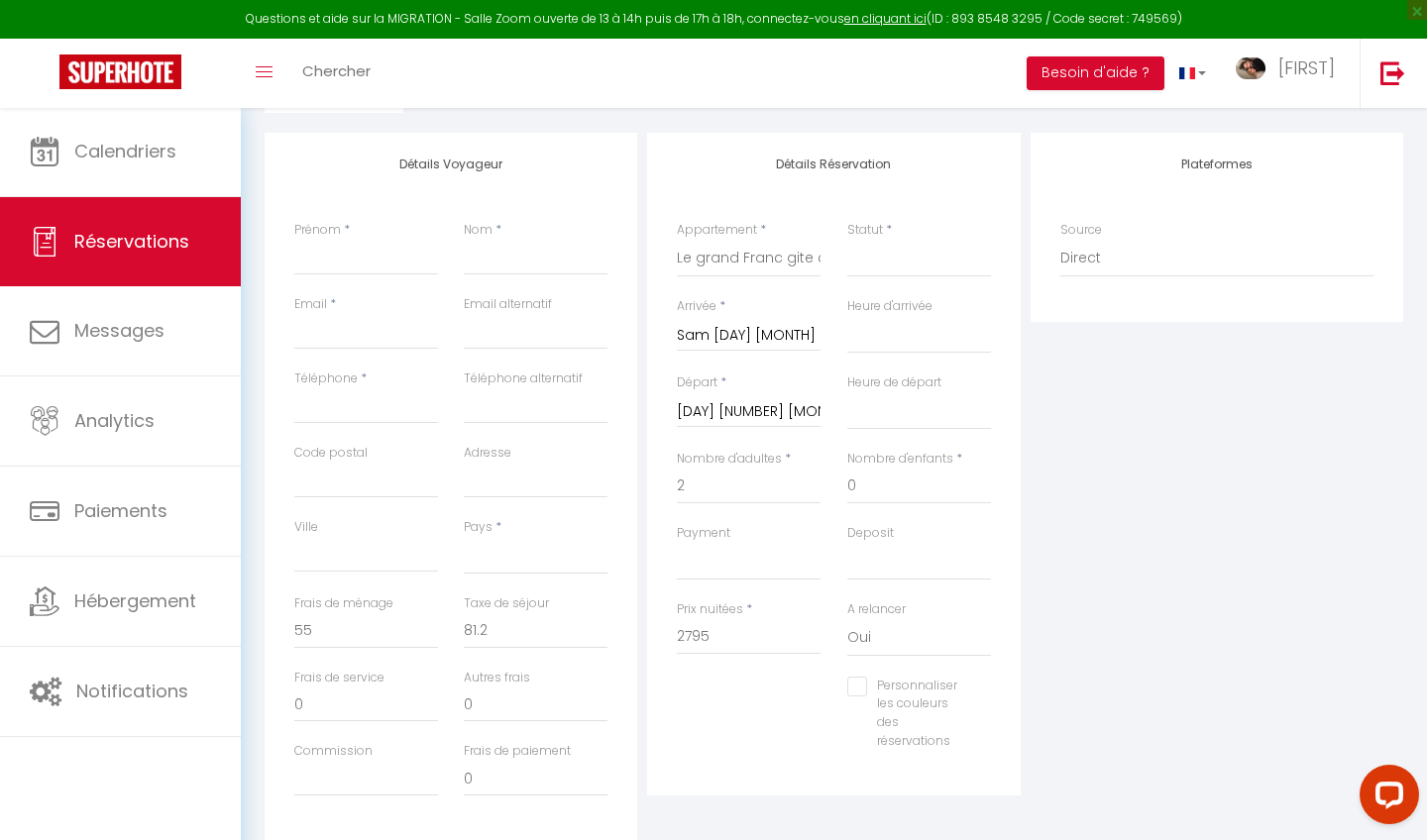 click on "Plateformes    Source
Direct
Airbnb.com
Booking.com
Chalet montagne
Expedia
Gite de France
Homeaway
Homeaway iCal
Homeaway.com
Hotels.com
Housetrip.com
Ical" at bounding box center [1217, 486] 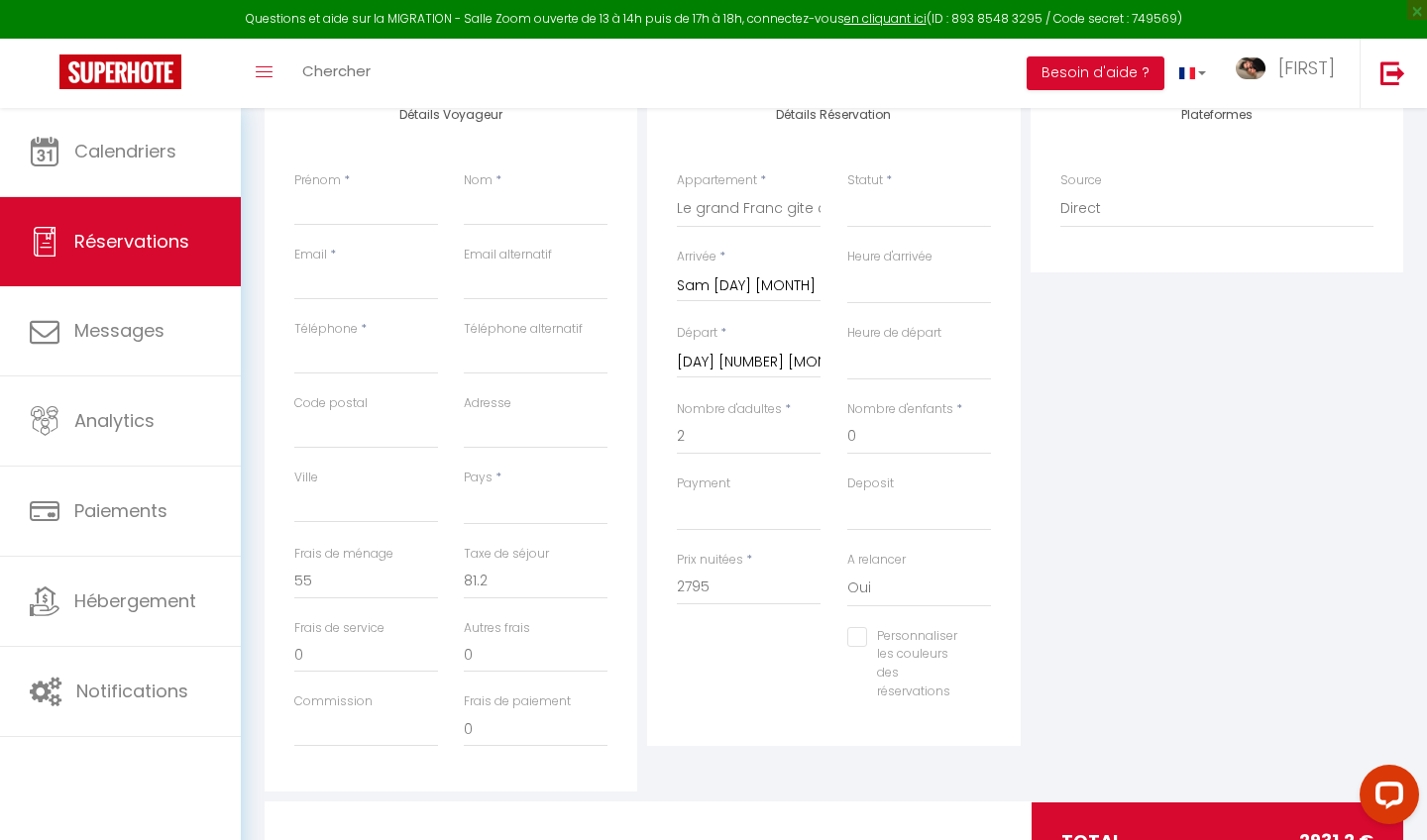 click on "Sam [DAY] [MONTH] [YEAR]" at bounding box center [748, 286] 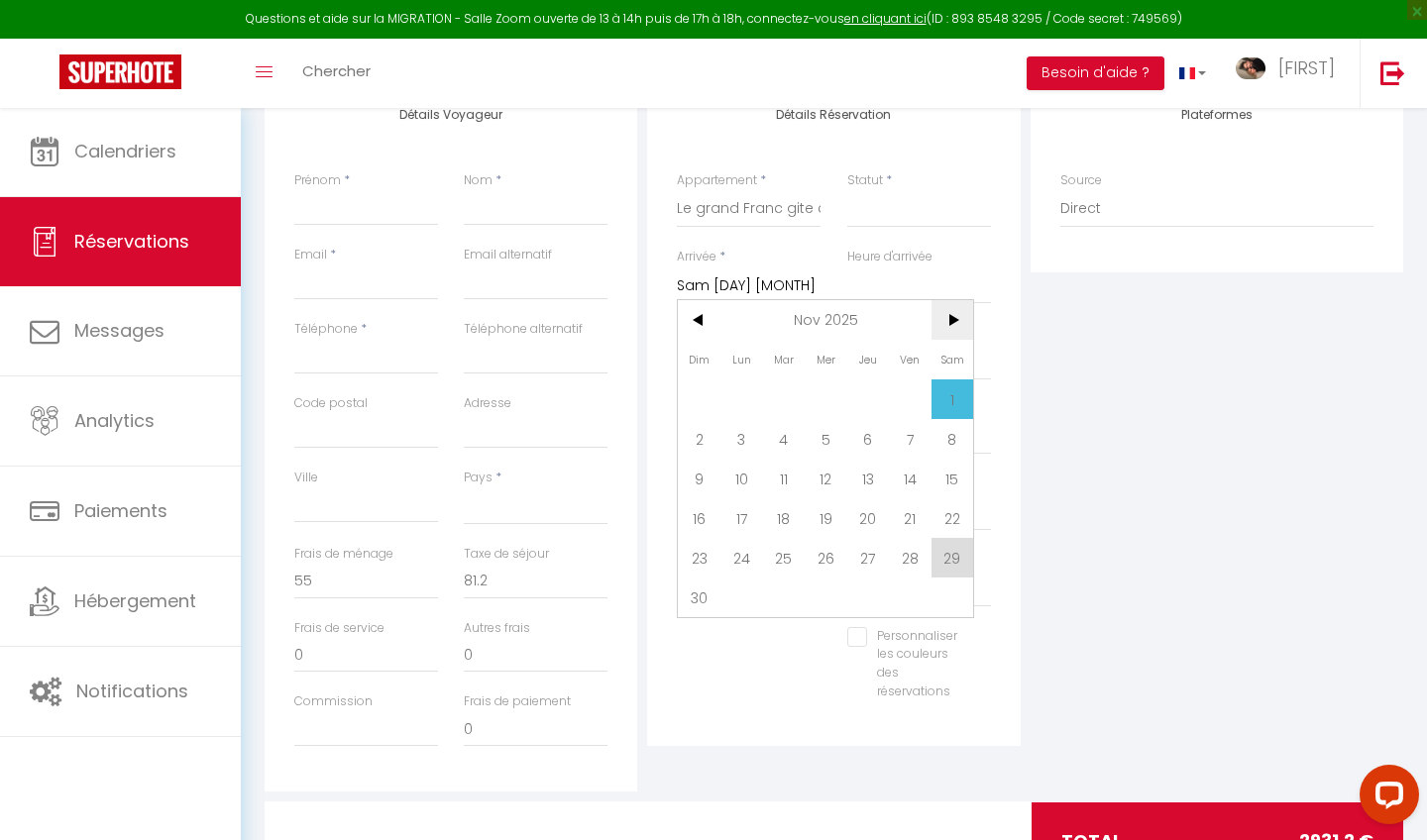 click on ">" at bounding box center (952, 320) 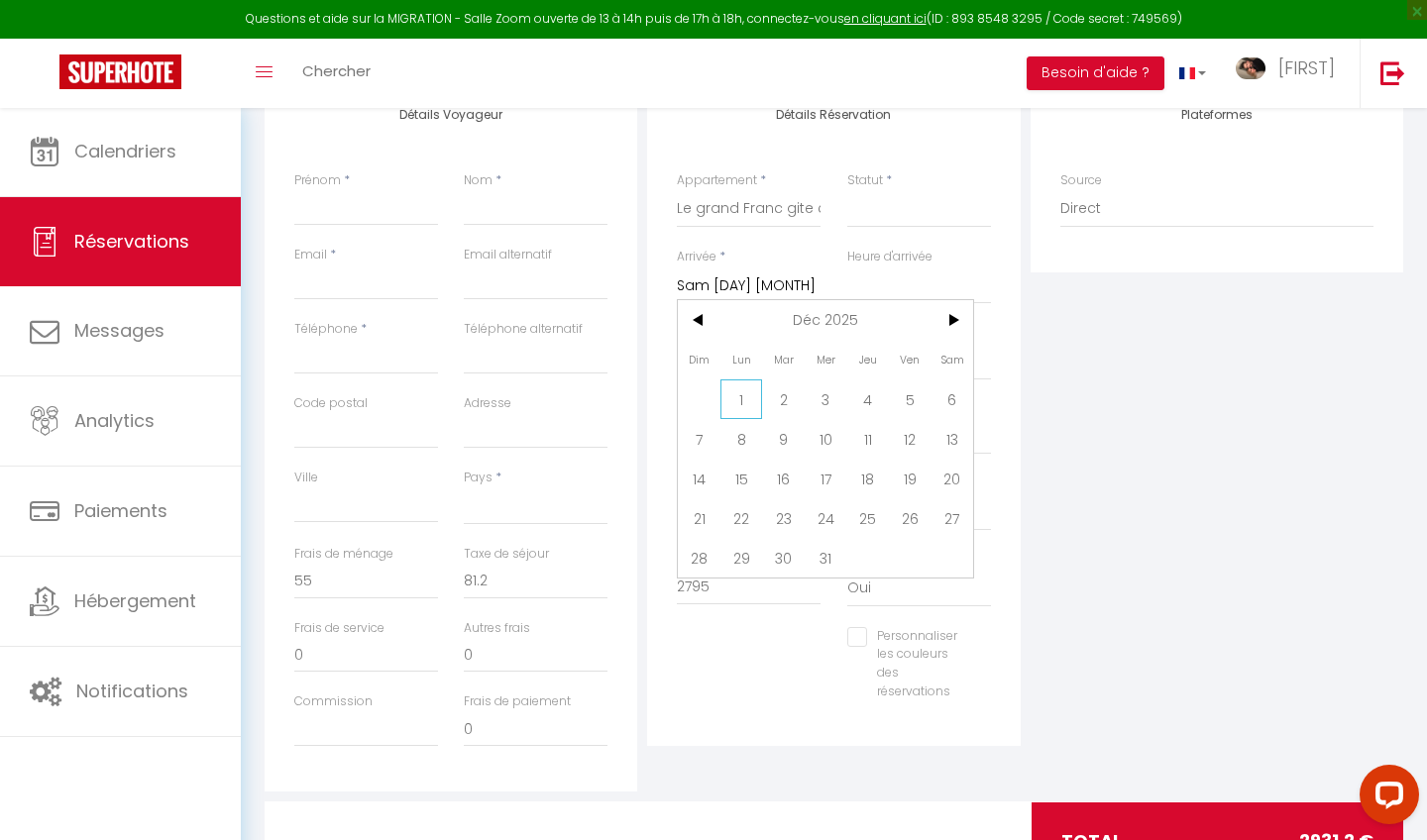 click on "1" at bounding box center [741, 399] 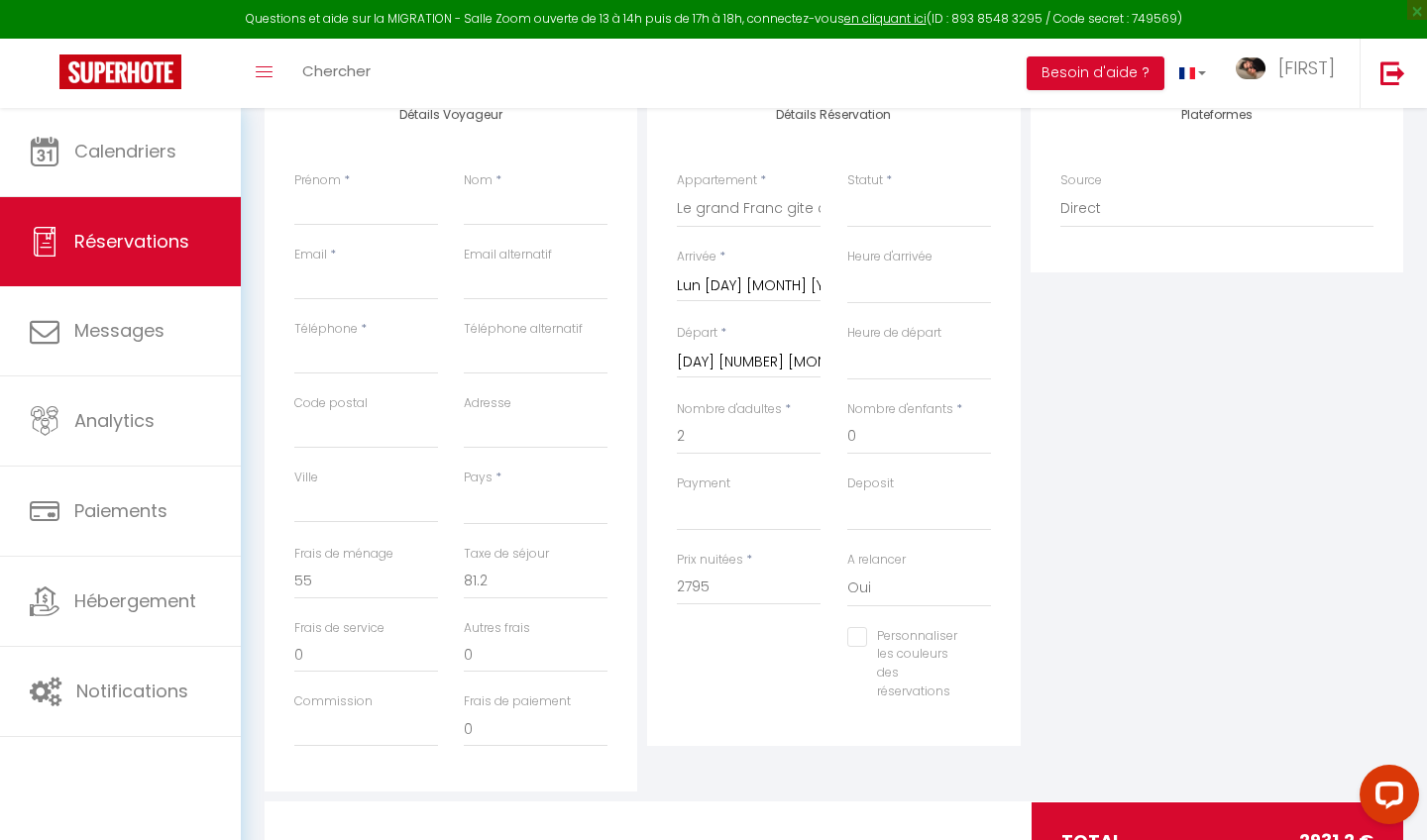 click on "[DAY] [NUMBER] [MONTH] [YEAR]" at bounding box center [748, 363] 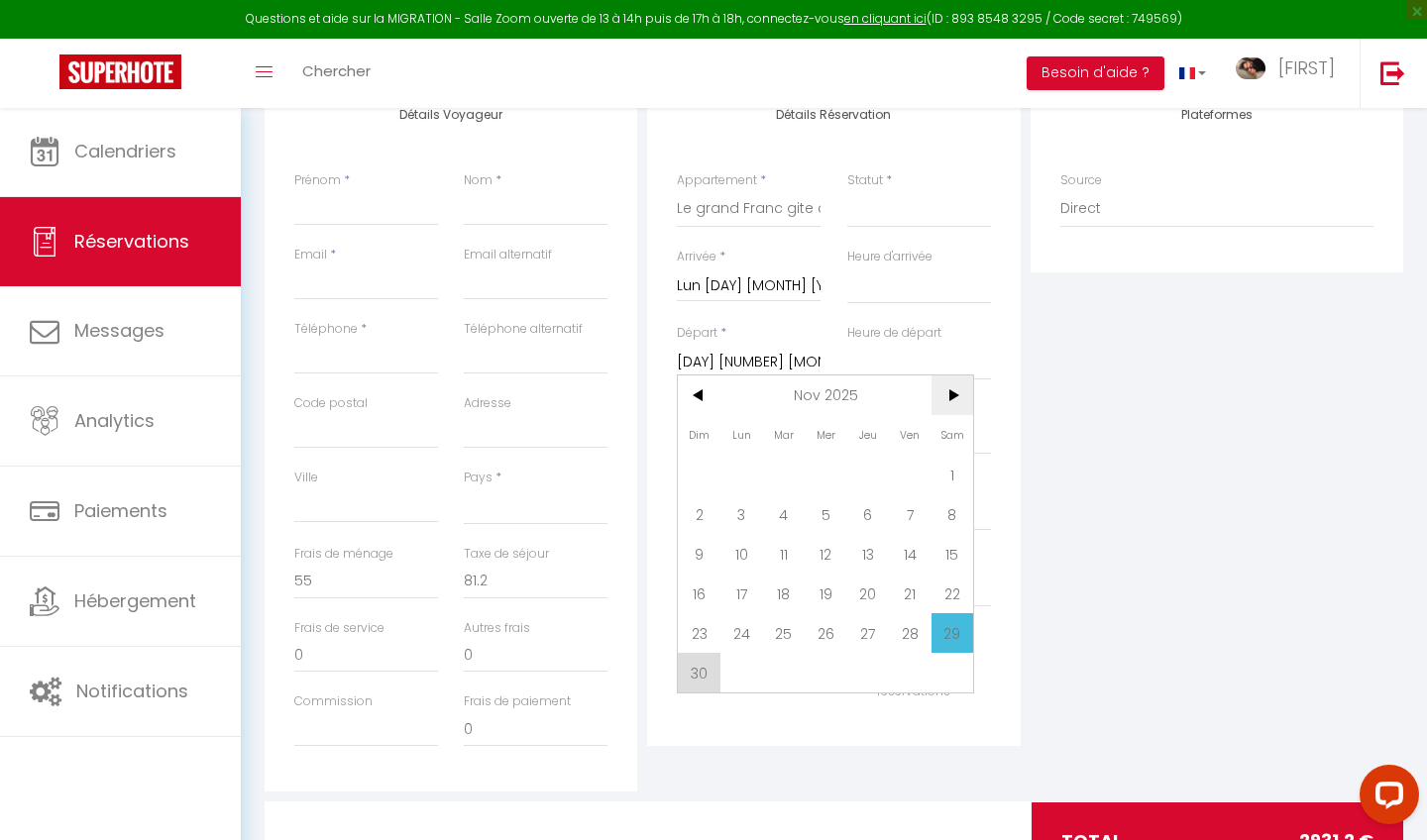 click on ">" at bounding box center [952, 395] 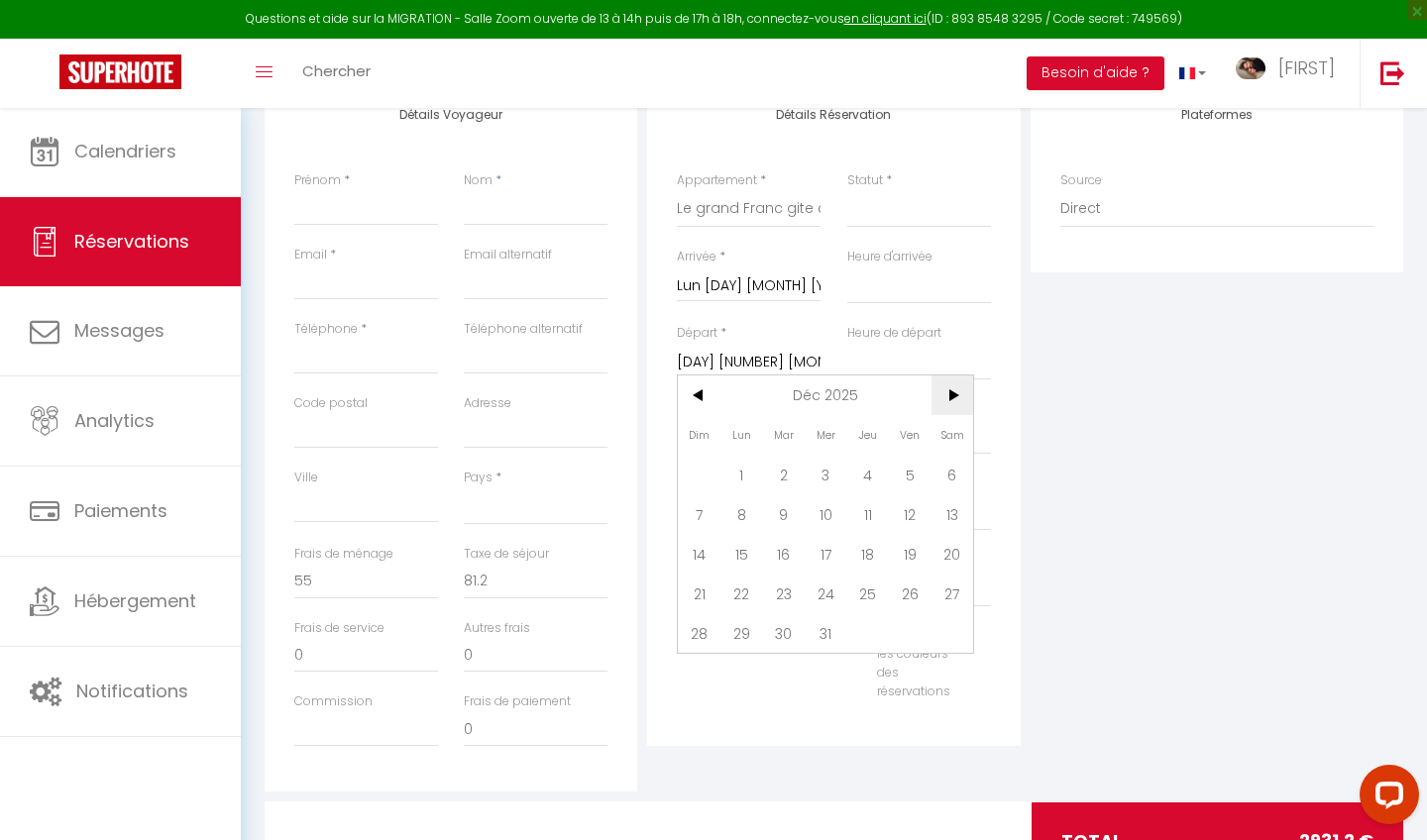 click on ">" at bounding box center (952, 395) 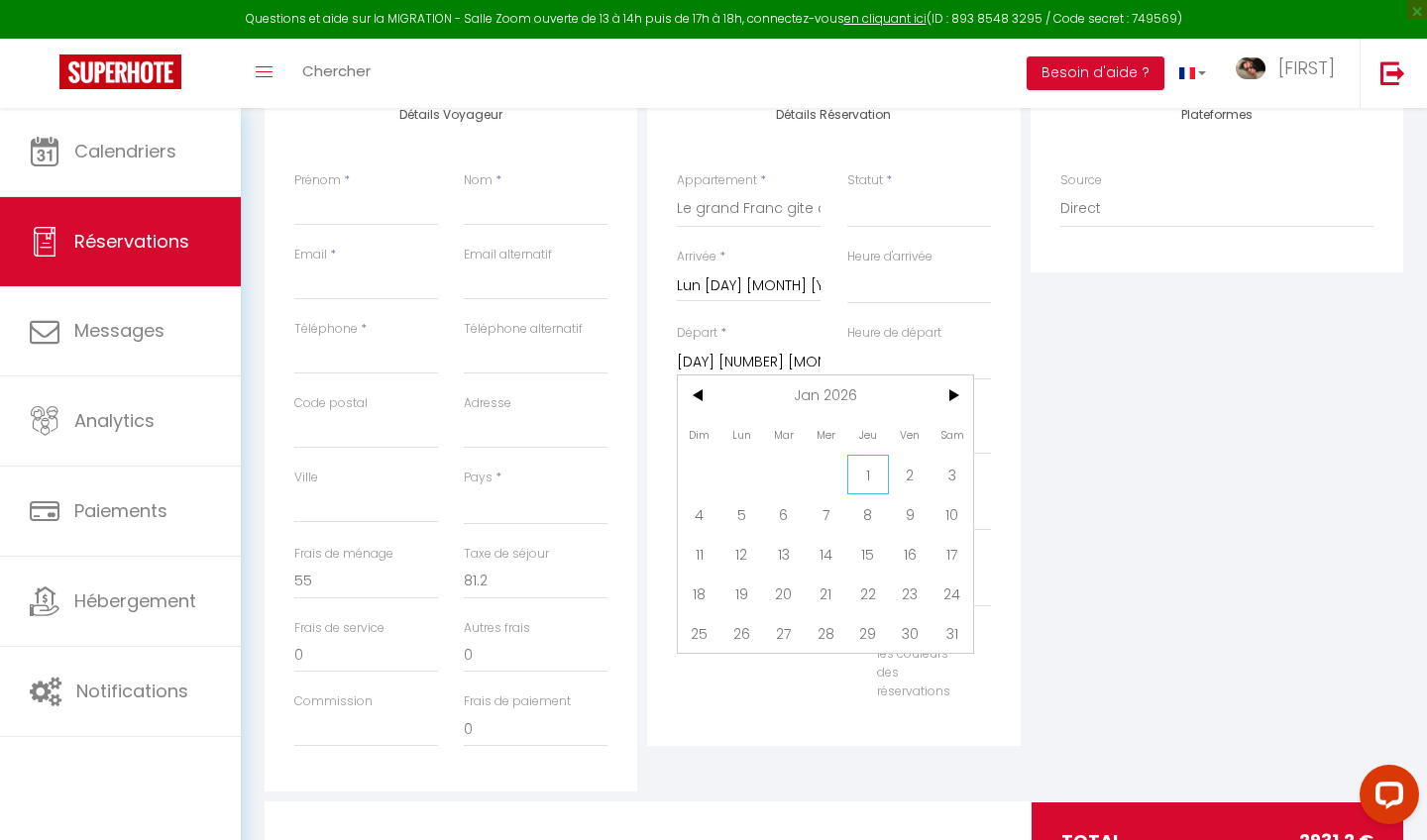 click on "1" at bounding box center [868, 474] 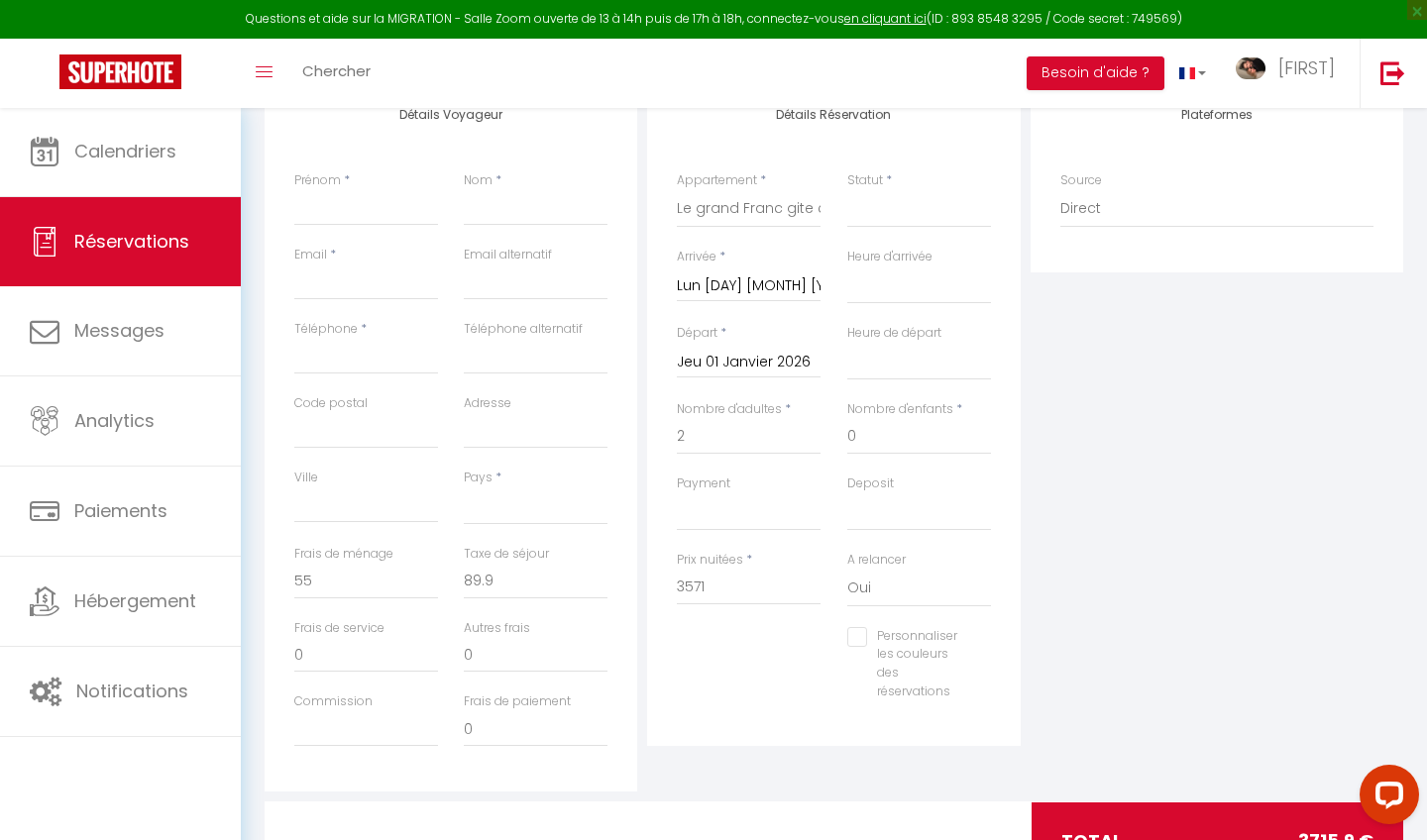 click on "Lun [DAY] [MONTH] [YEAR]" at bounding box center [748, 286] 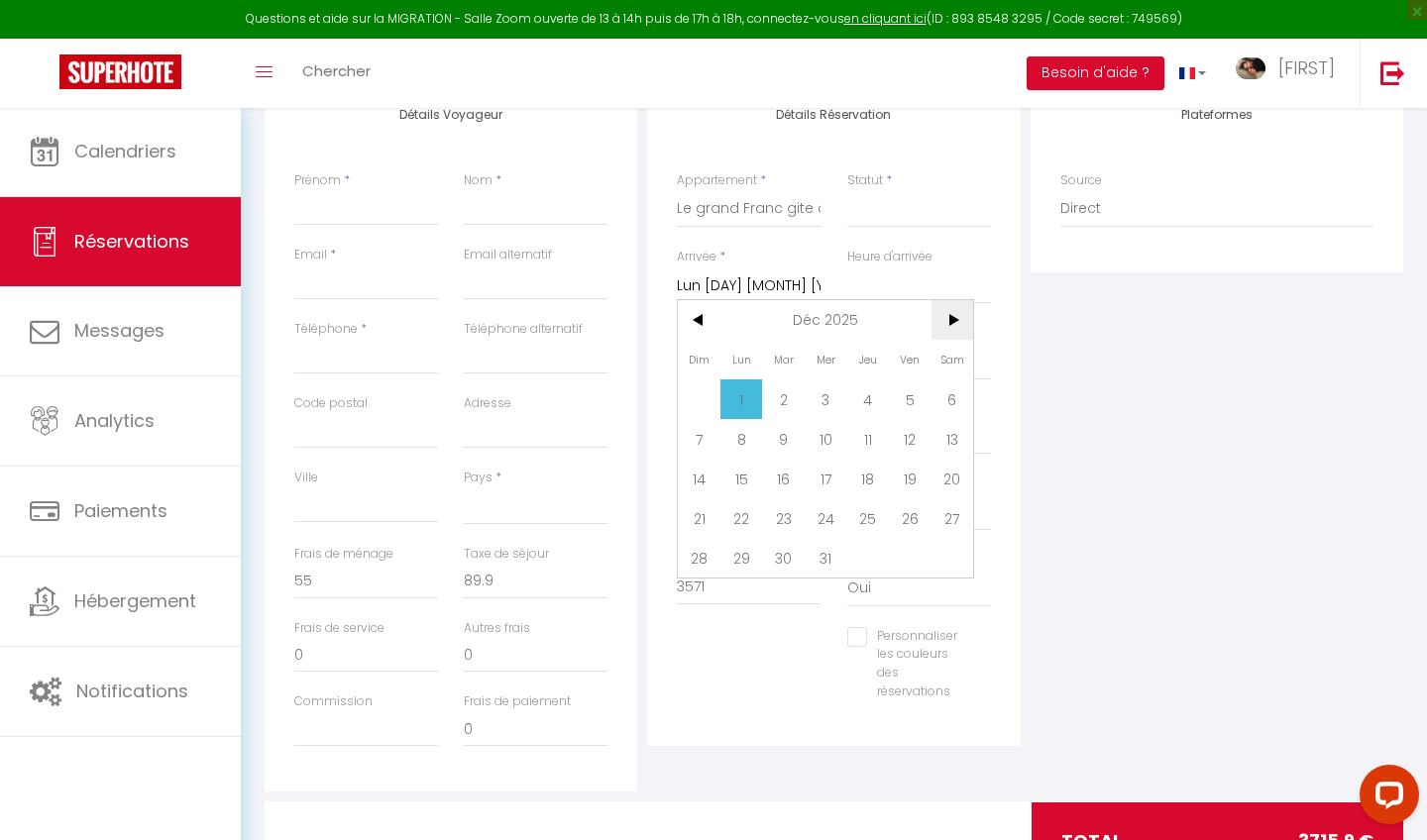 click on ">" at bounding box center [952, 320] 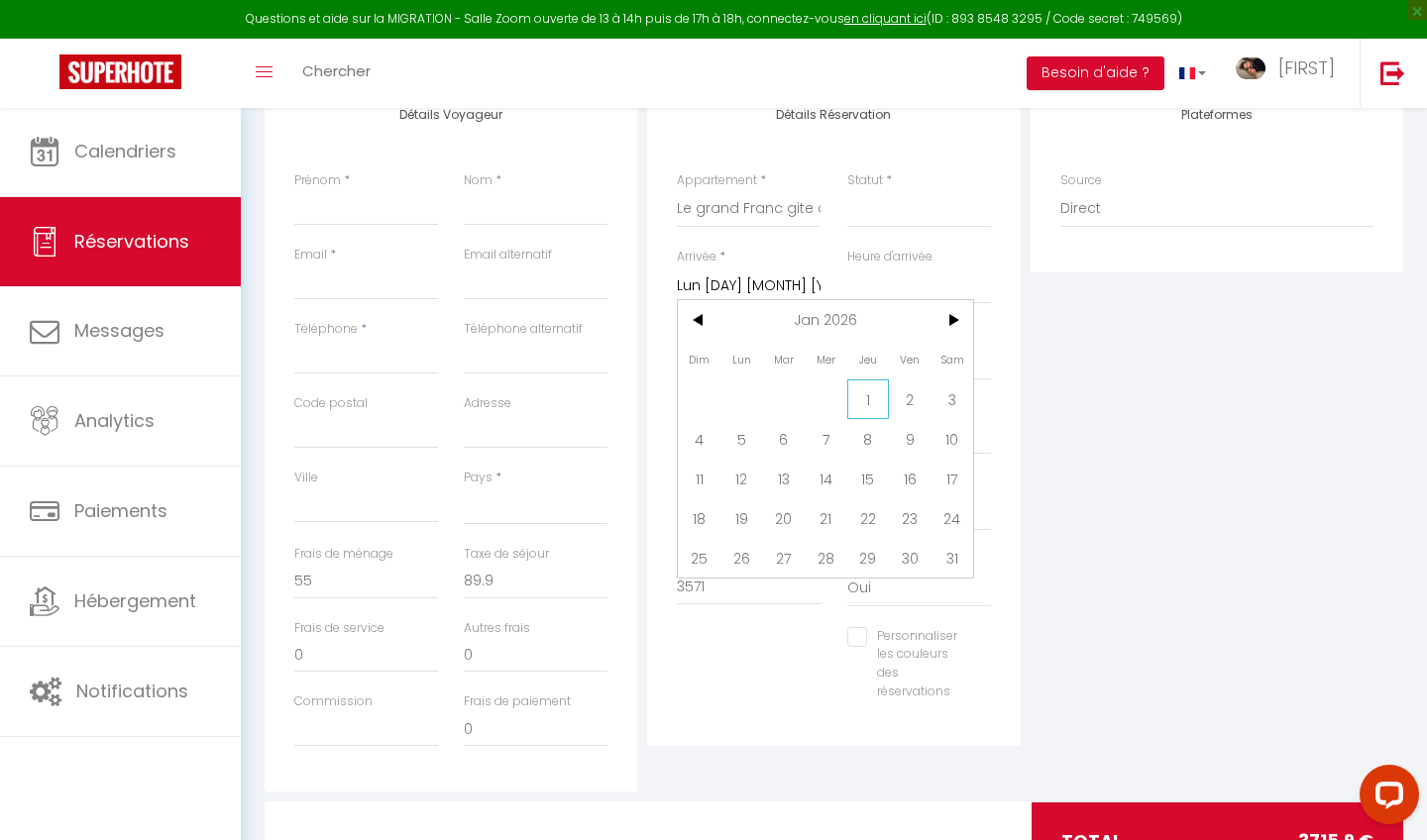 click on "1" at bounding box center (868, 399) 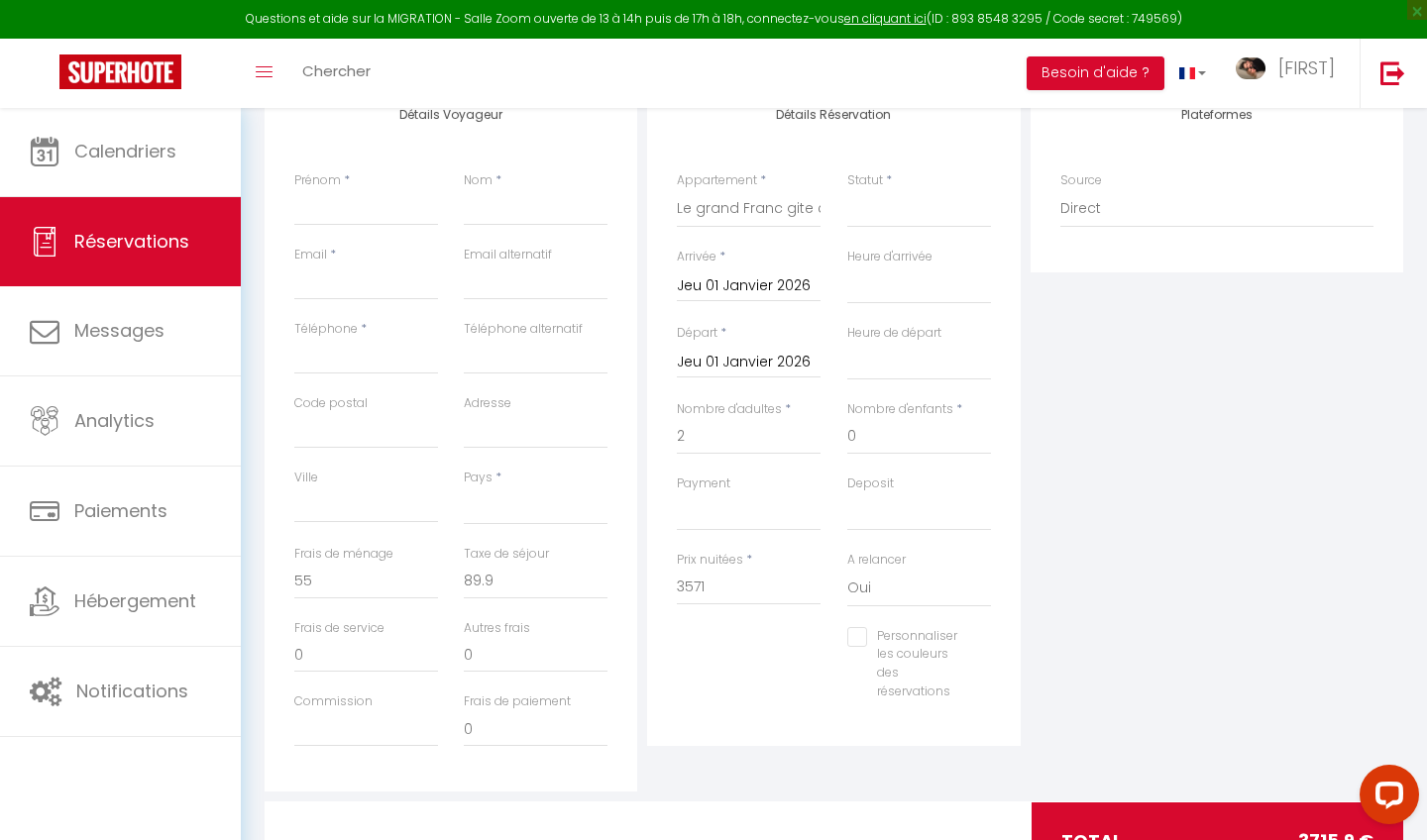 click on "Heure d'arrivée   00:00 00:30 01:00 01:30 02:00 02:30 03:00 03:30 04:00 04:30 05:00 05:30 06:00 06:30 07:00 07:30 08:00 08:30 09:00 09:30 10:00 10:30 11:00 11:30 12:00 12:30 13:00 13:30 14:00 14:30 15:00 15:30 16:00 16:30 17:00 17:30 18:00 18:30 19:00 19:30 20:00 20:30 21:00 21:30 22:00 22:30 23:00 23:30" at bounding box center [918, 285] 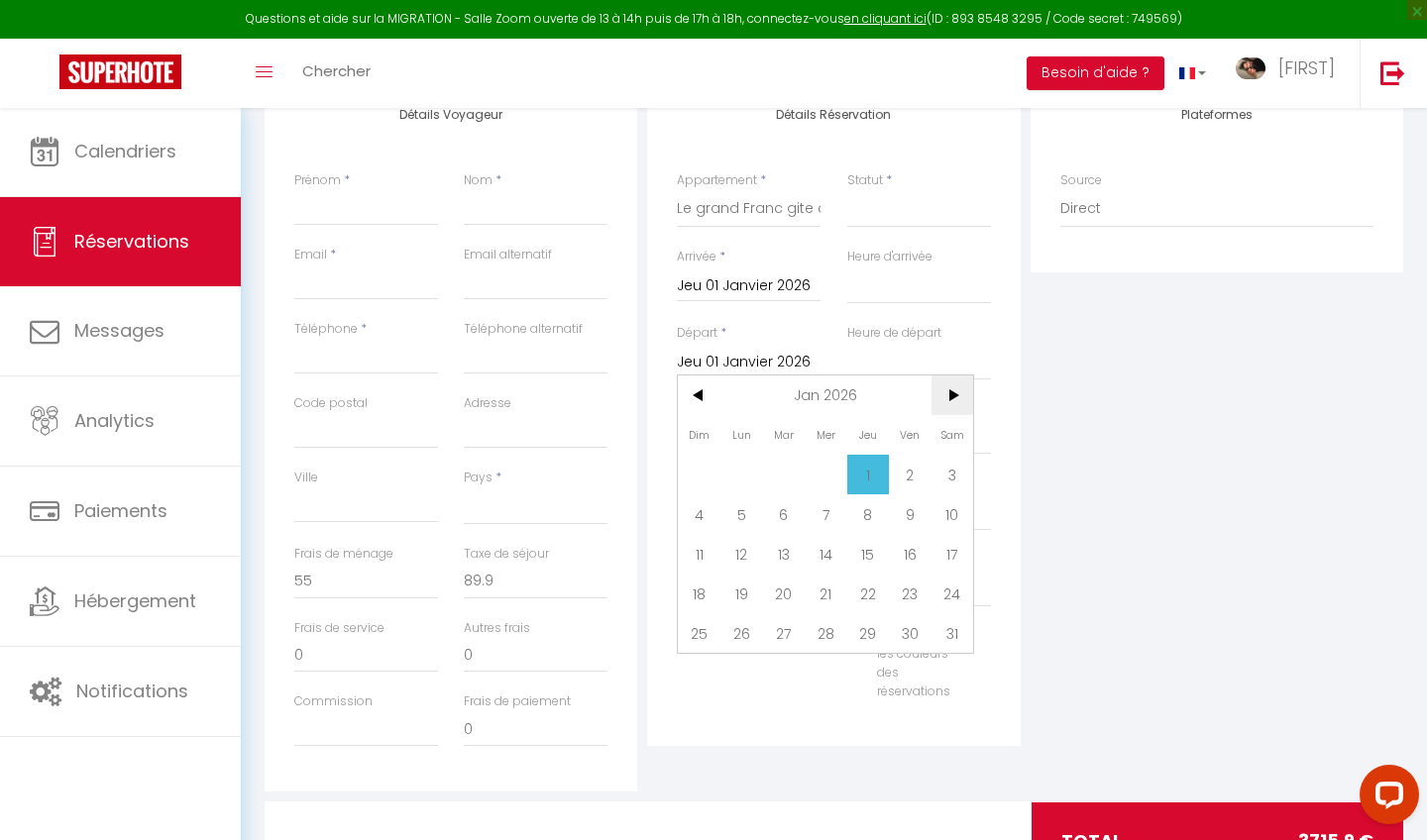 click on ">" at bounding box center [952, 395] 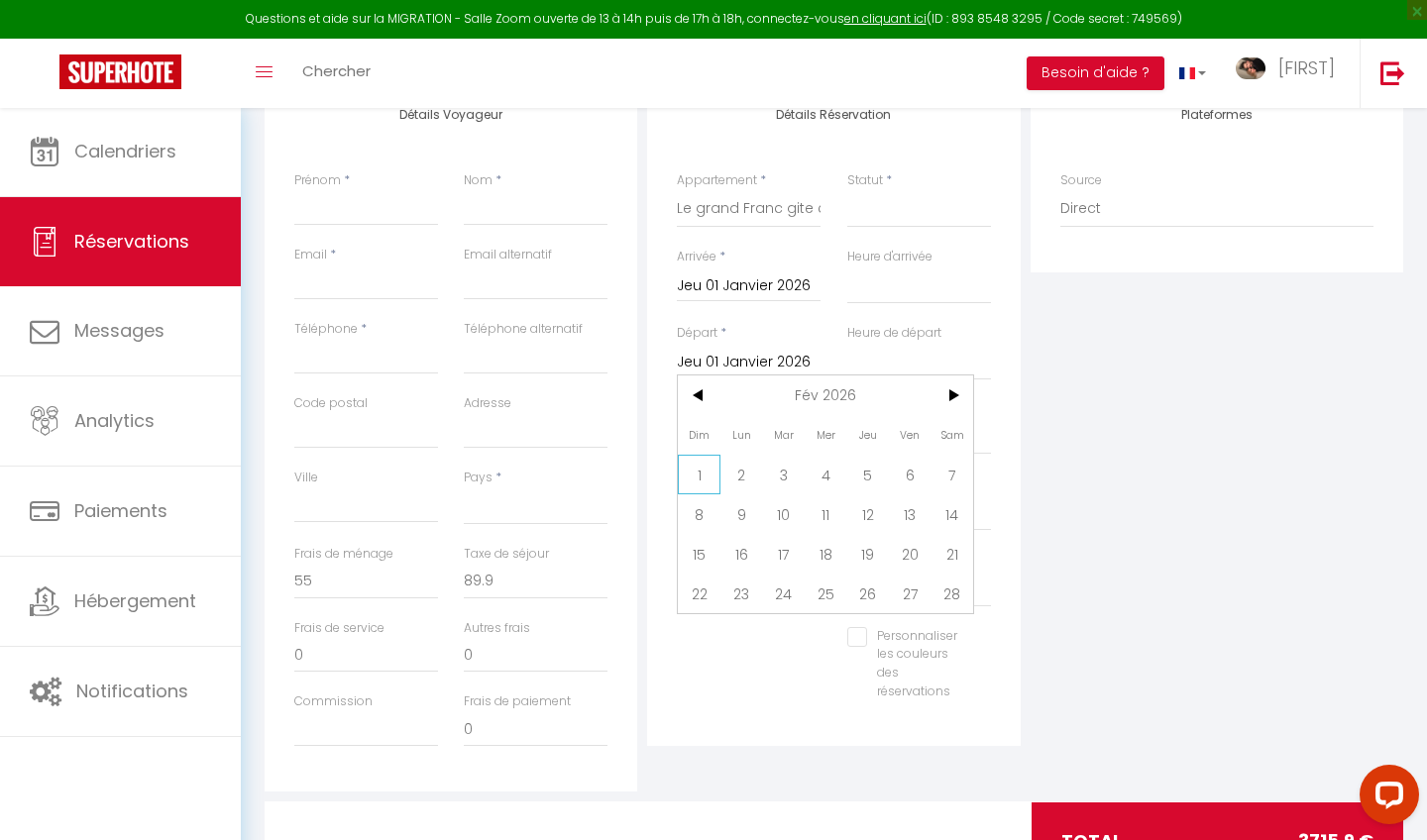 click on "1" at bounding box center [699, 474] 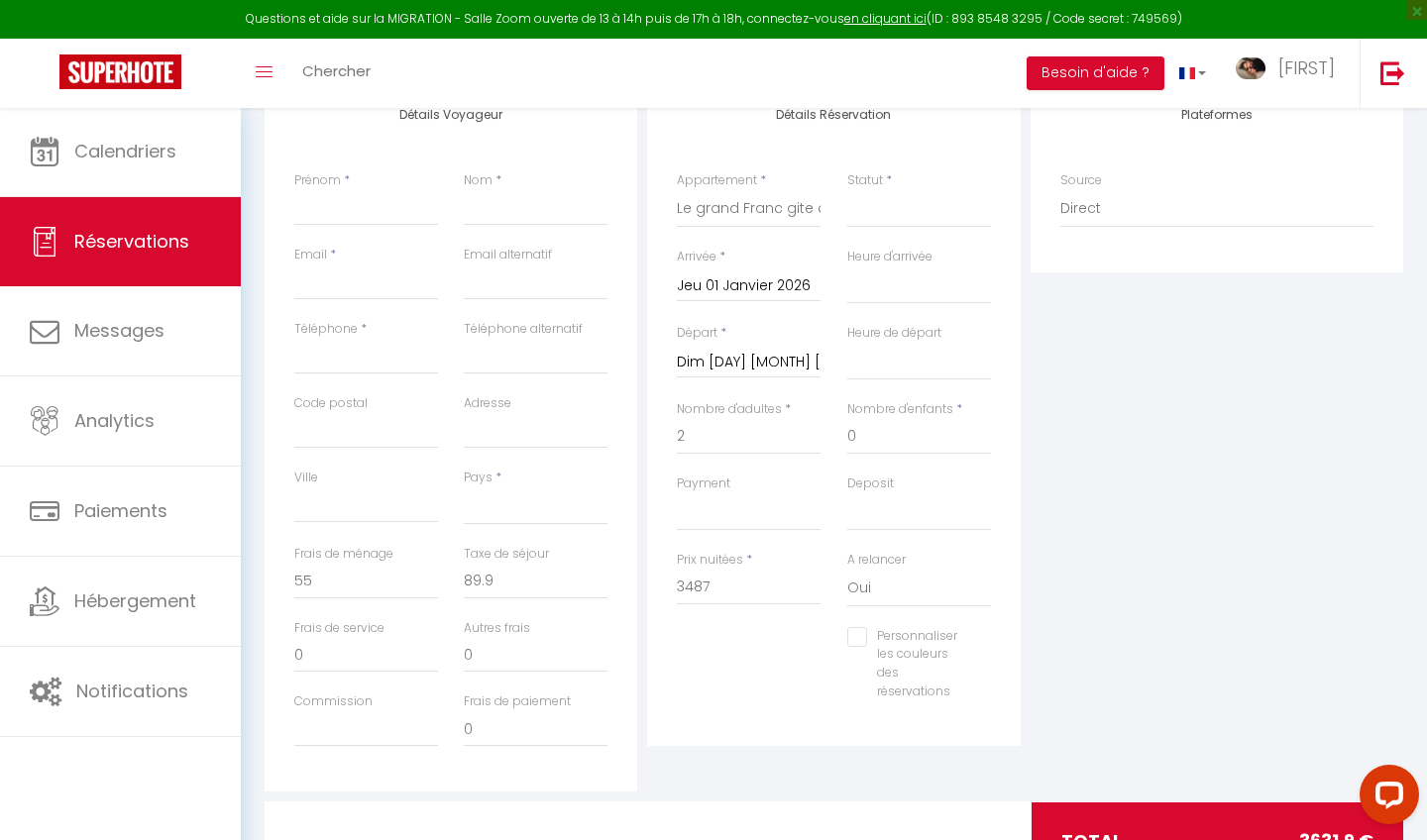 click on "Jeu 01 Janvier 2026" at bounding box center [748, 286] 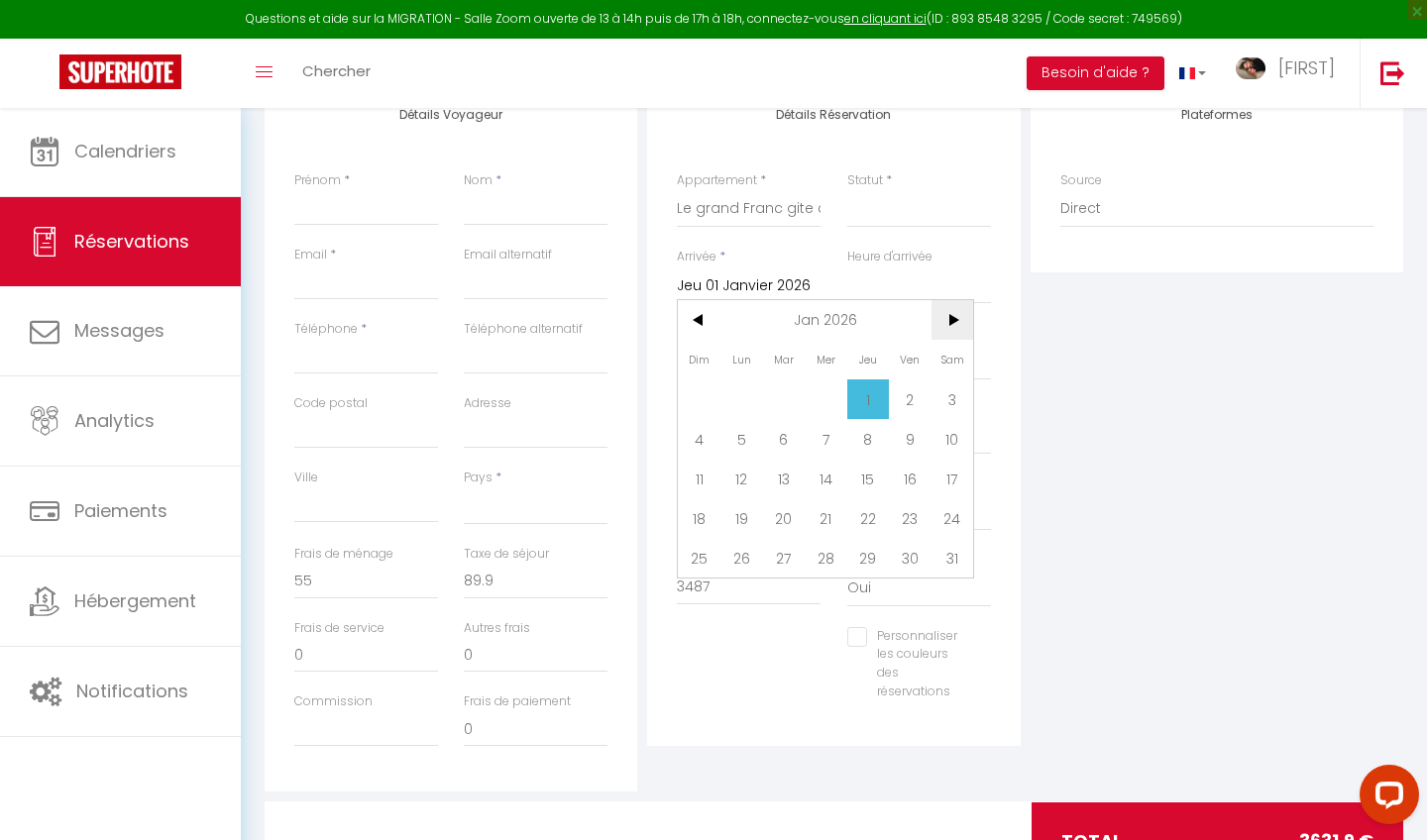 click on ">" at bounding box center (952, 320) 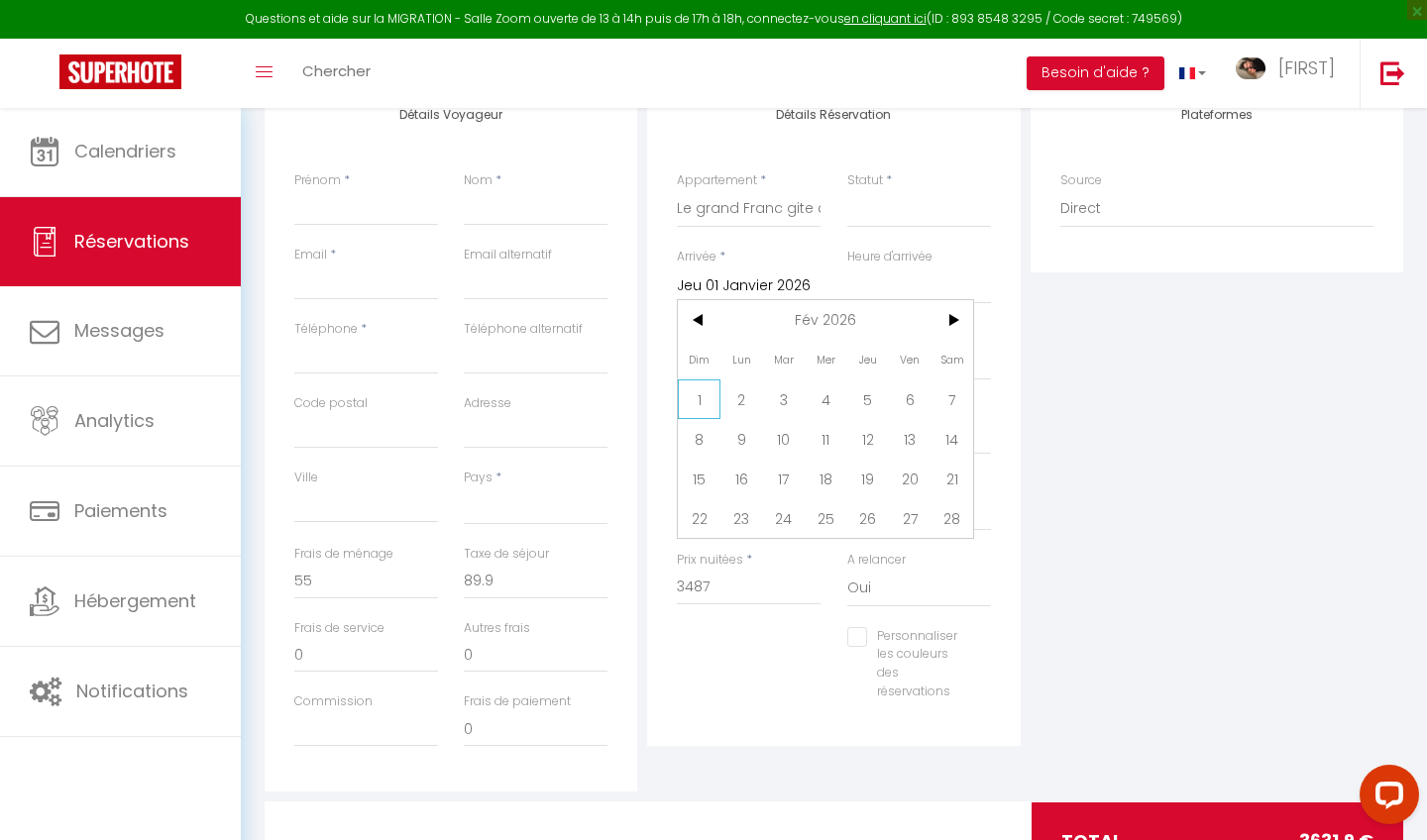 click on "1" at bounding box center [699, 399] 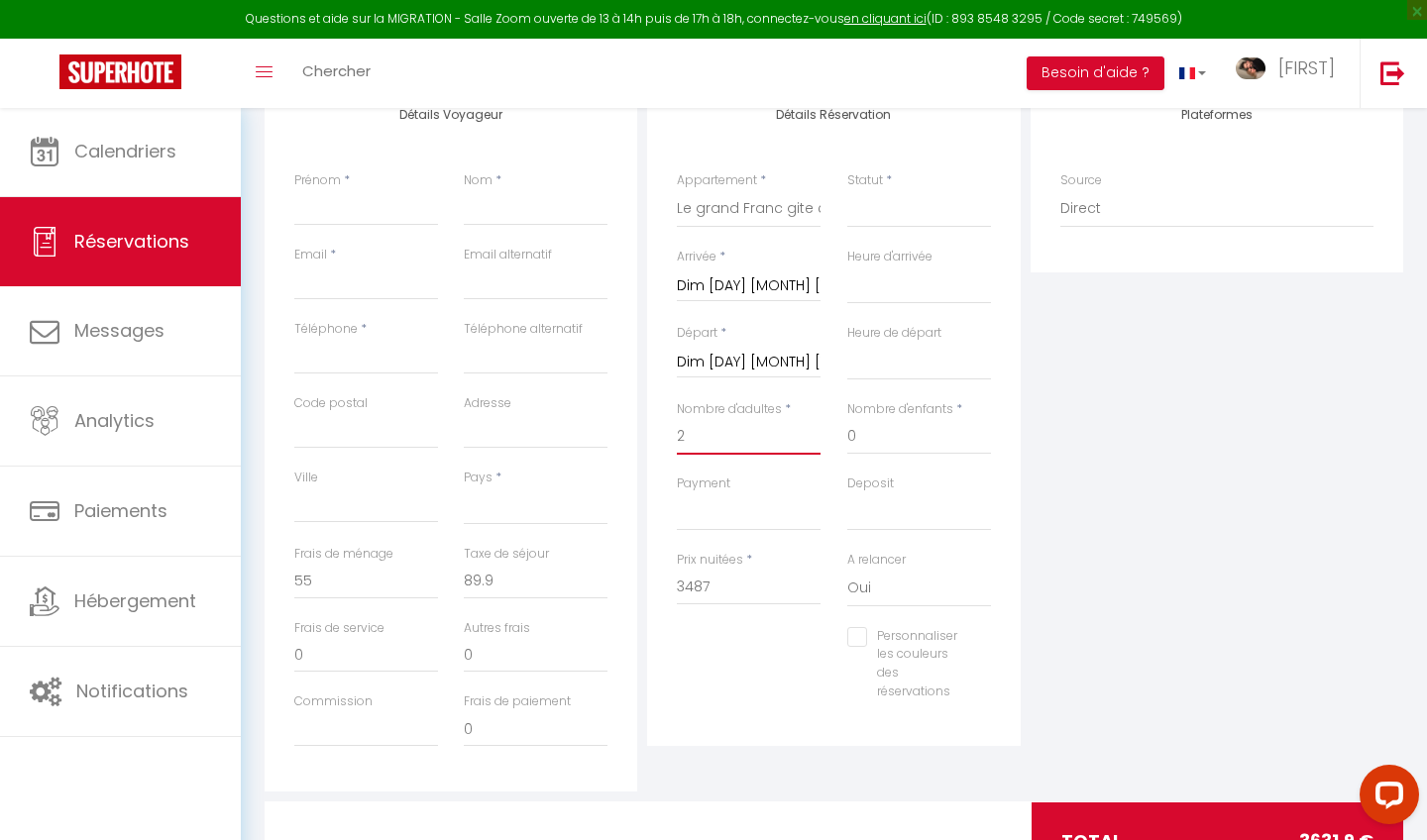 click on "2" at bounding box center [748, 437] 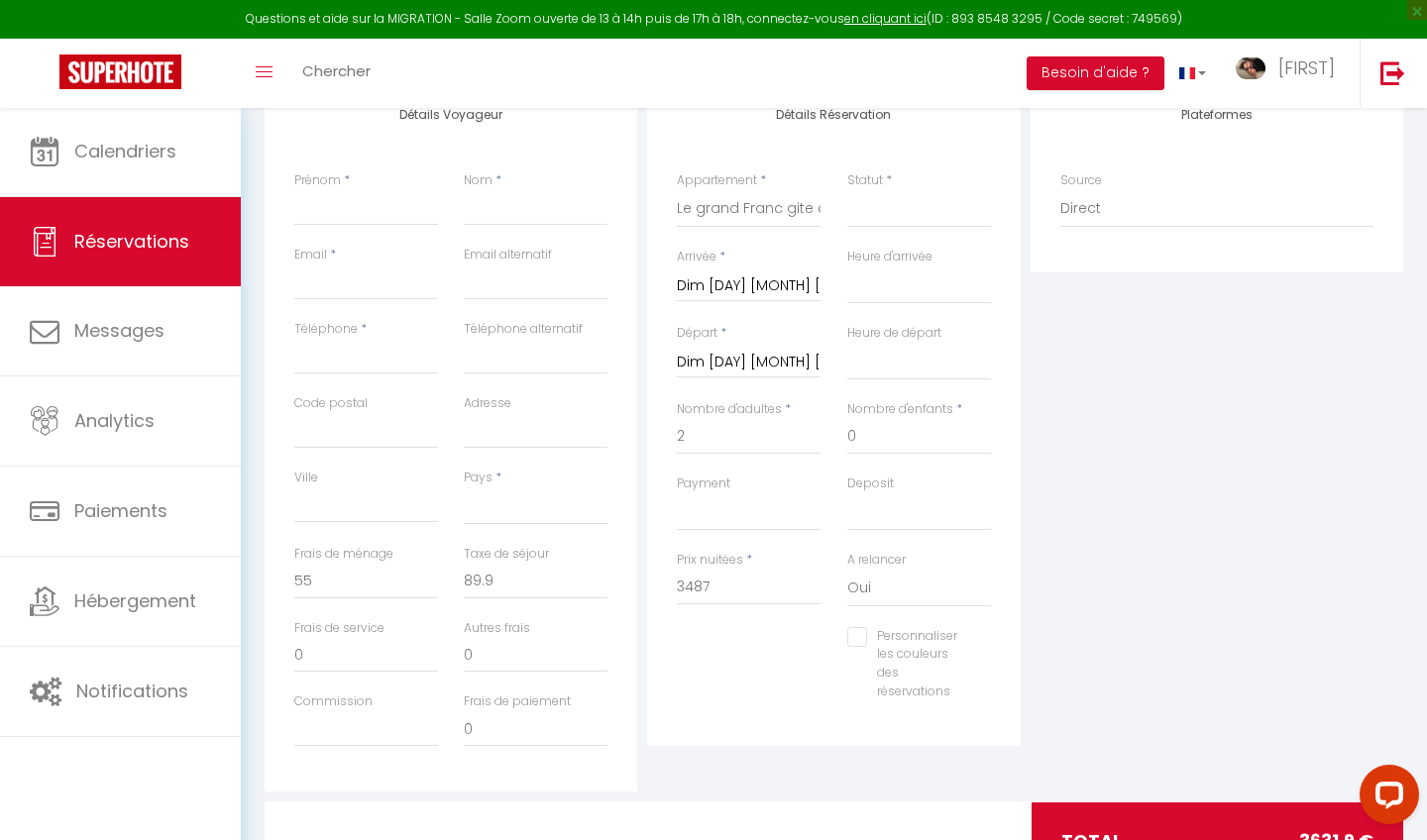 click on "Dim [DAY] [MONTH] [YEAR]" at bounding box center (748, 363) 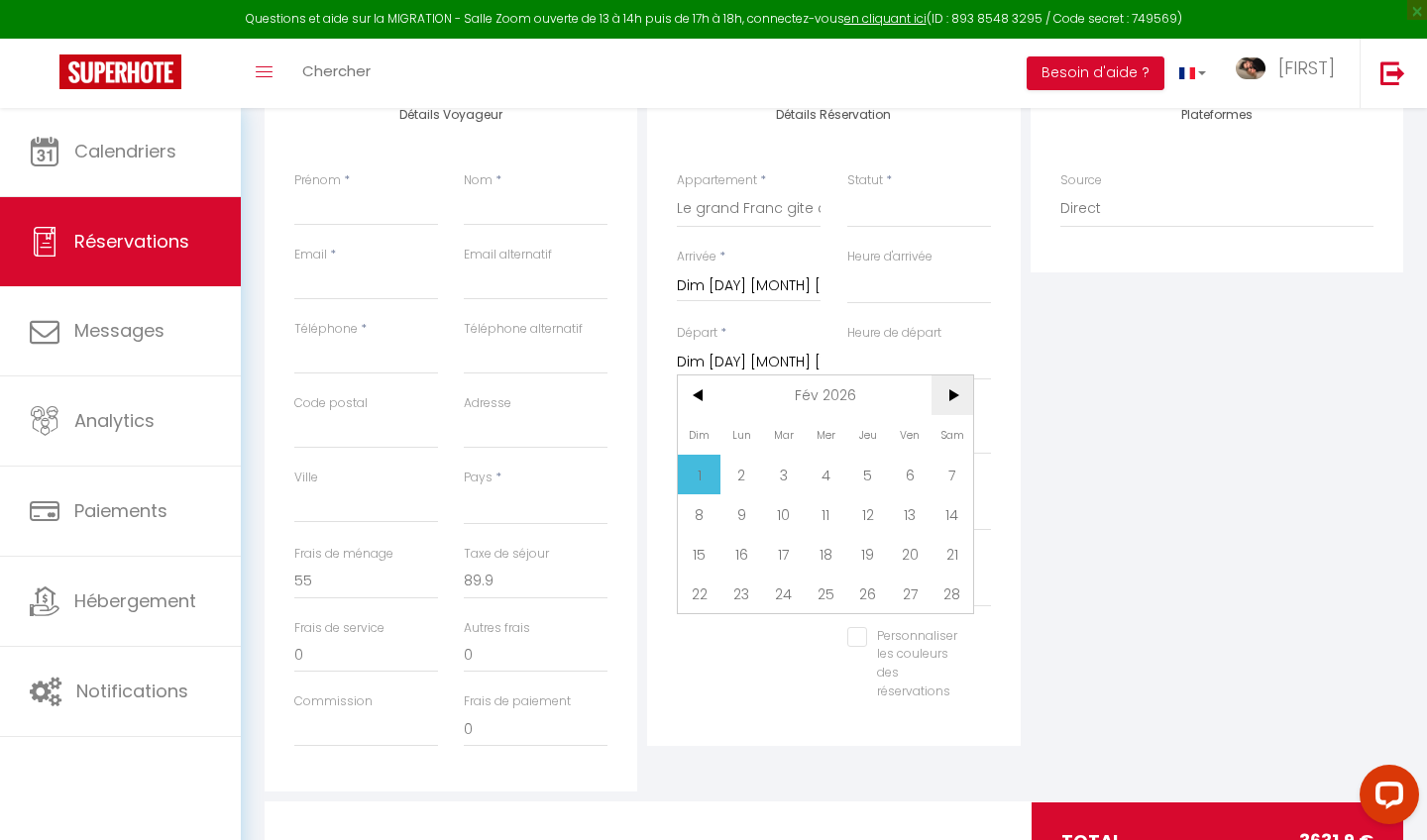 click on ">" at bounding box center (952, 395) 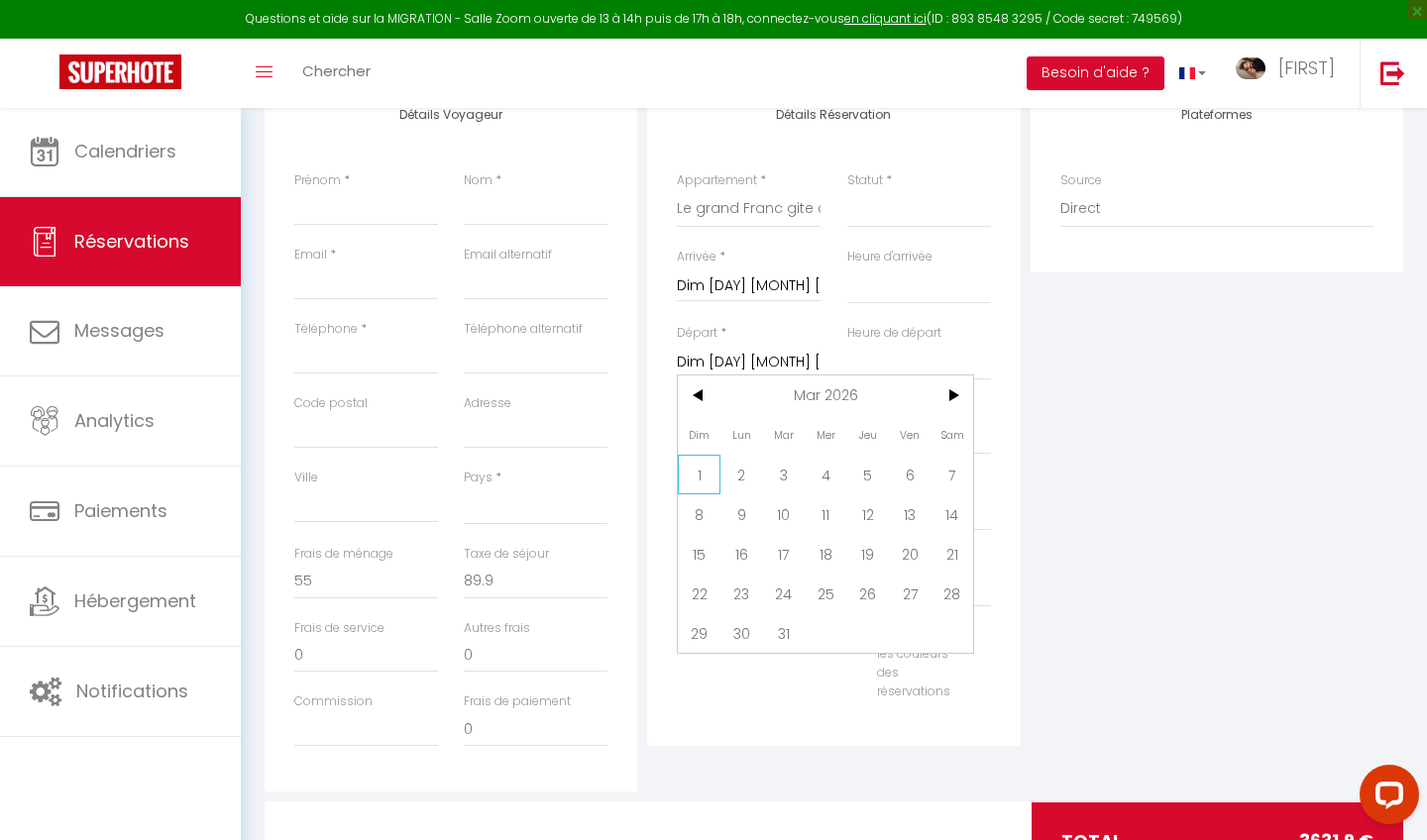 click on "1" at bounding box center [699, 474] 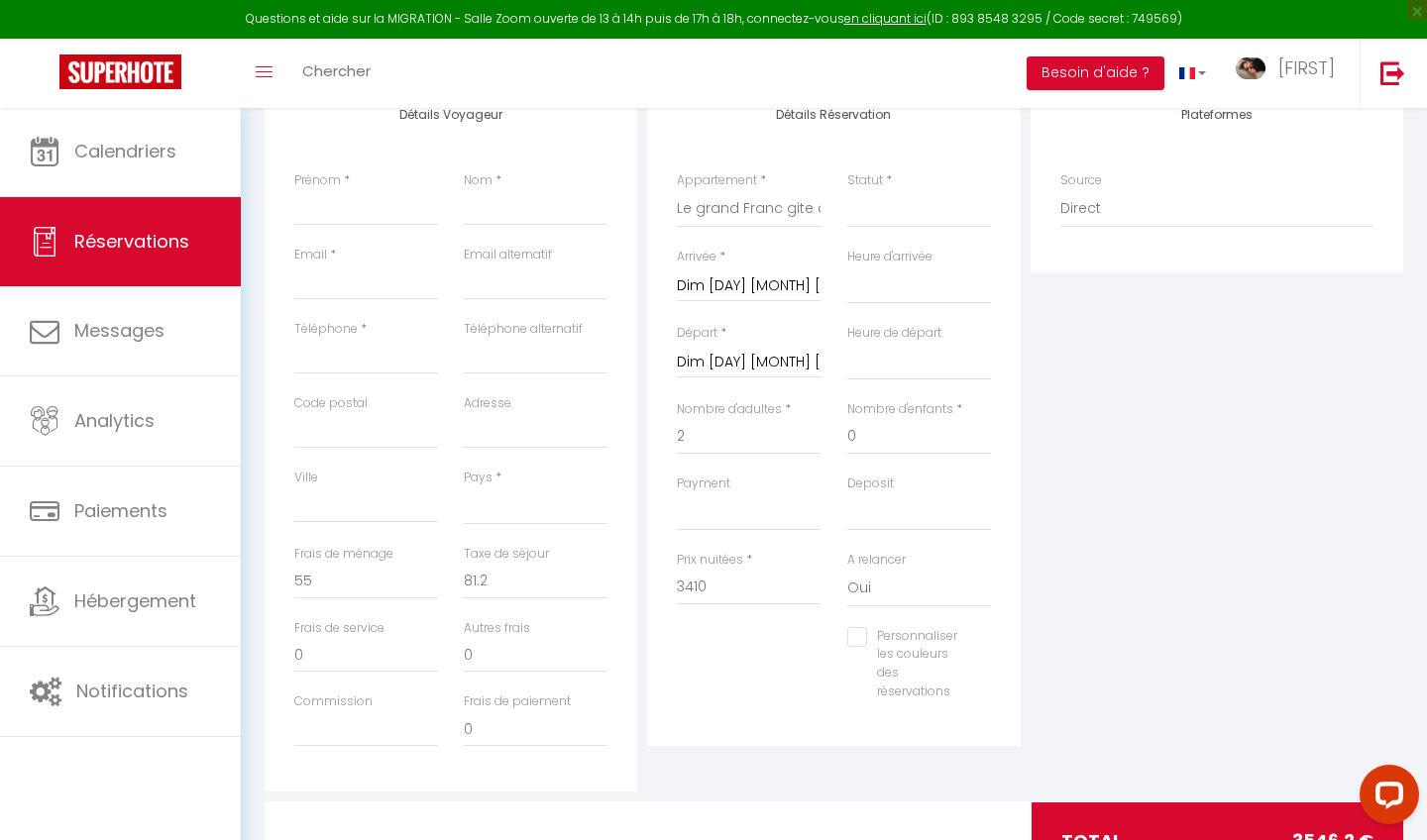 click on "Dim [DAY] [MONTH] [YEAR]" at bounding box center [748, 286] 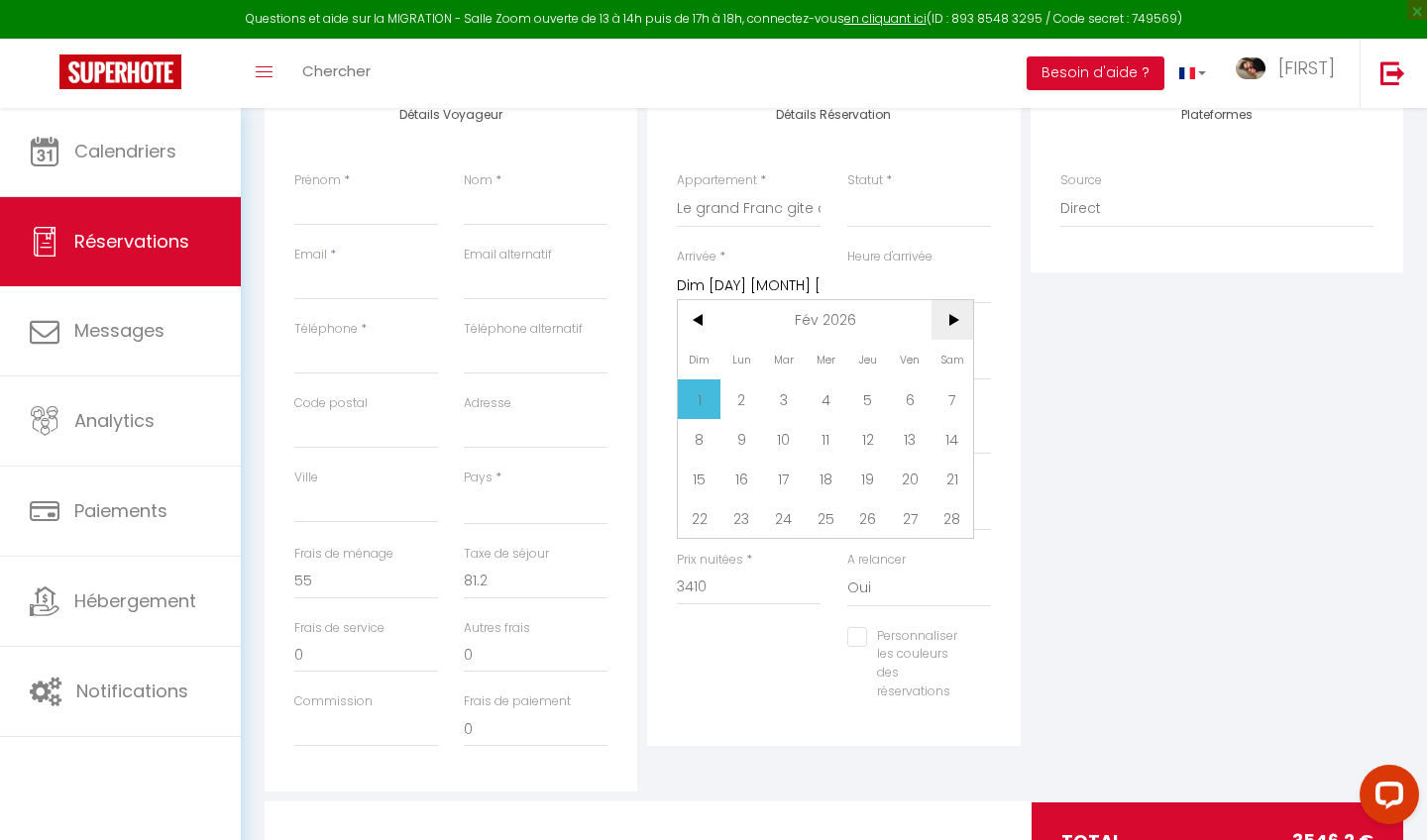 click on ">" at bounding box center (952, 320) 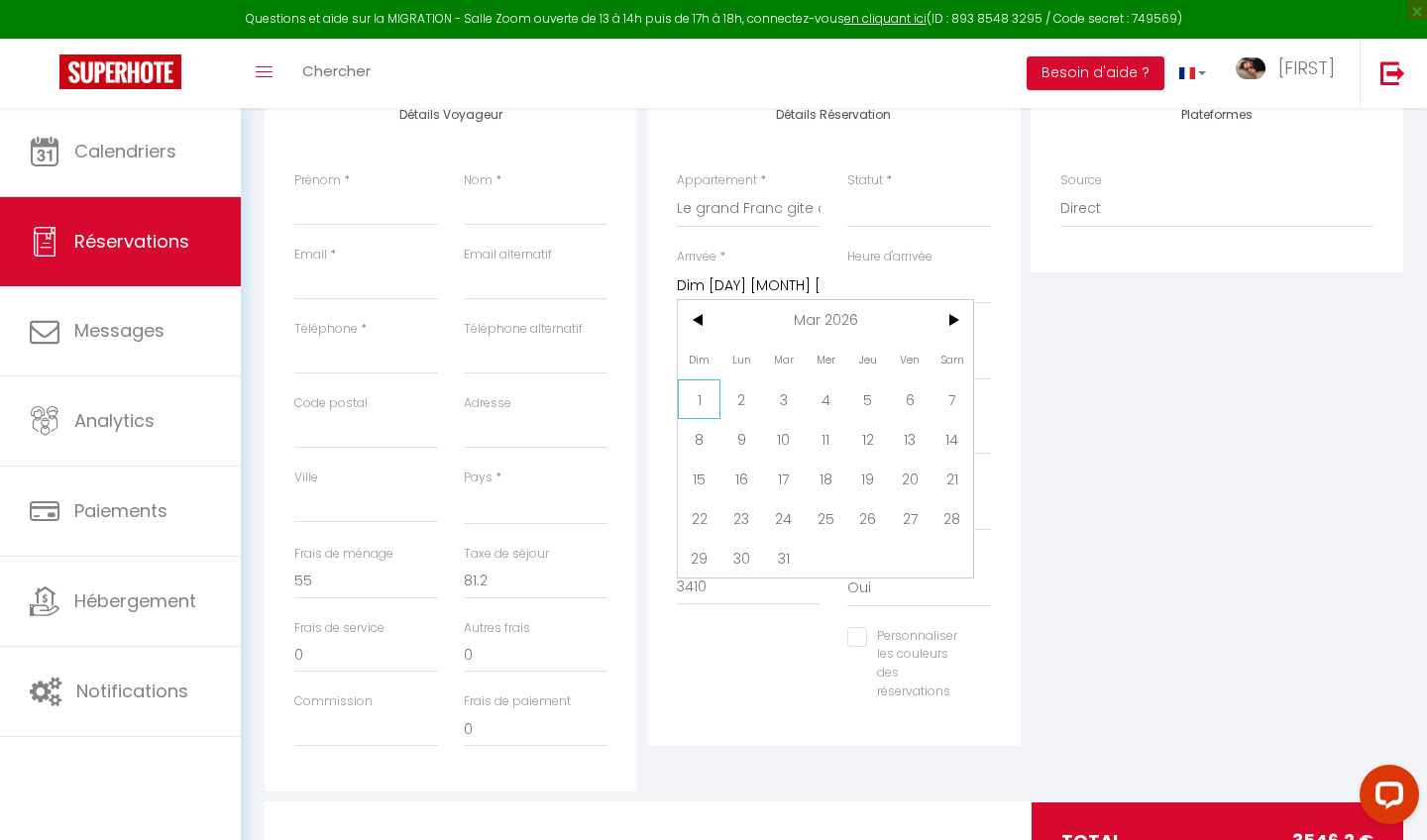 click on "1" at bounding box center (699, 399) 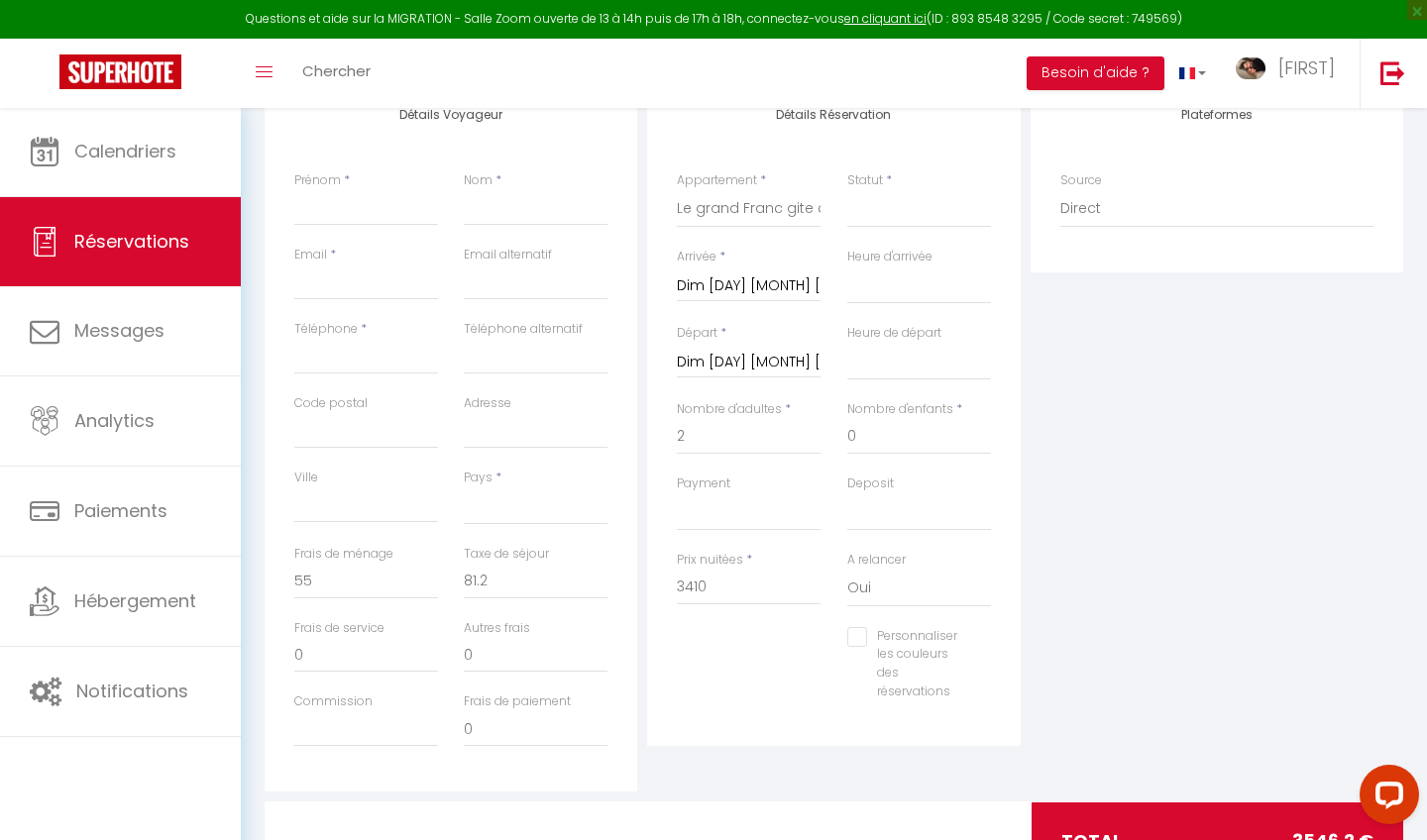 click on "Dim [DAY] [MONTH] [YEAR]" at bounding box center [748, 363] 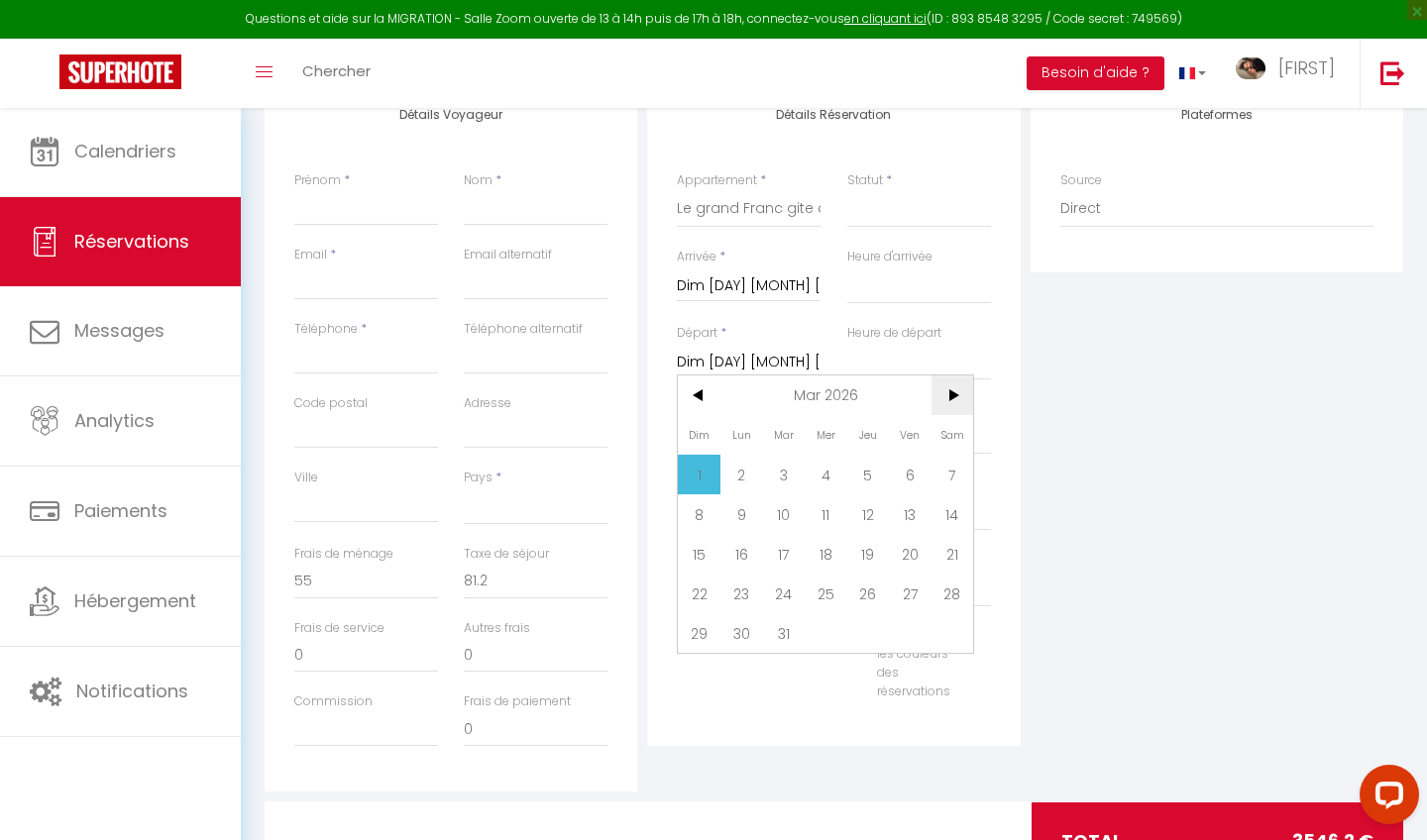 click on ">" at bounding box center (952, 395) 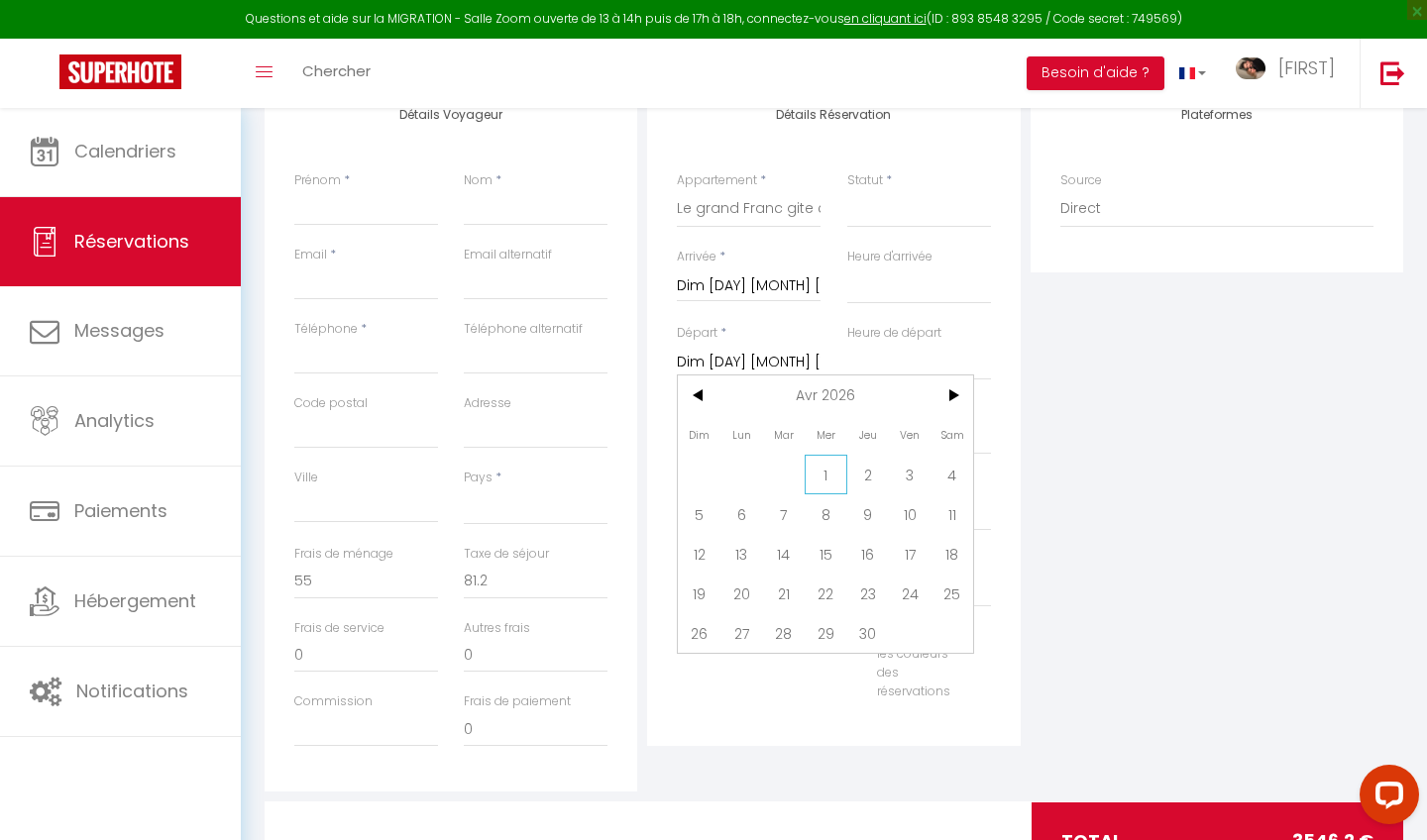 click on "1" at bounding box center (825, 474) 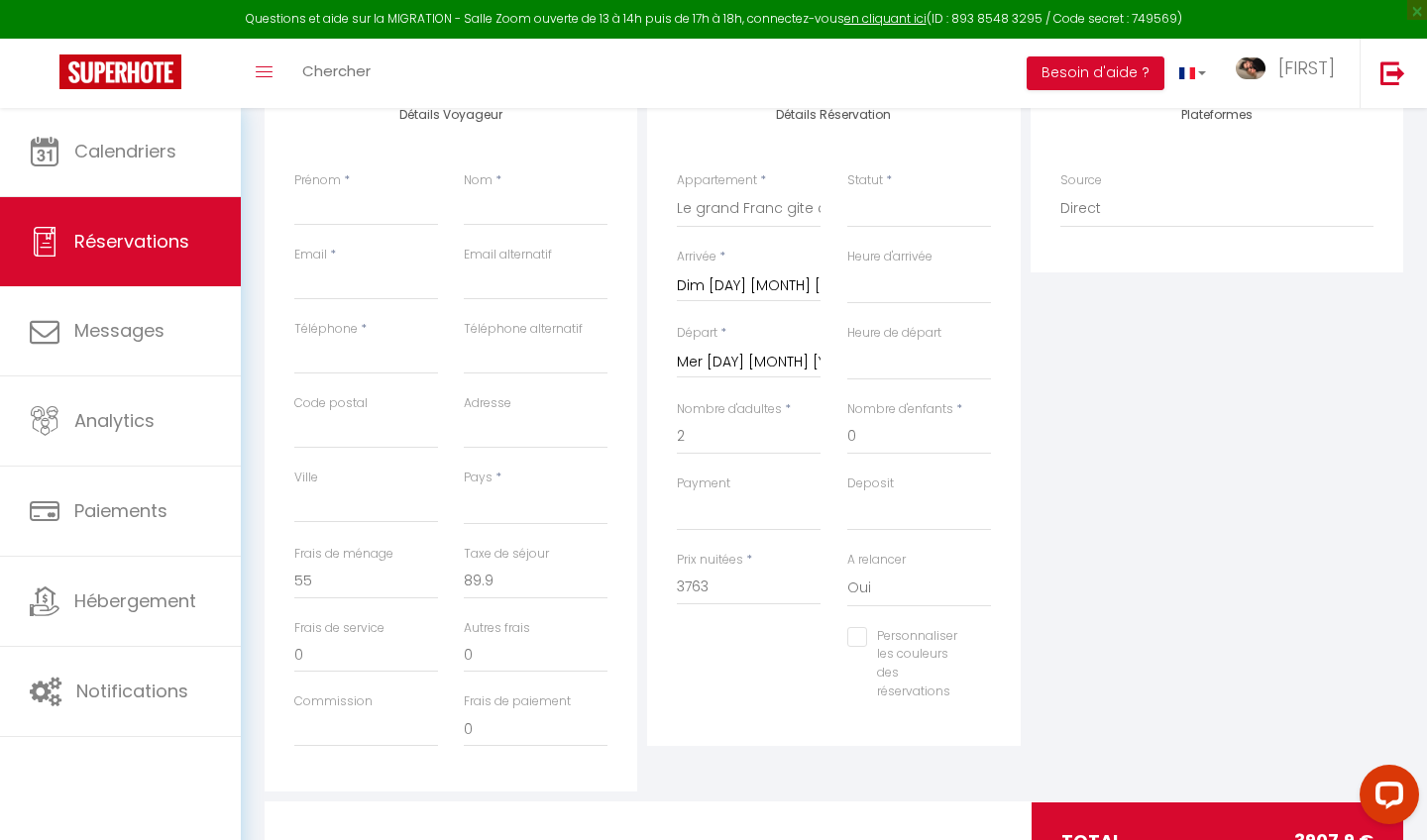 click on "Dim [DAY] [MONTH] [YEAR]" at bounding box center (748, 286) 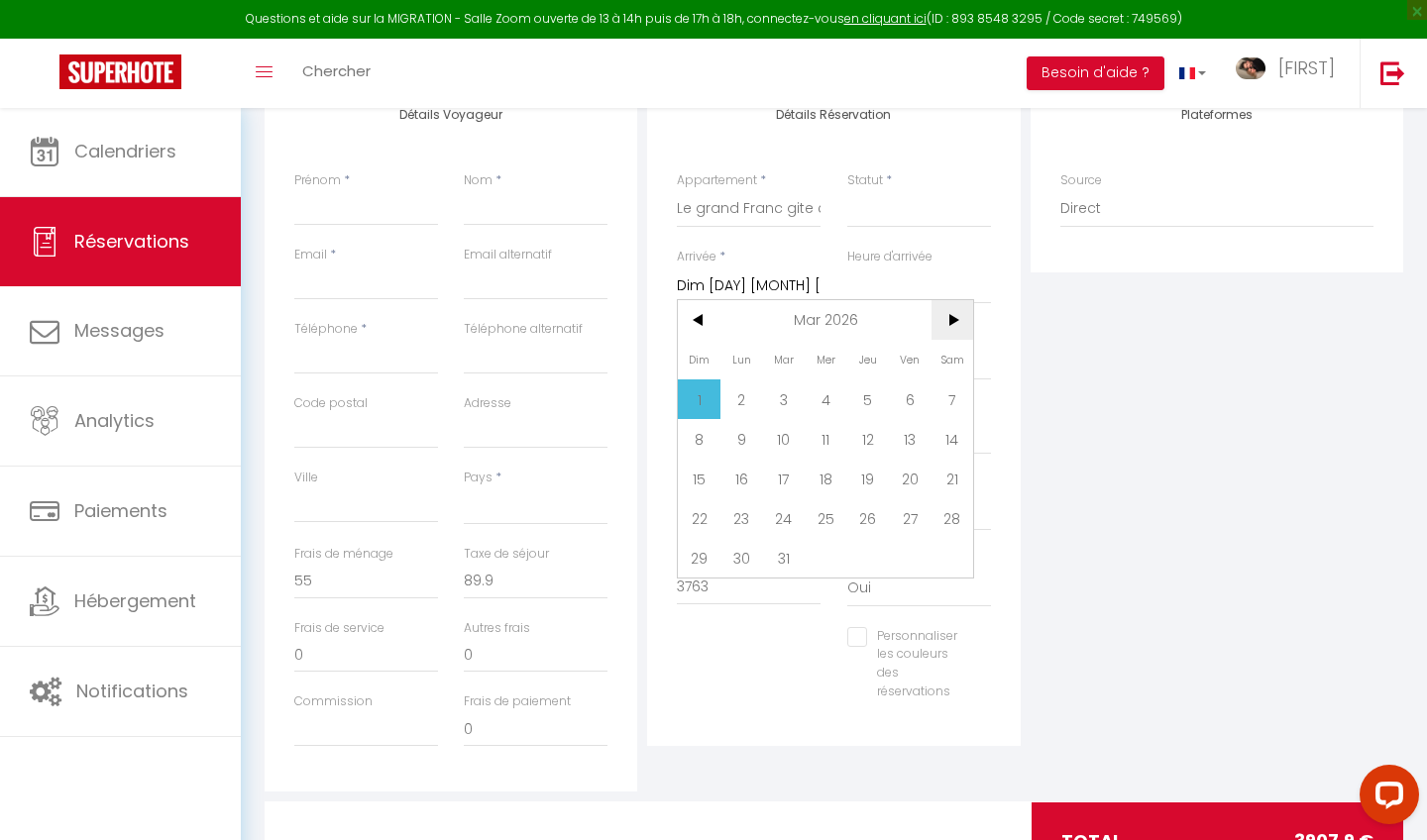 click on ">" at bounding box center [952, 320] 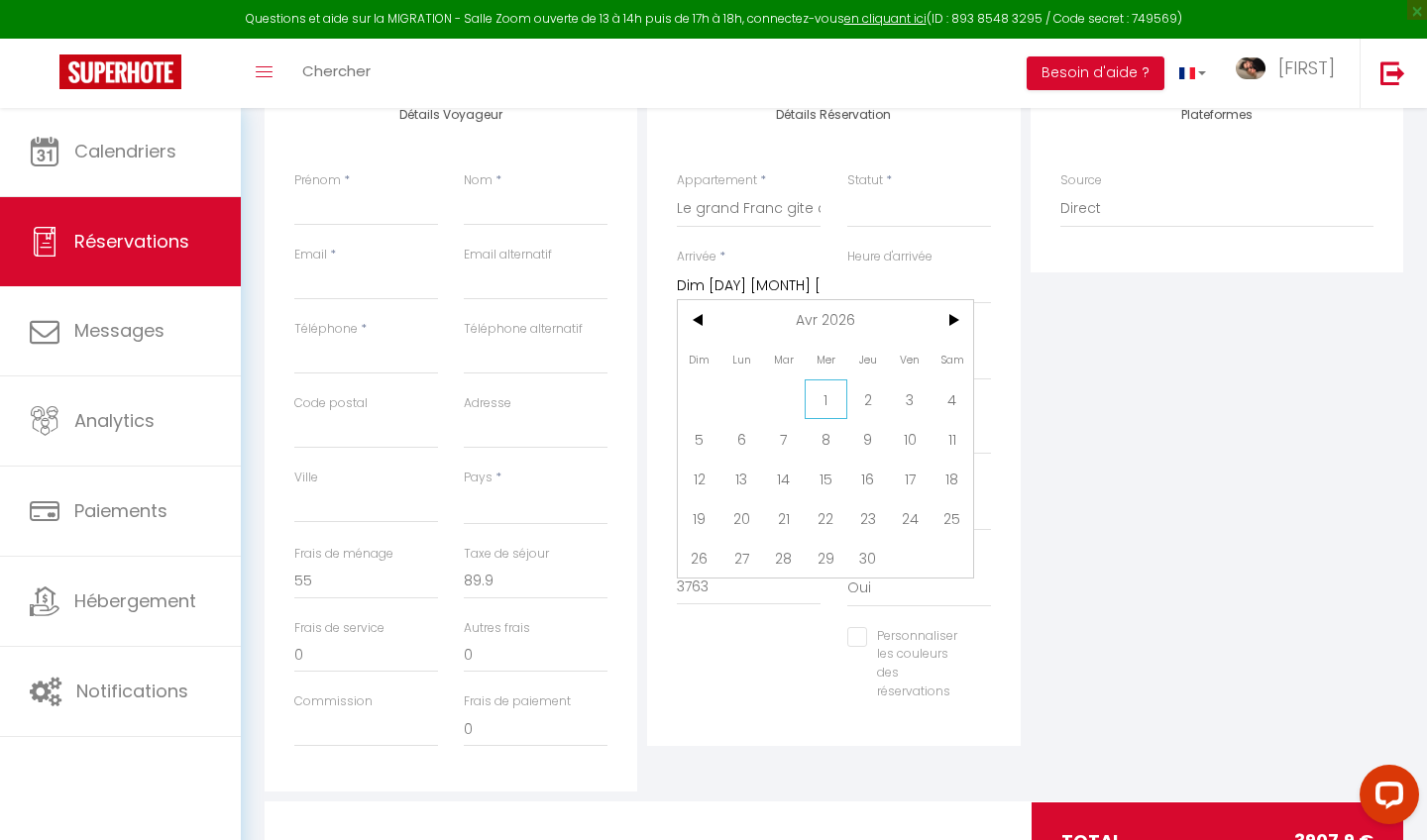click on "1" at bounding box center (825, 399) 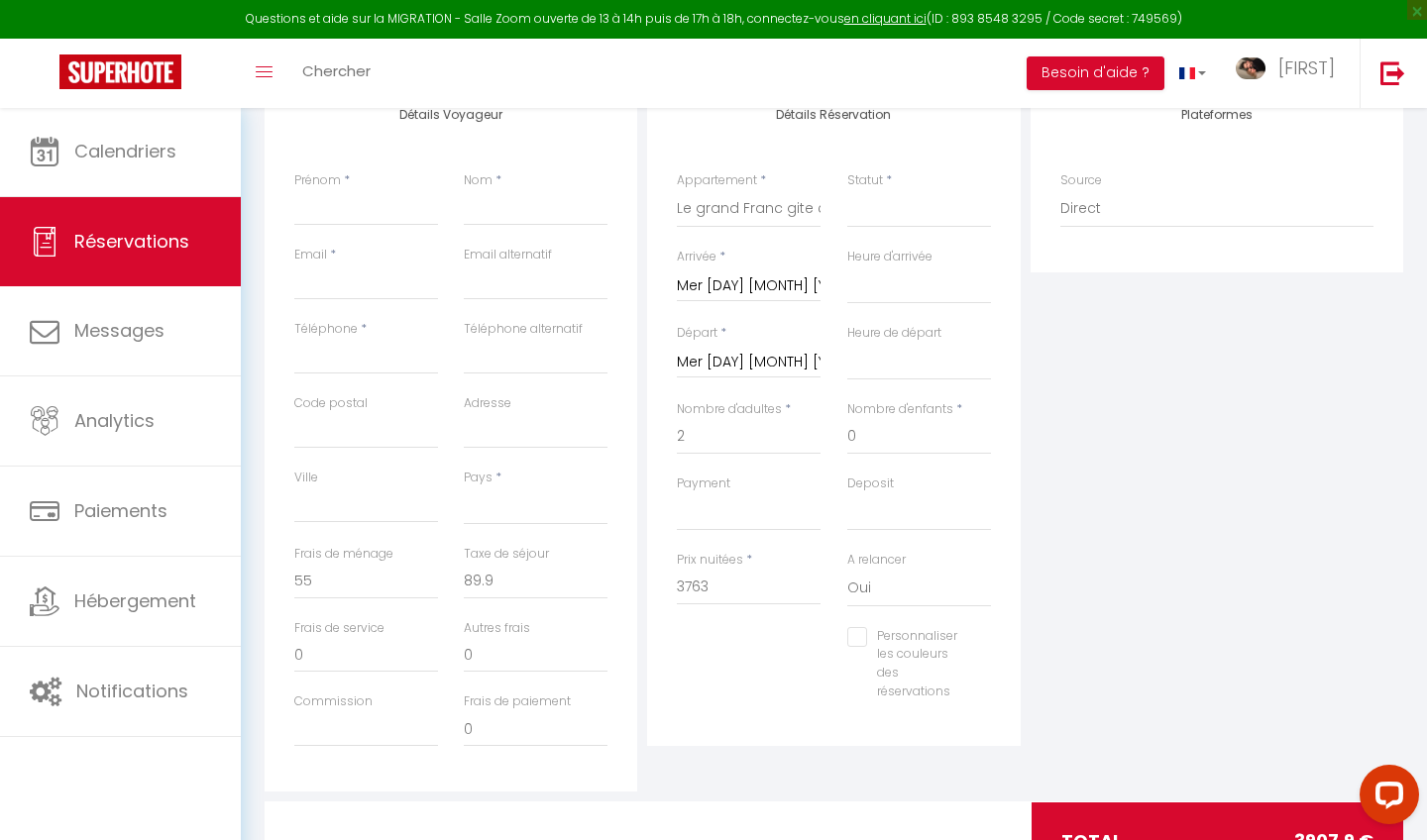 click on "Mer [DAY] [MONTH] [YEAR]" at bounding box center (748, 363) 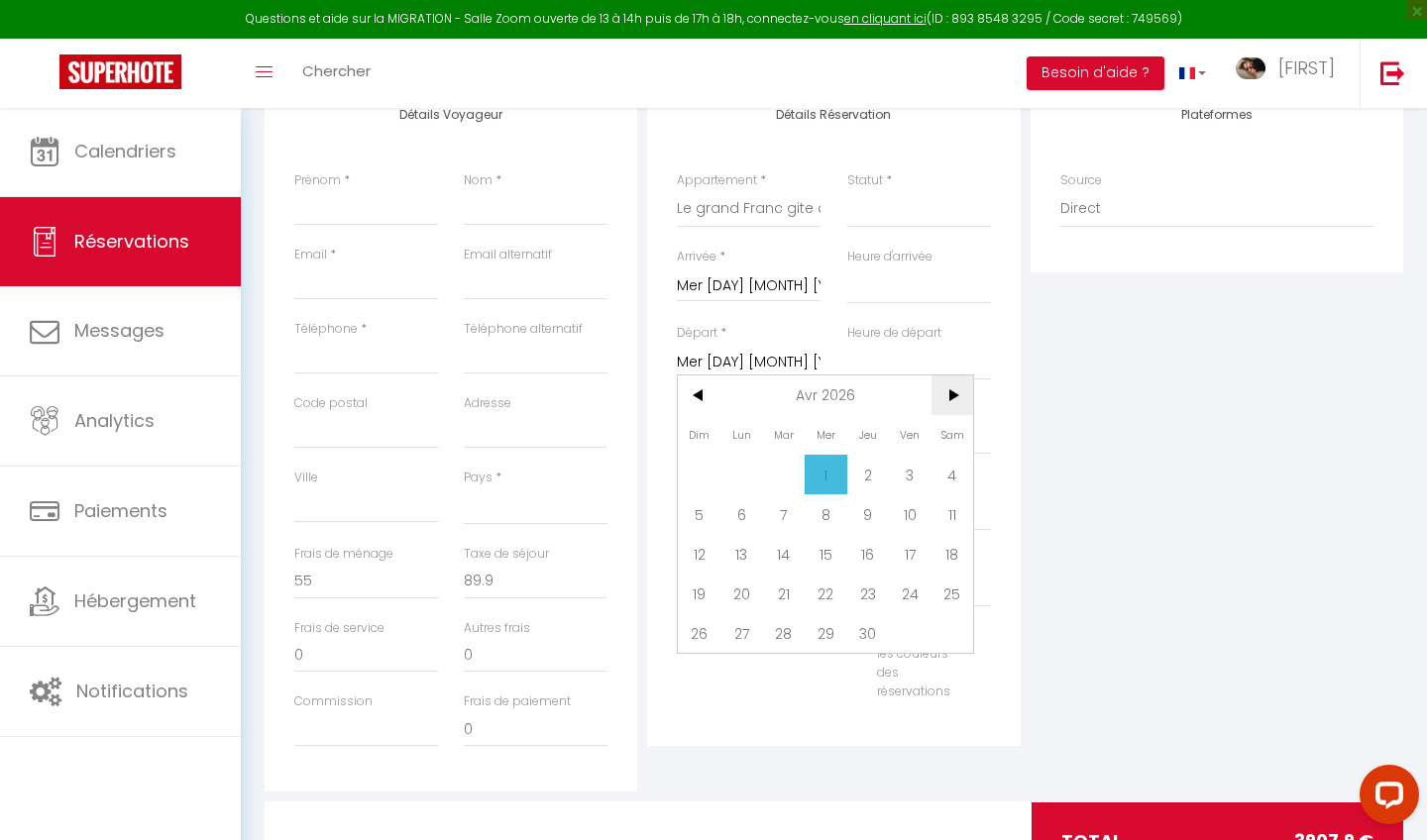 click on ">" at bounding box center (952, 395) 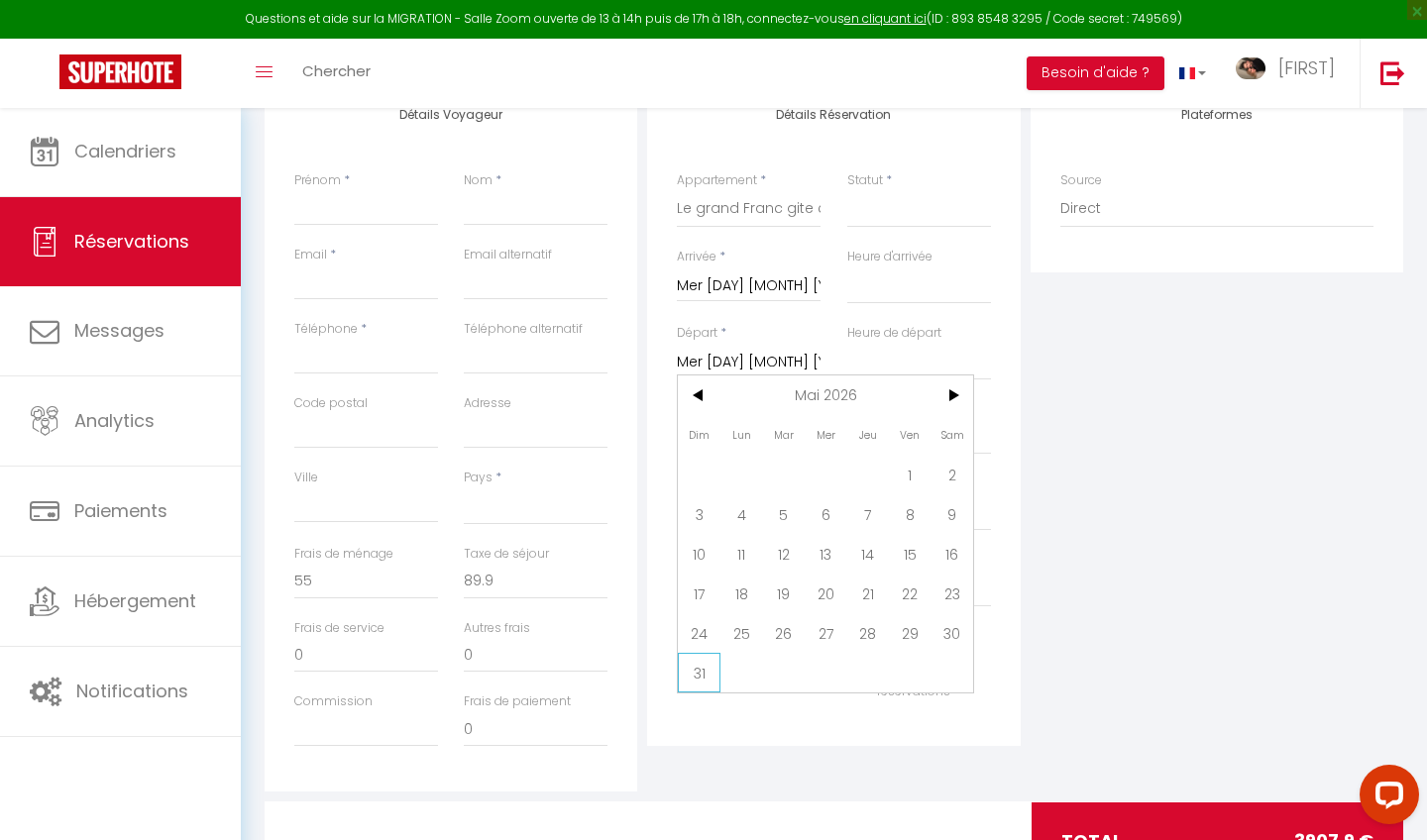 click on "31" at bounding box center (699, 673) 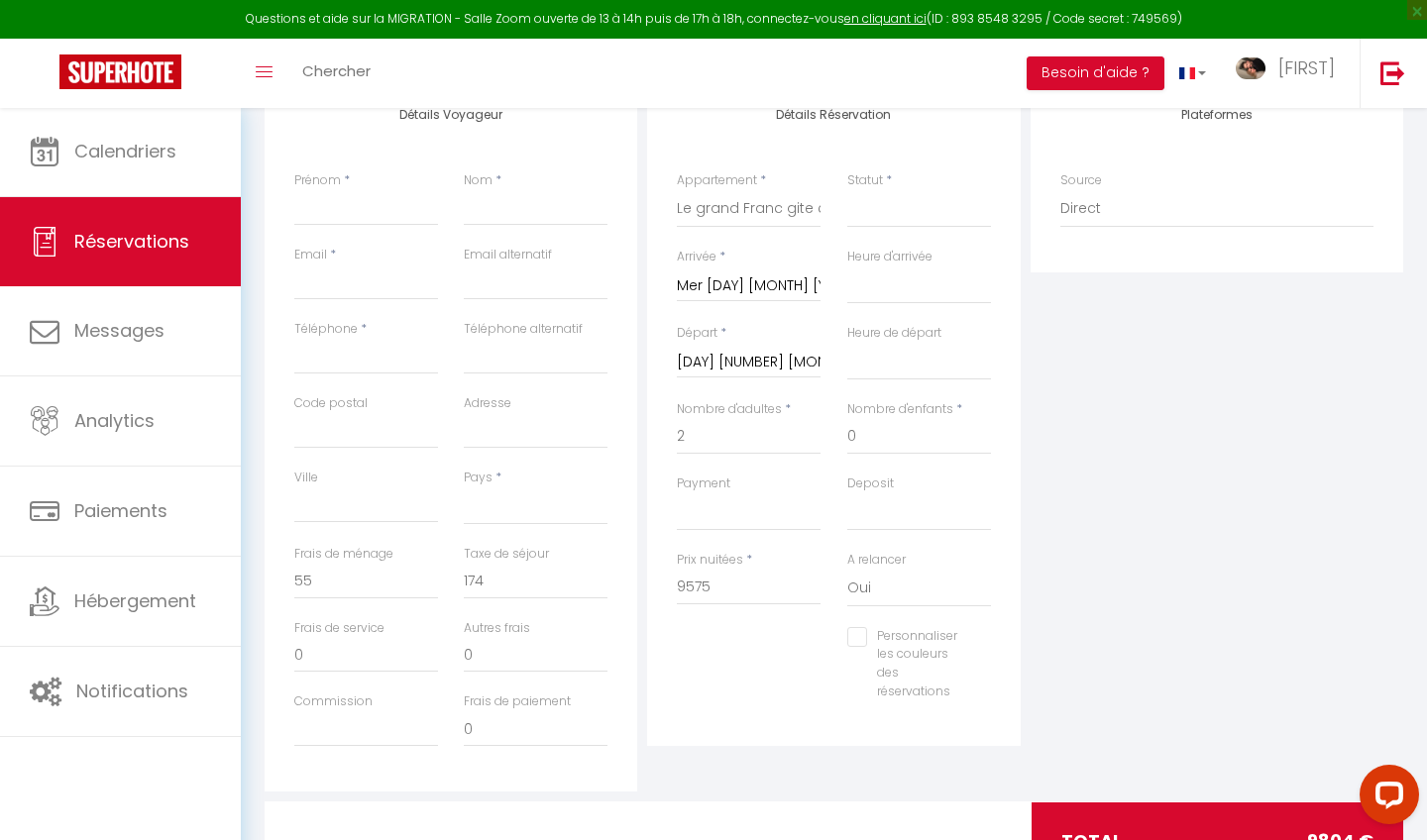 click on "[DAY] [NUMBER] [MONTH] [YEAR]" at bounding box center [748, 363] 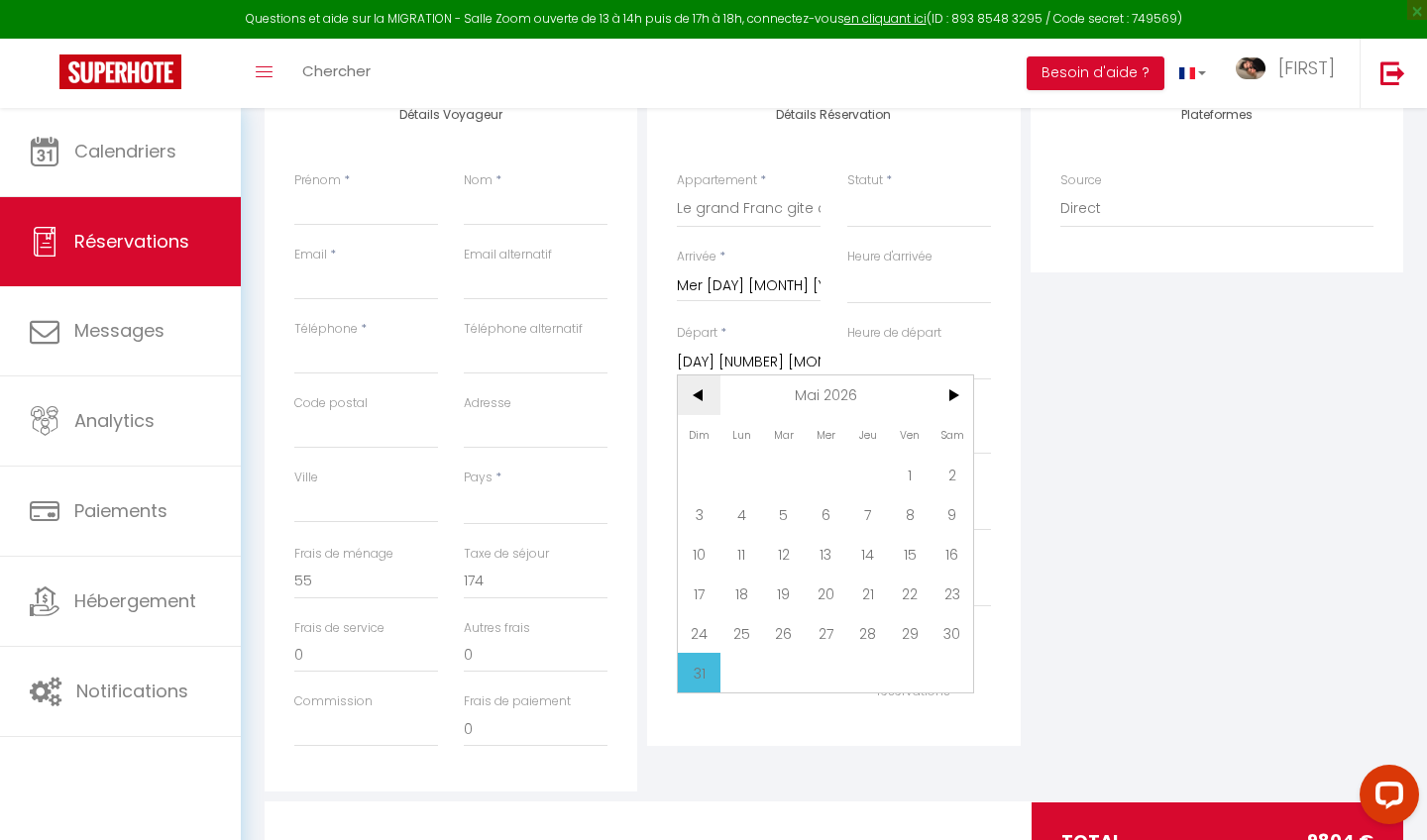 click on "<" at bounding box center [699, 395] 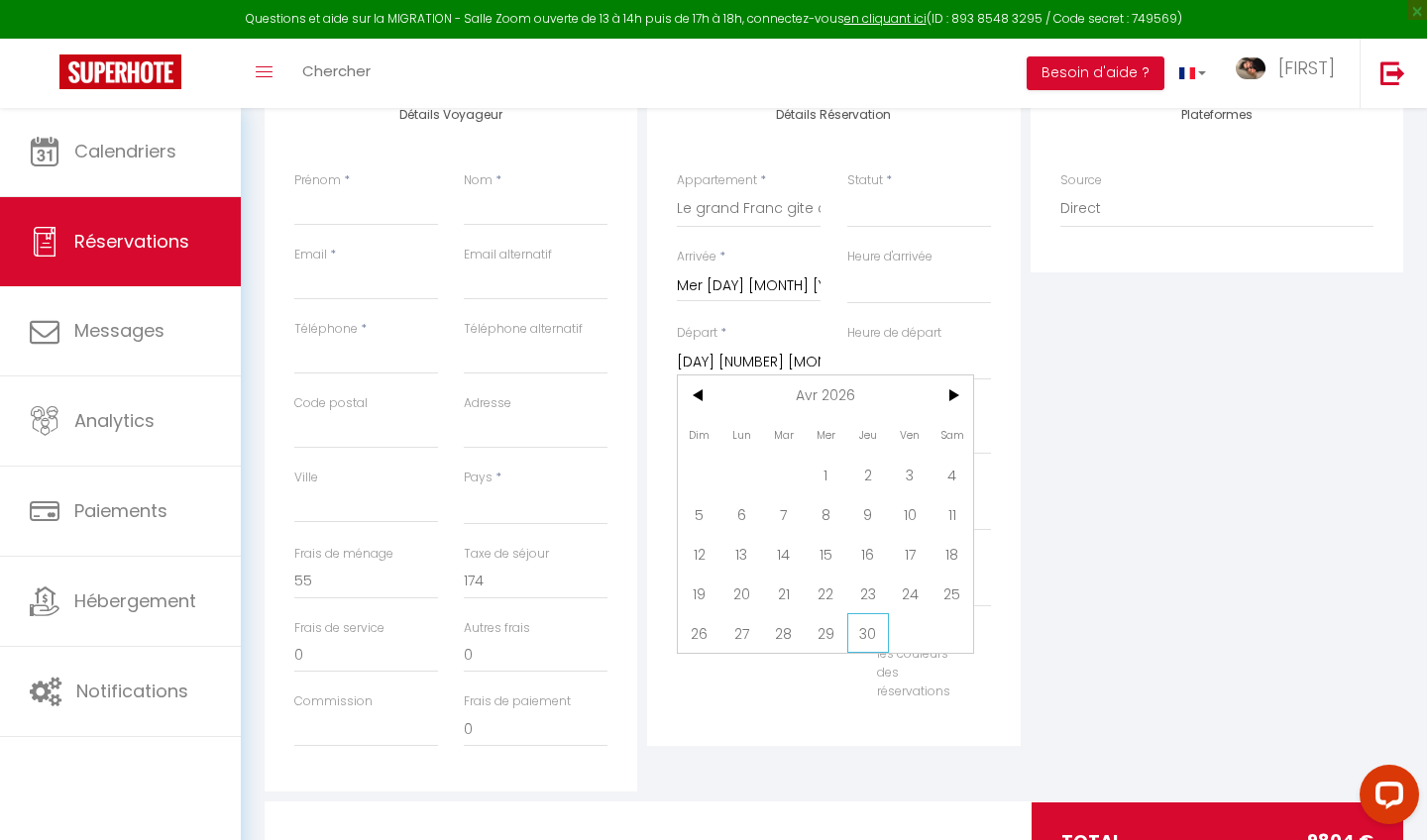 click on "30" at bounding box center [868, 633] 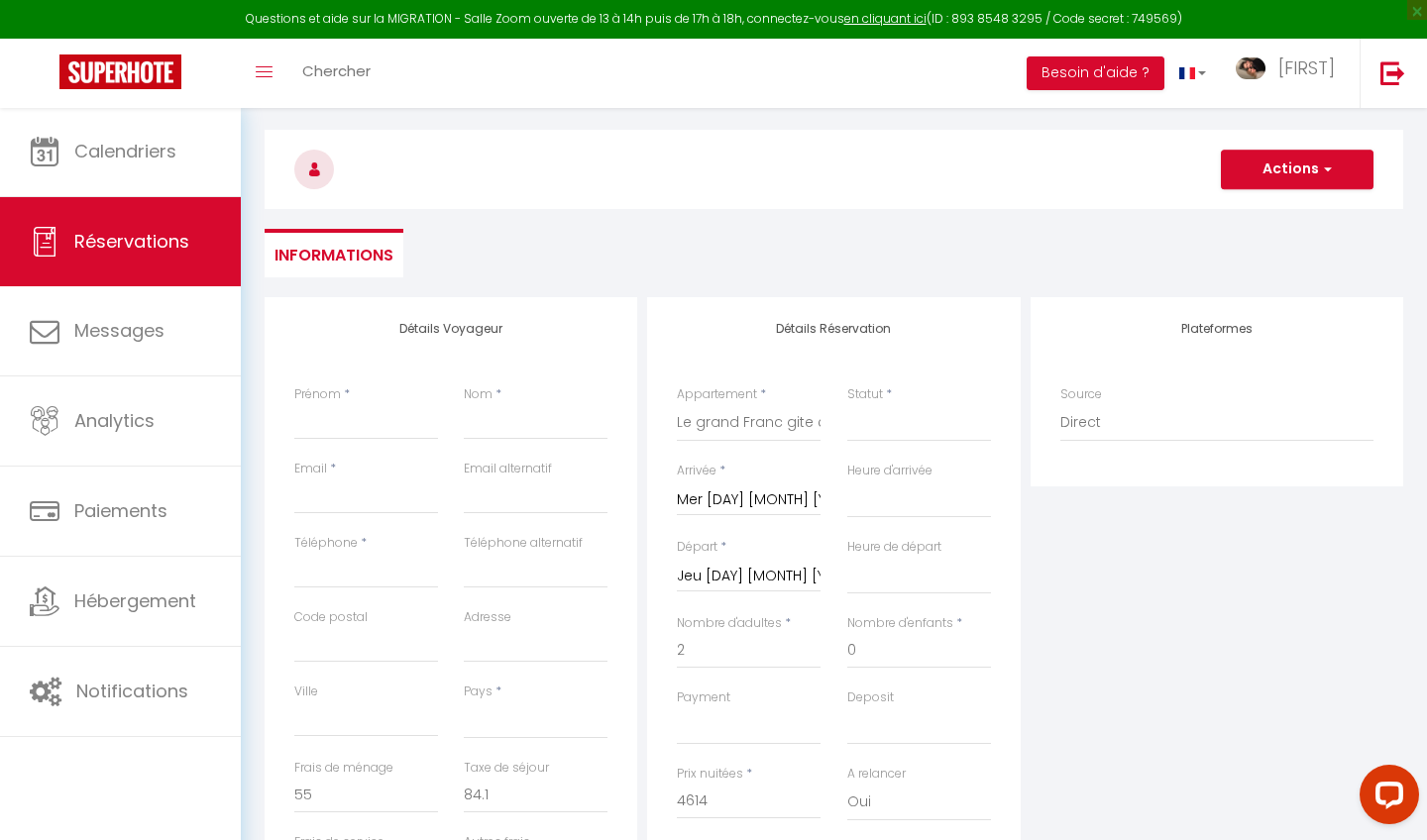 scroll, scrollTop: 68, scrollLeft: 0, axis: vertical 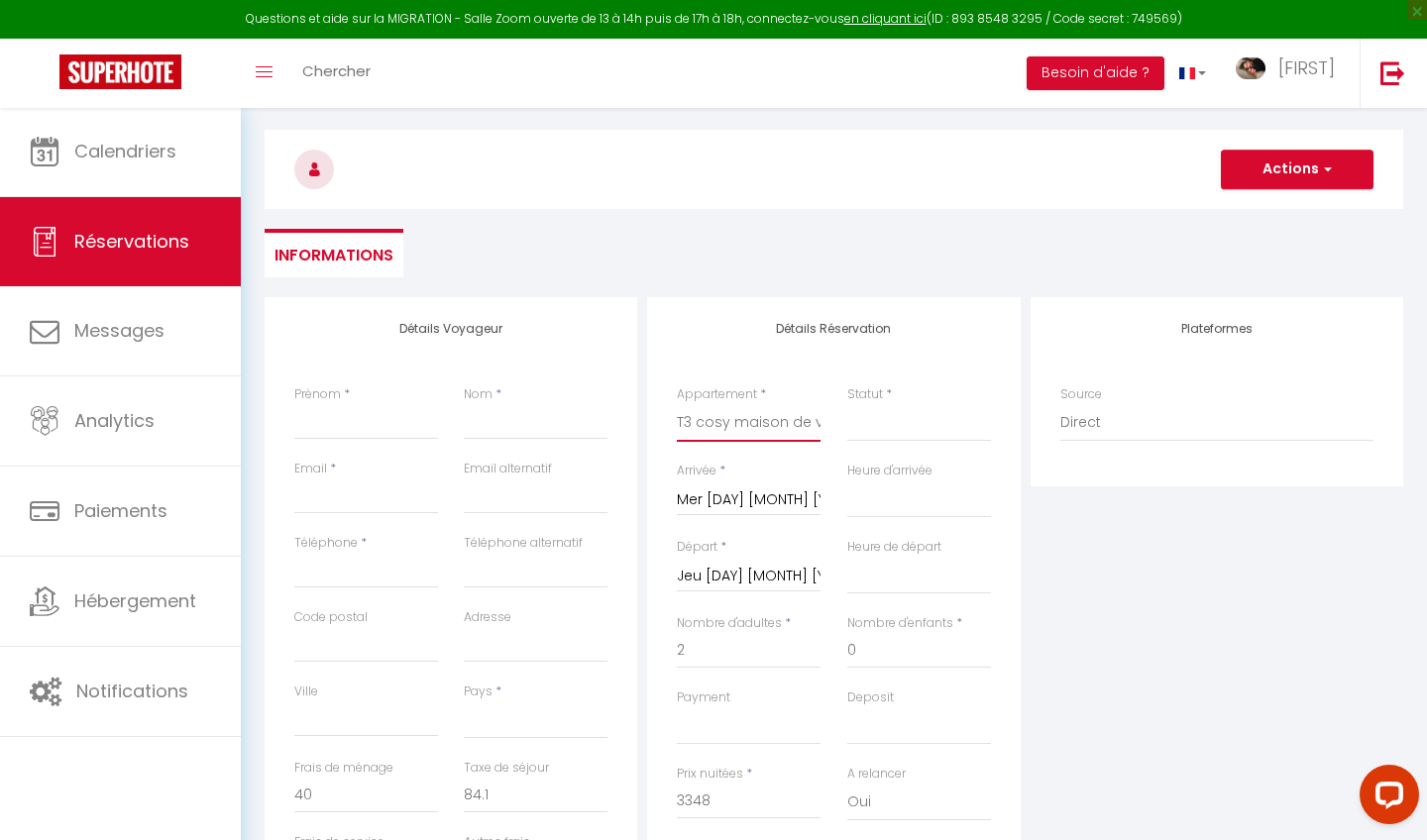 click on "Mer [DAY] [MONTH] [YEAR]" at bounding box center (748, 500) 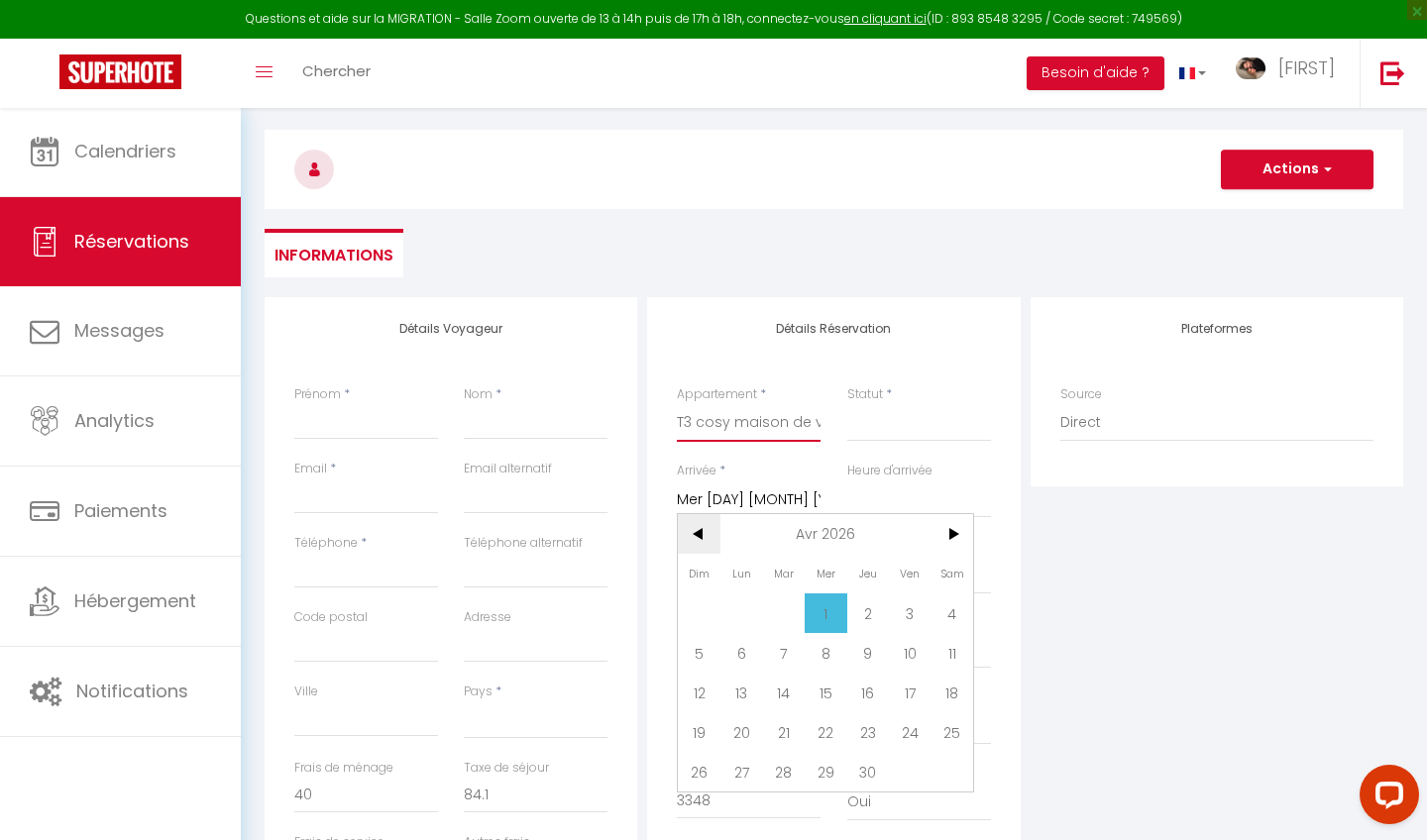 click on "<" at bounding box center (699, 534) 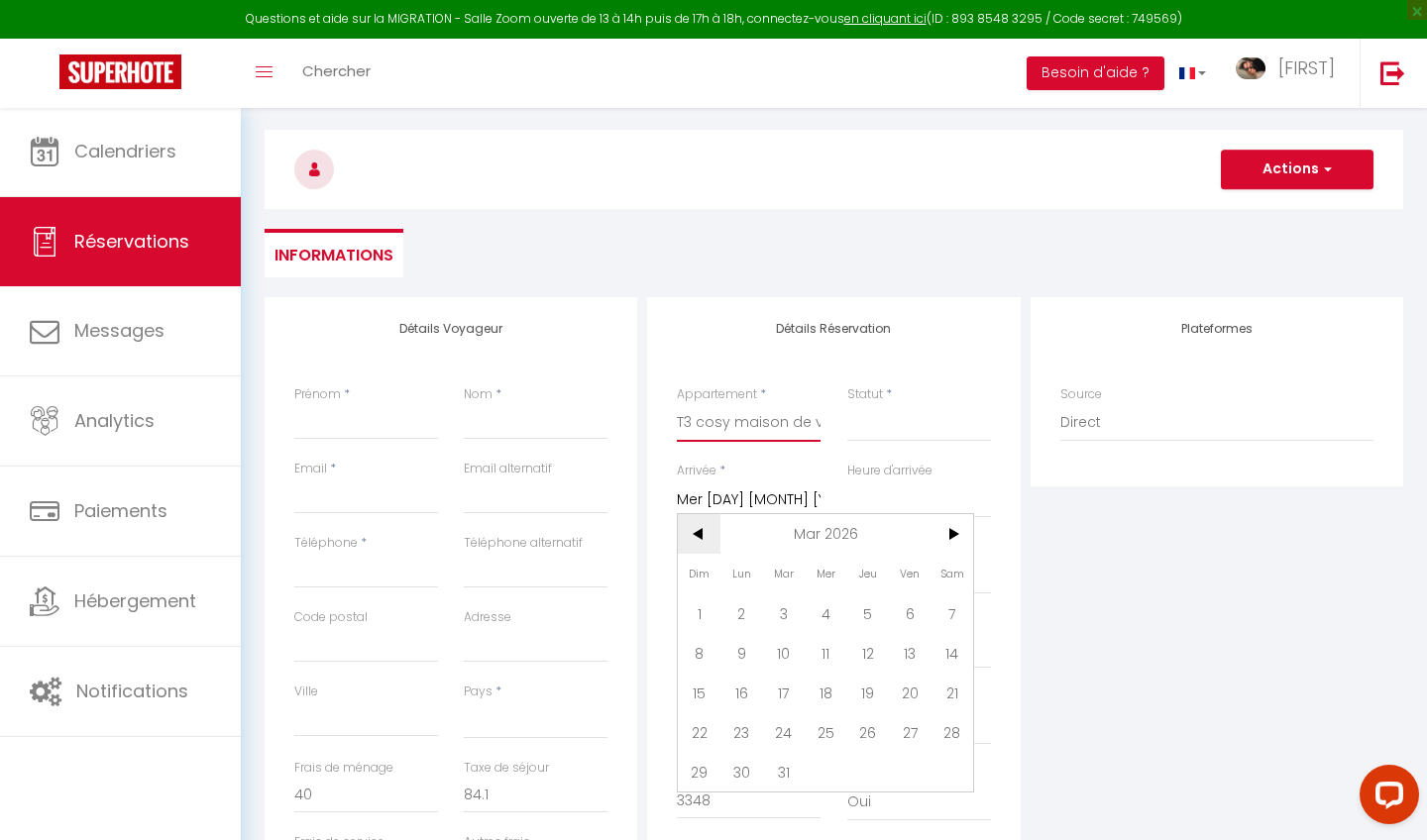 click on "<" at bounding box center [699, 534] 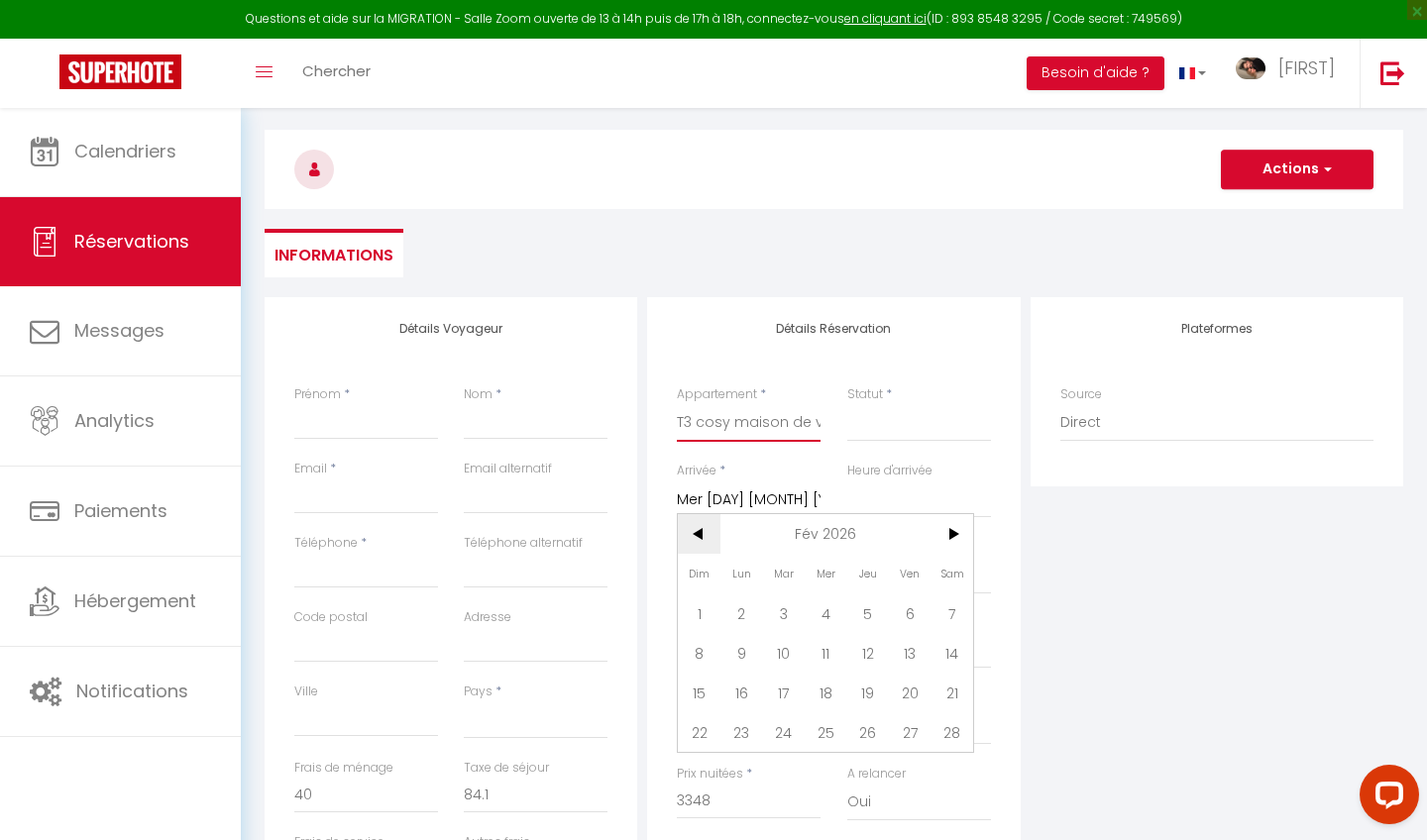 click on "<" at bounding box center [699, 534] 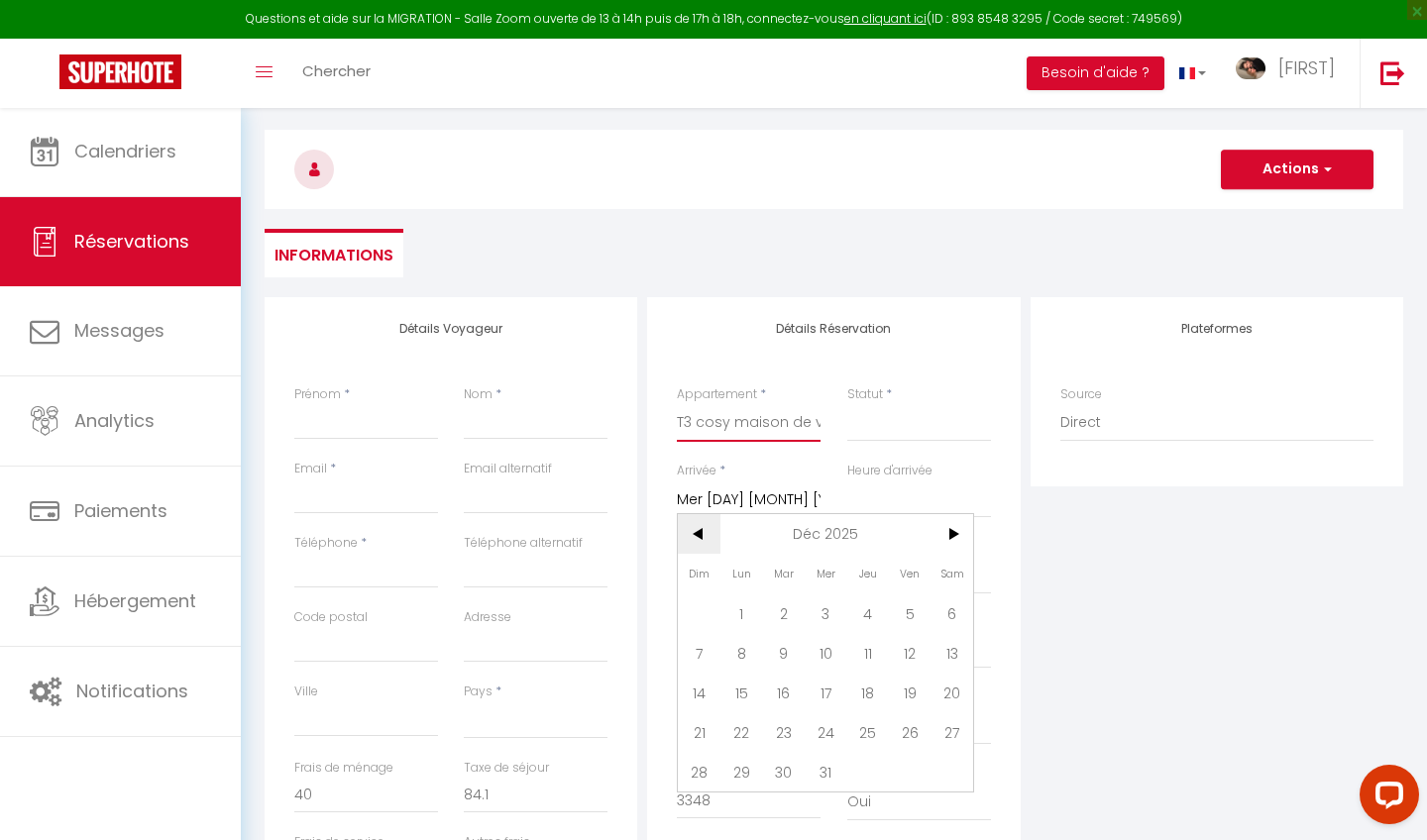 click on "<" at bounding box center [699, 534] 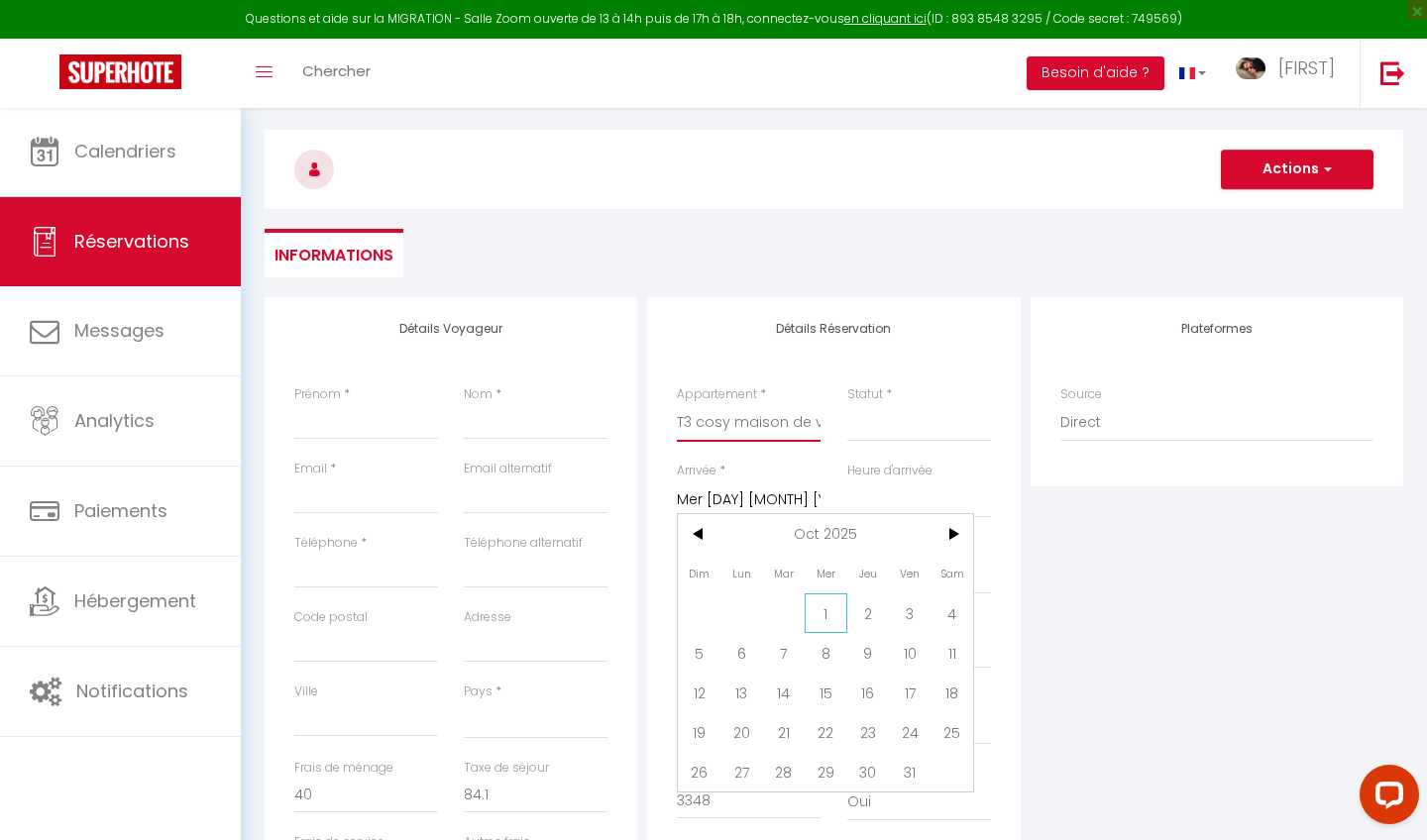 click on "1" at bounding box center [825, 613] 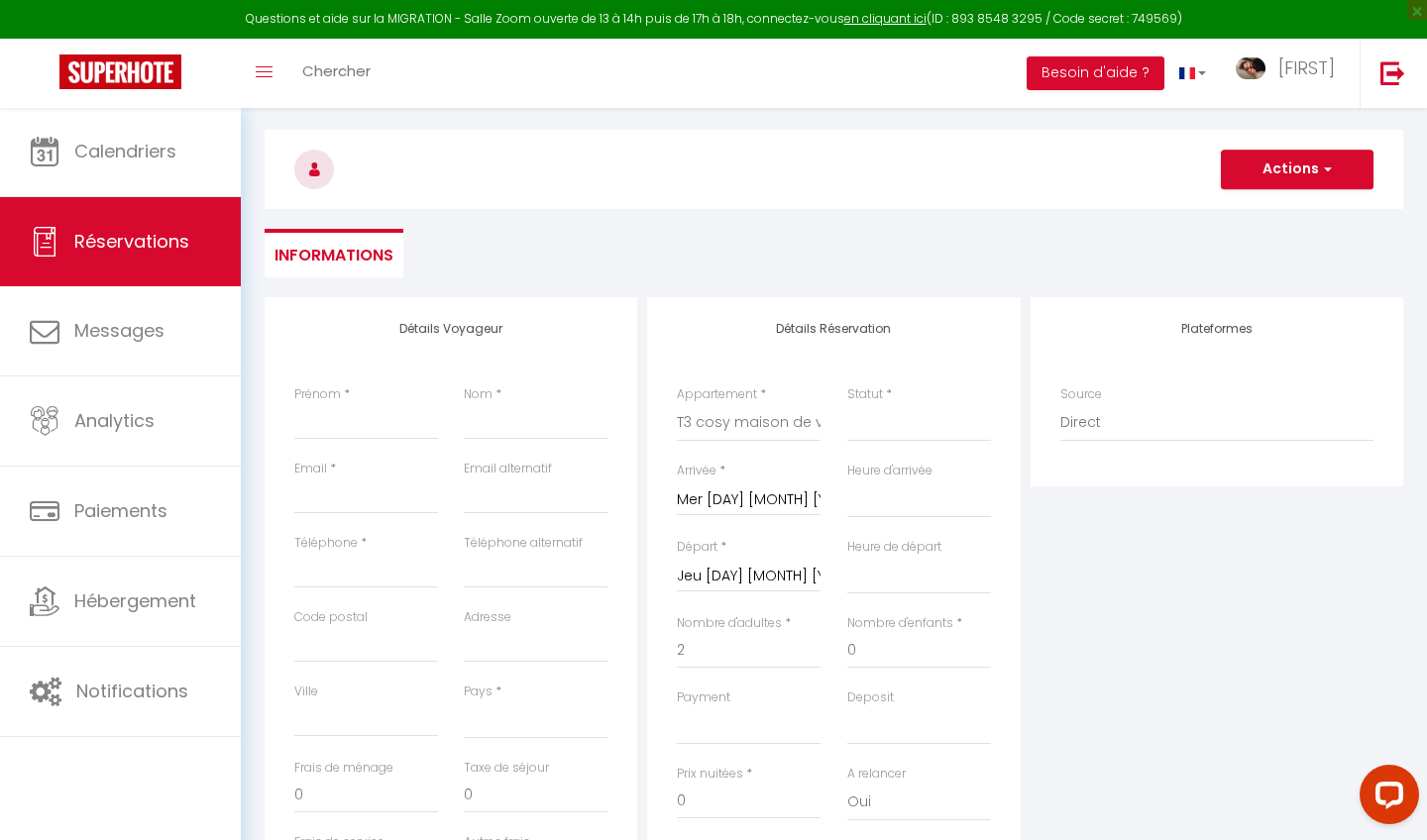 click on "Jeu [DAY] [MONTH] [YEAR]" at bounding box center (748, 577) 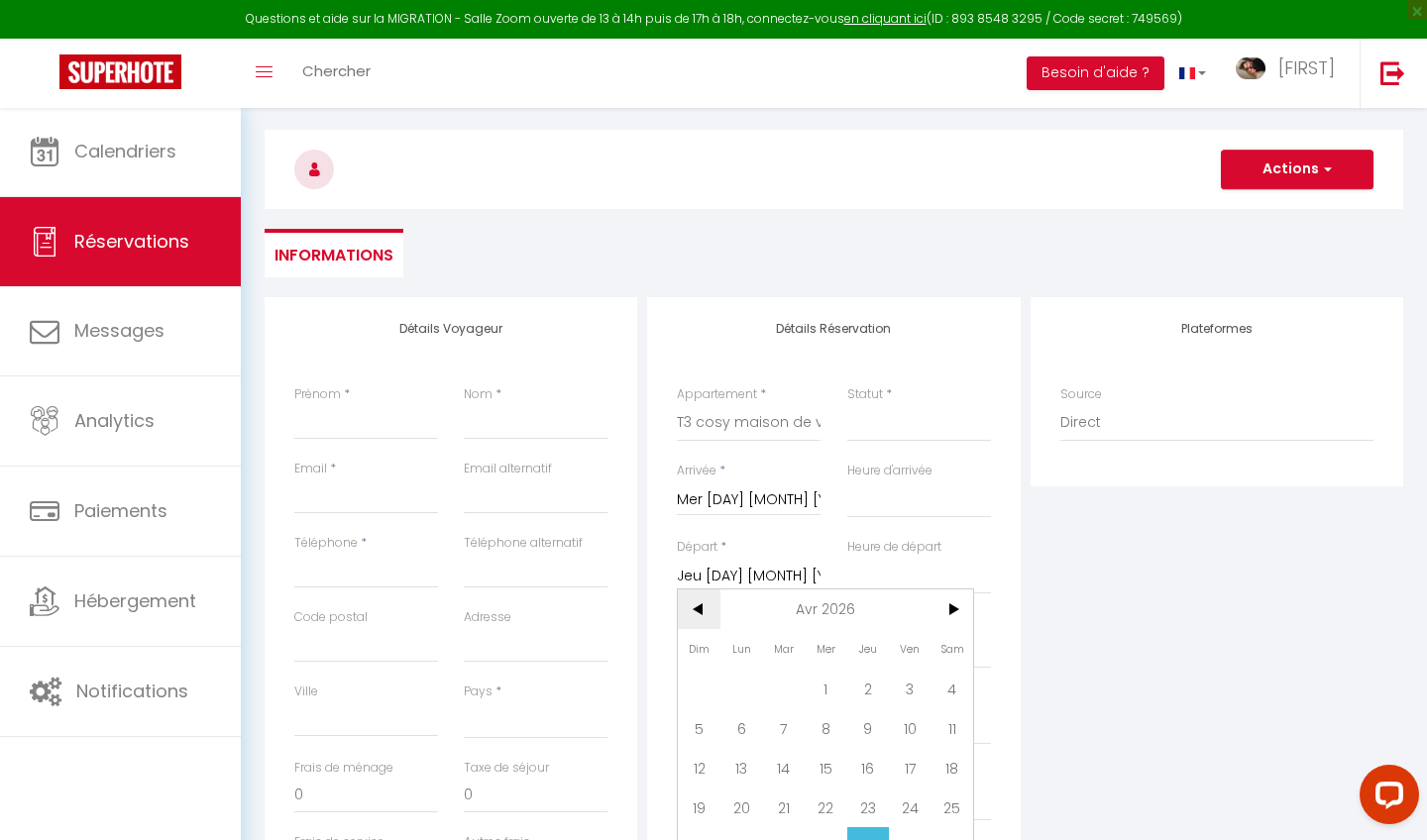 click on "<" at bounding box center [699, 609] 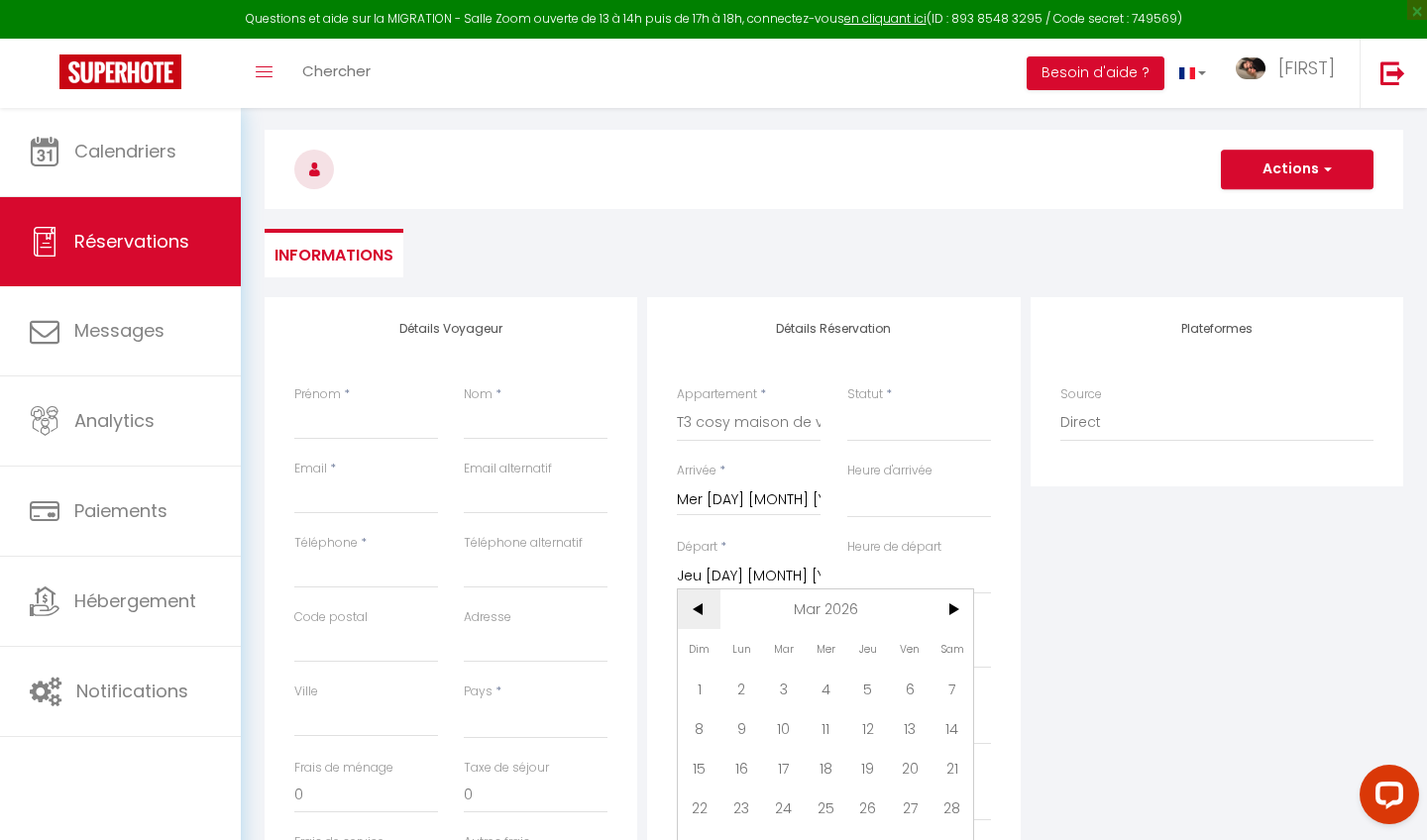click on "<" at bounding box center (699, 609) 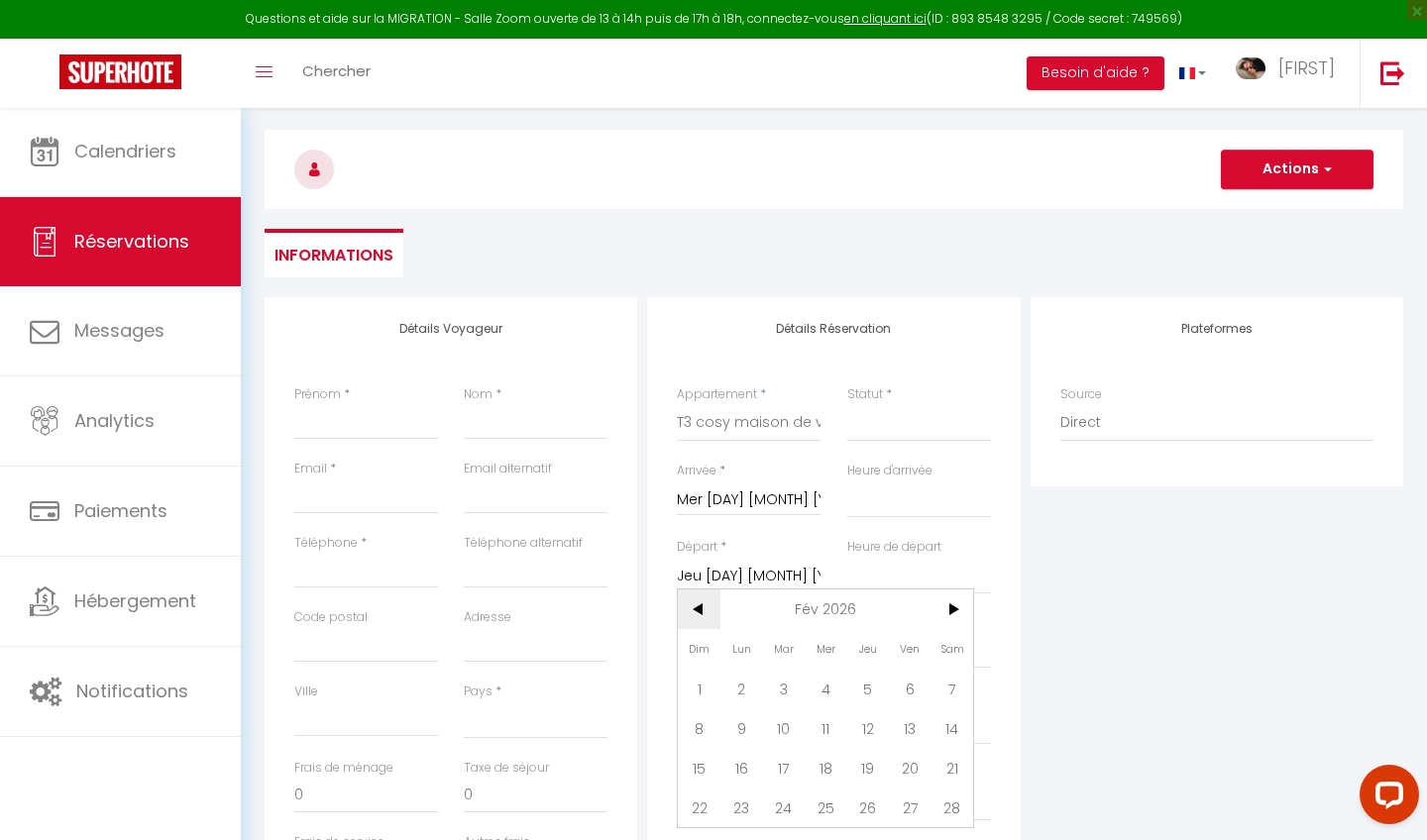 click on "<" at bounding box center [699, 609] 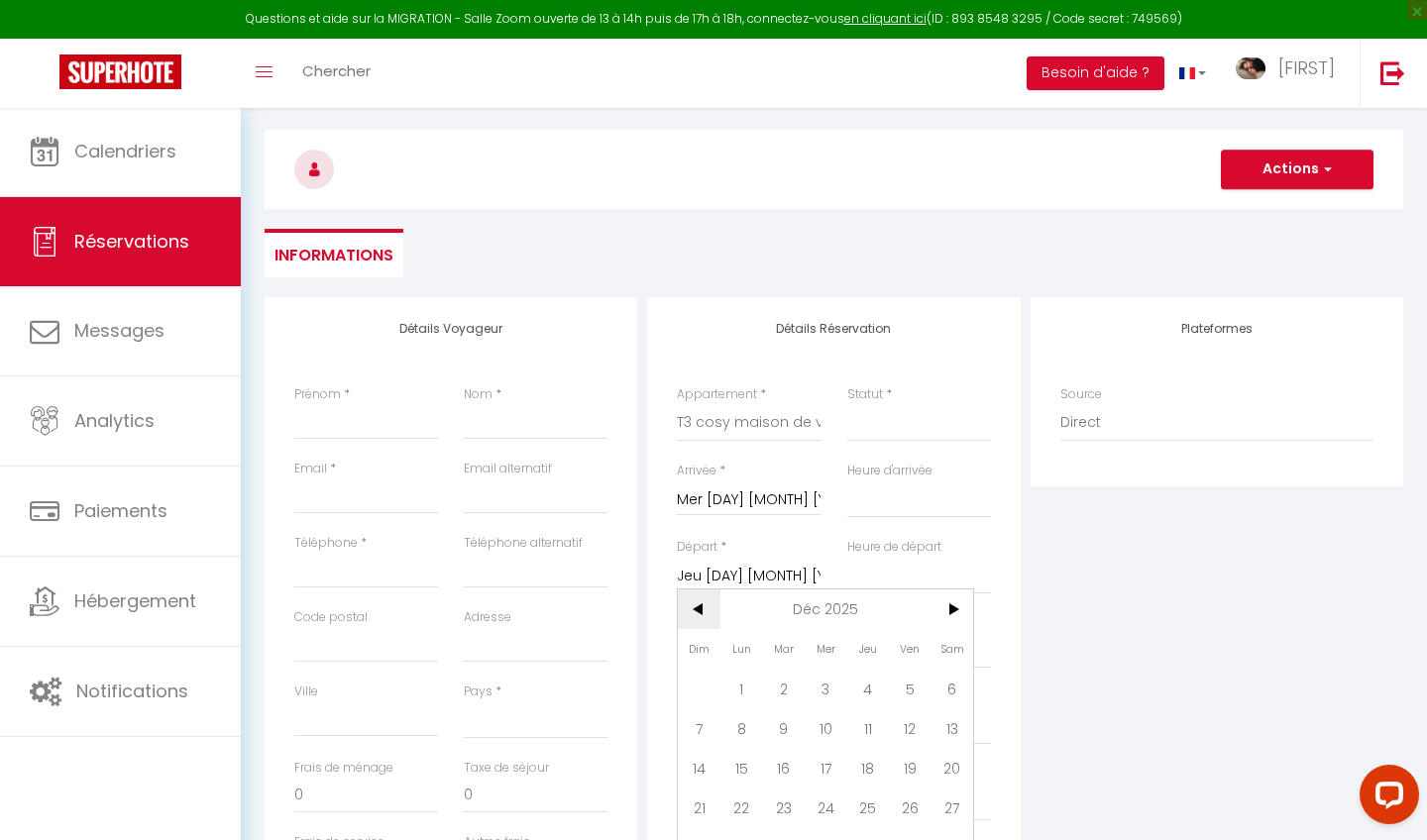 click on "<" at bounding box center (699, 609) 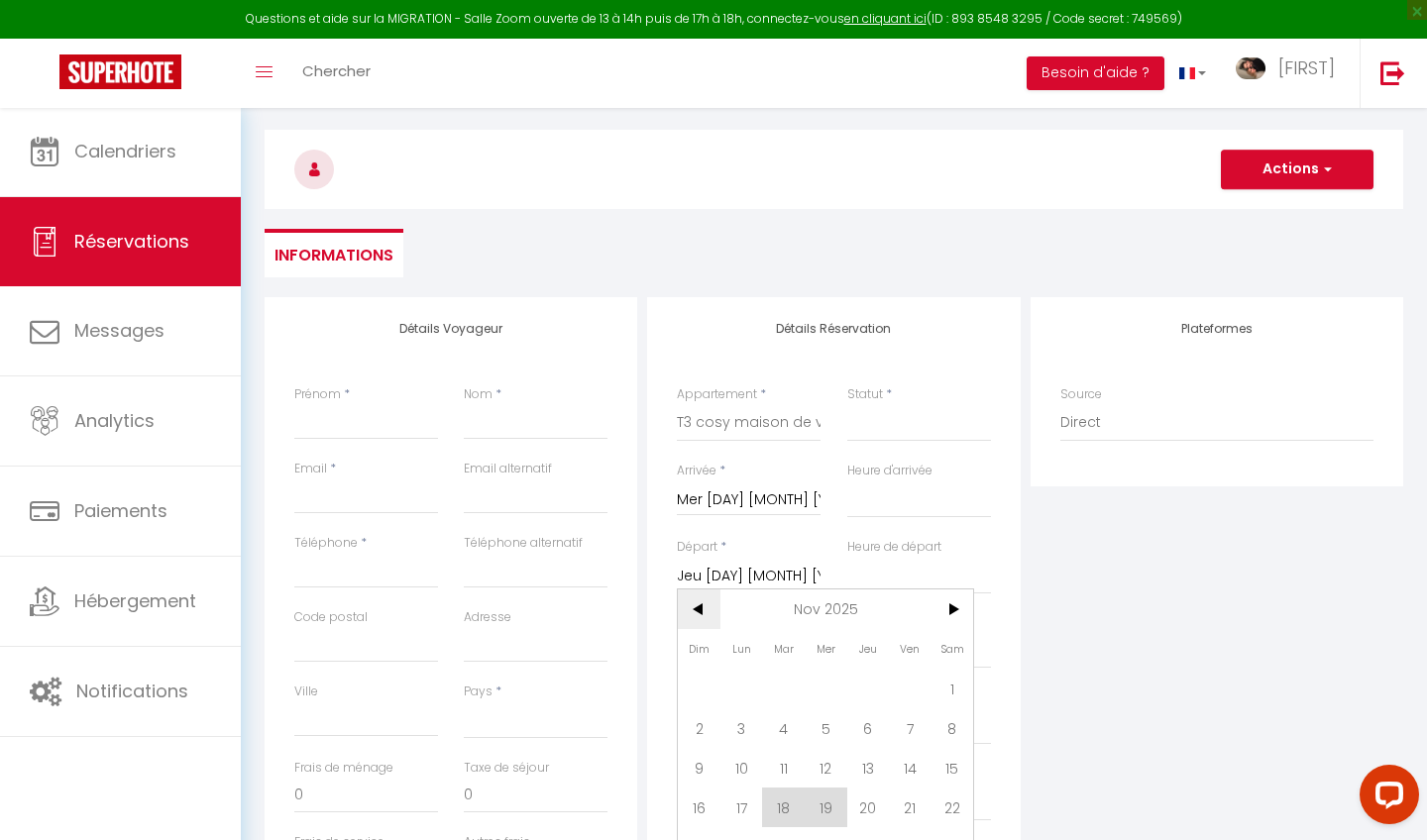 click on "<" at bounding box center (699, 609) 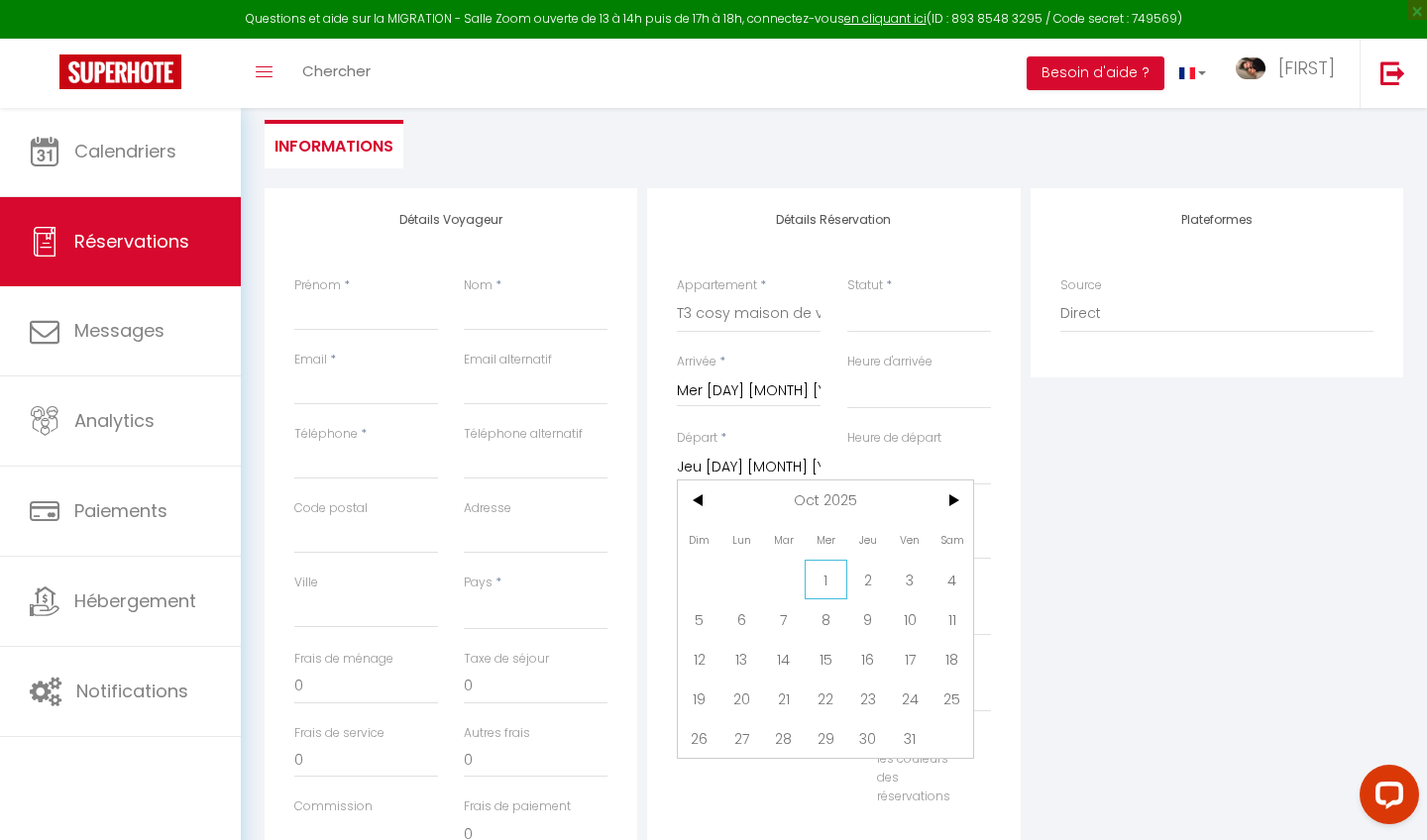 scroll, scrollTop: 178, scrollLeft: 0, axis: vertical 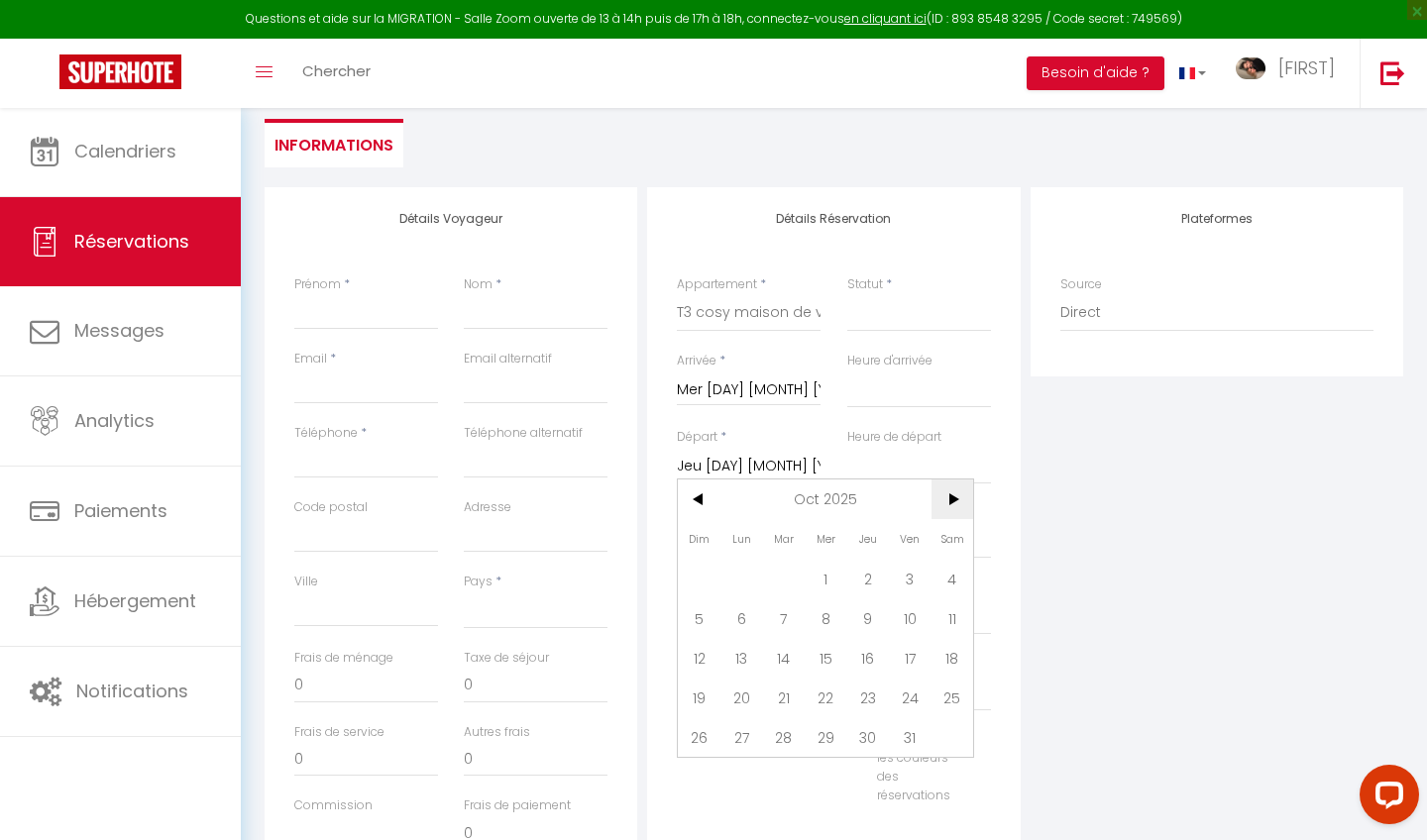 click on ">" at bounding box center (952, 499) 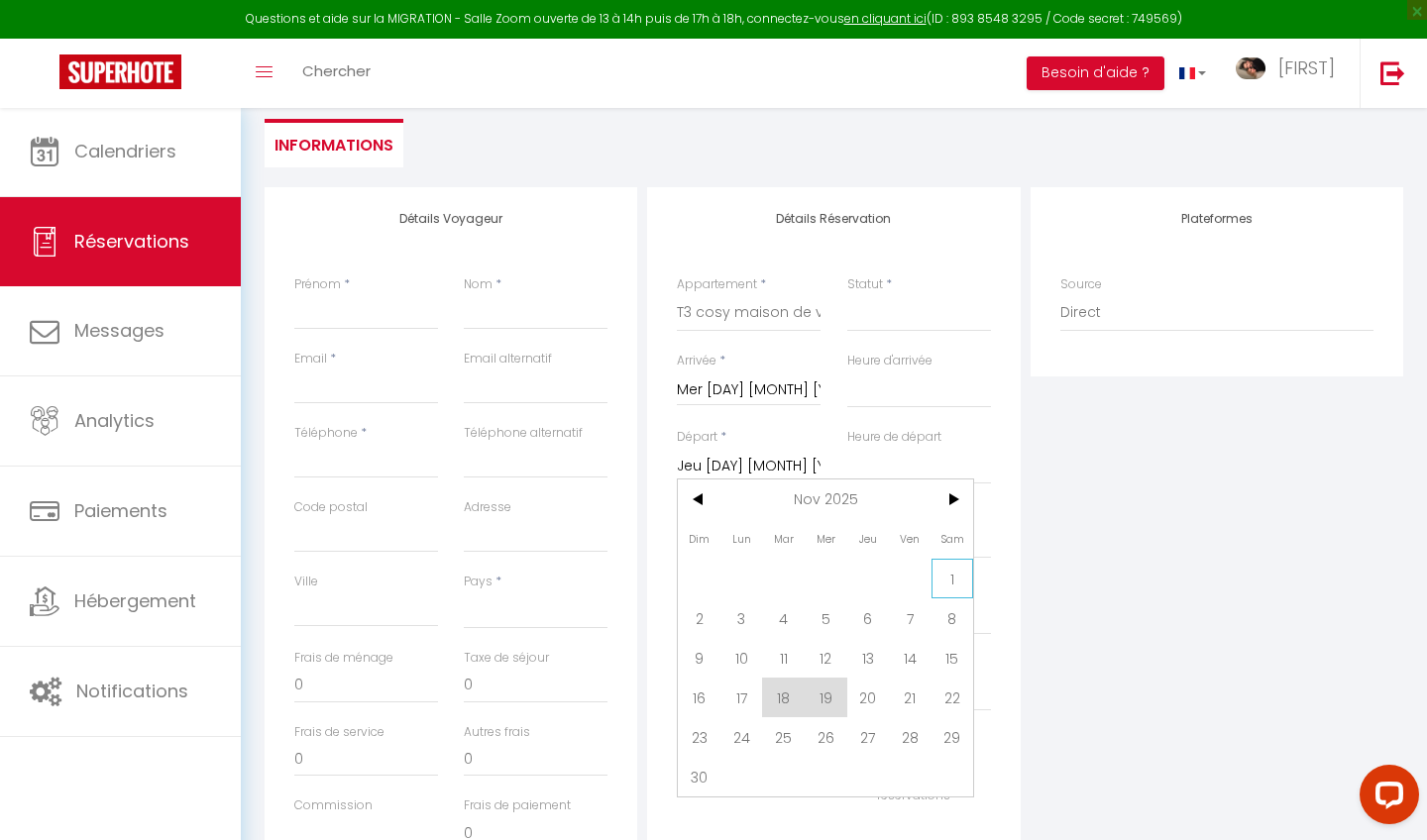 click on "1" at bounding box center (952, 578) 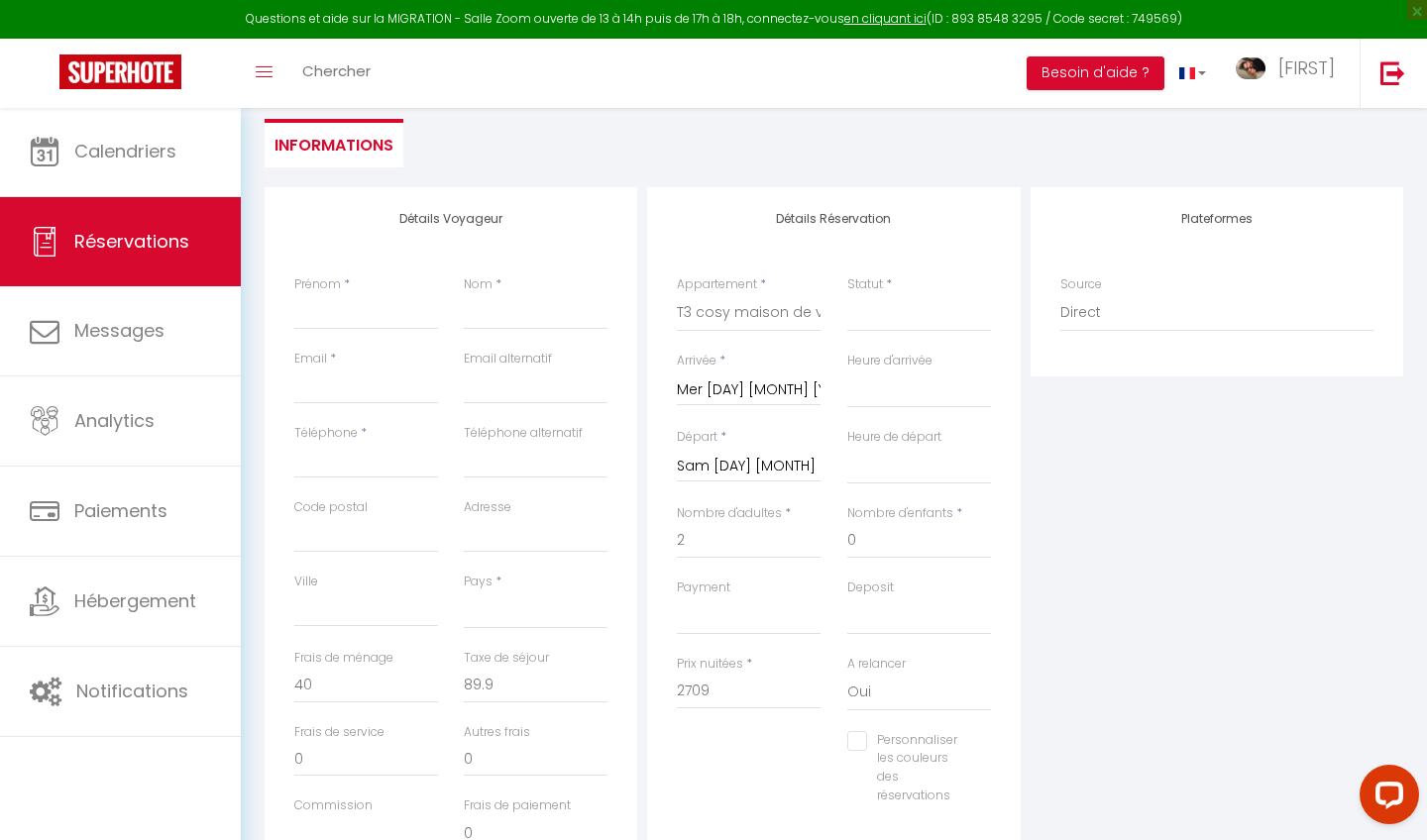 click on "Mer [DAY] [MONTH] [YEAR]" at bounding box center [748, 390] 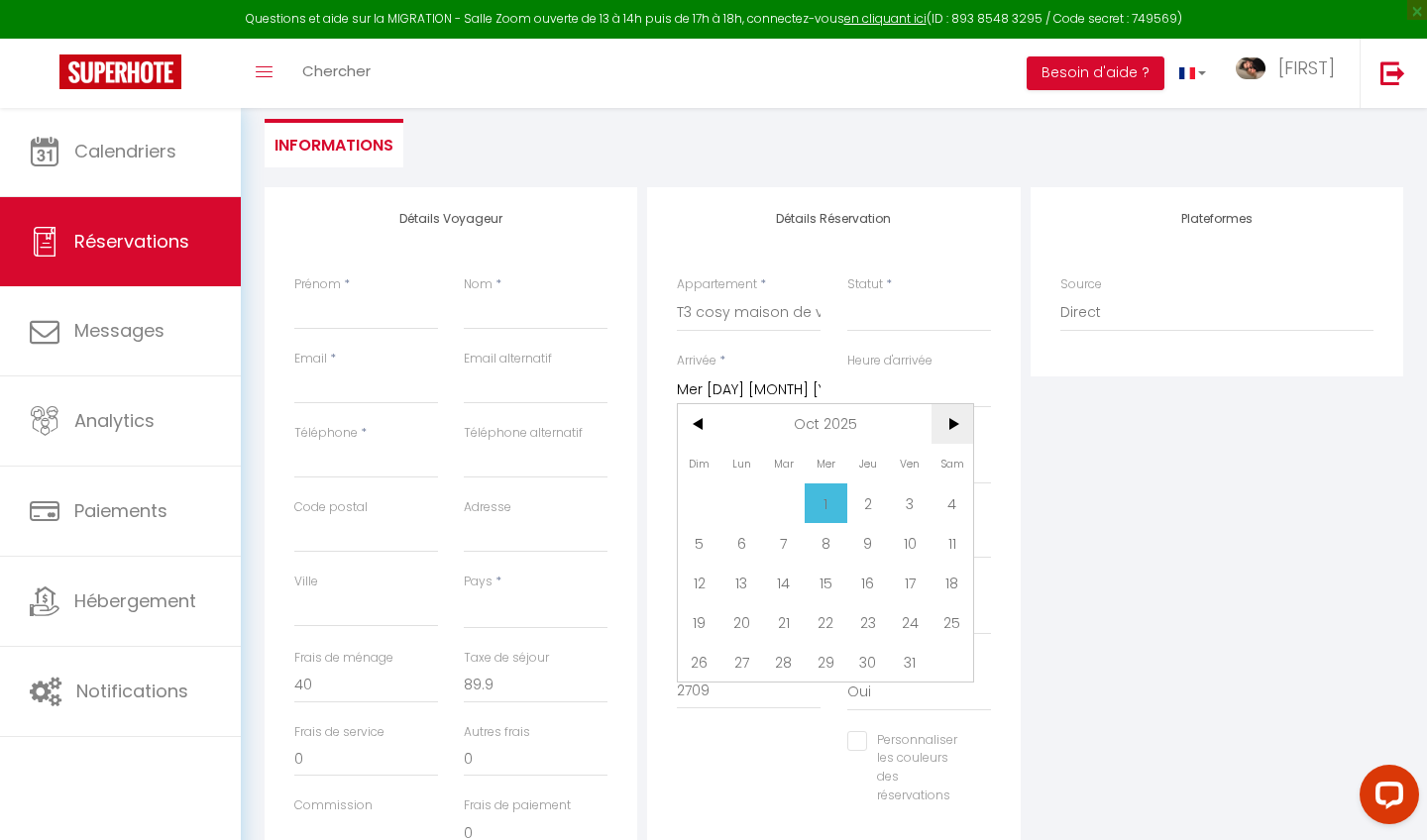 click on ">" at bounding box center (952, 424) 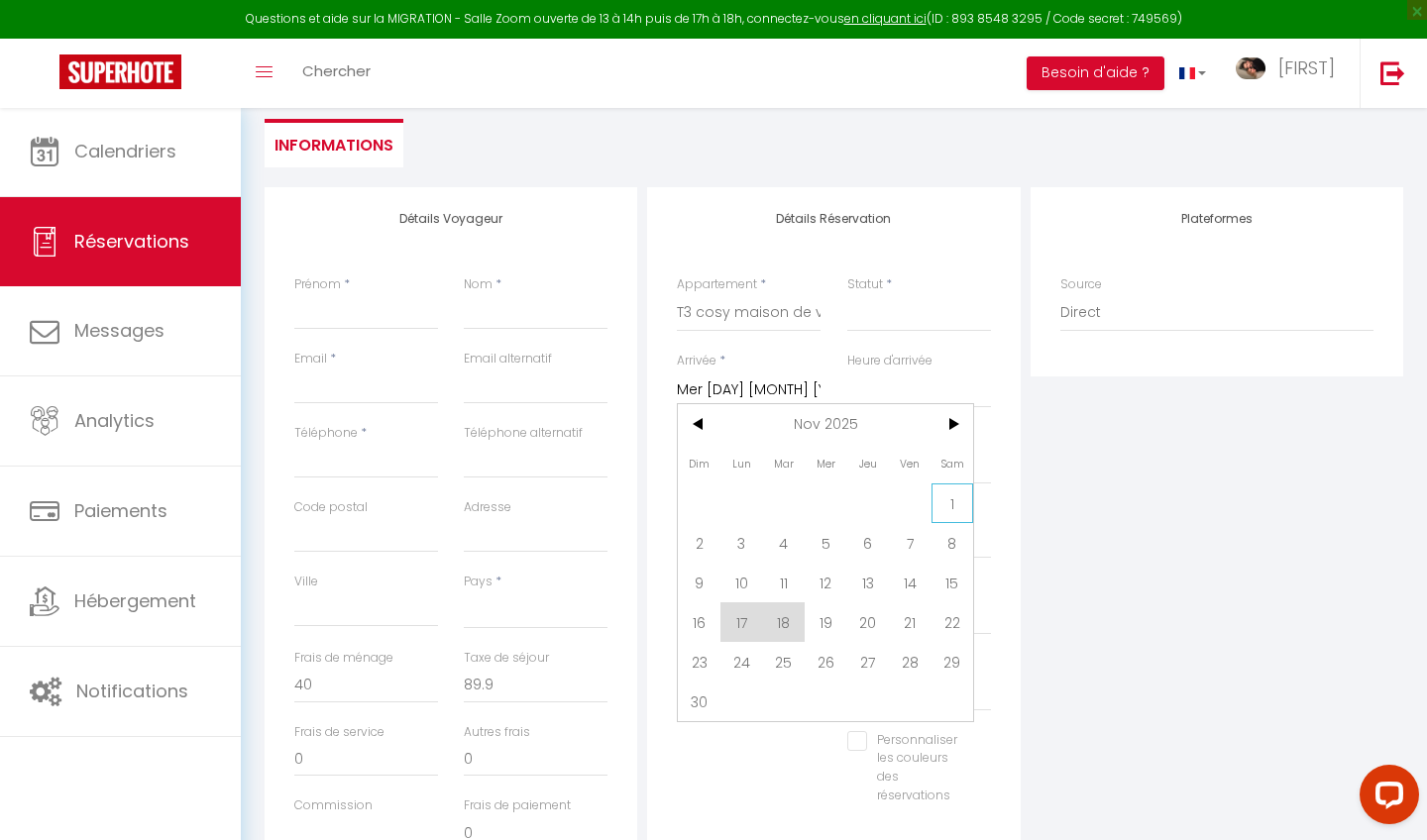 click on "1" at bounding box center [952, 503] 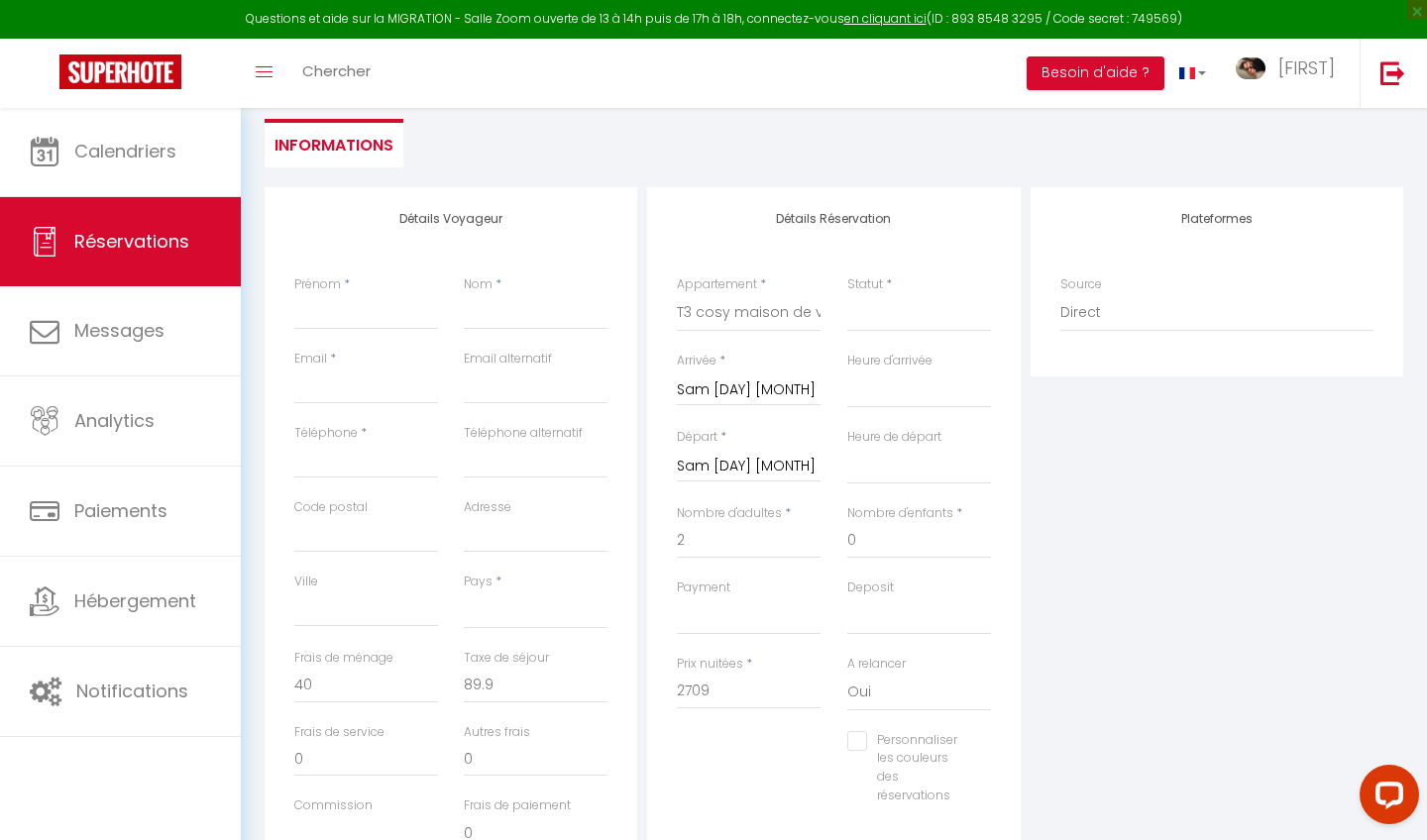 click on "Sam [DAY] [MONTH] [YEAR]" at bounding box center (748, 467) 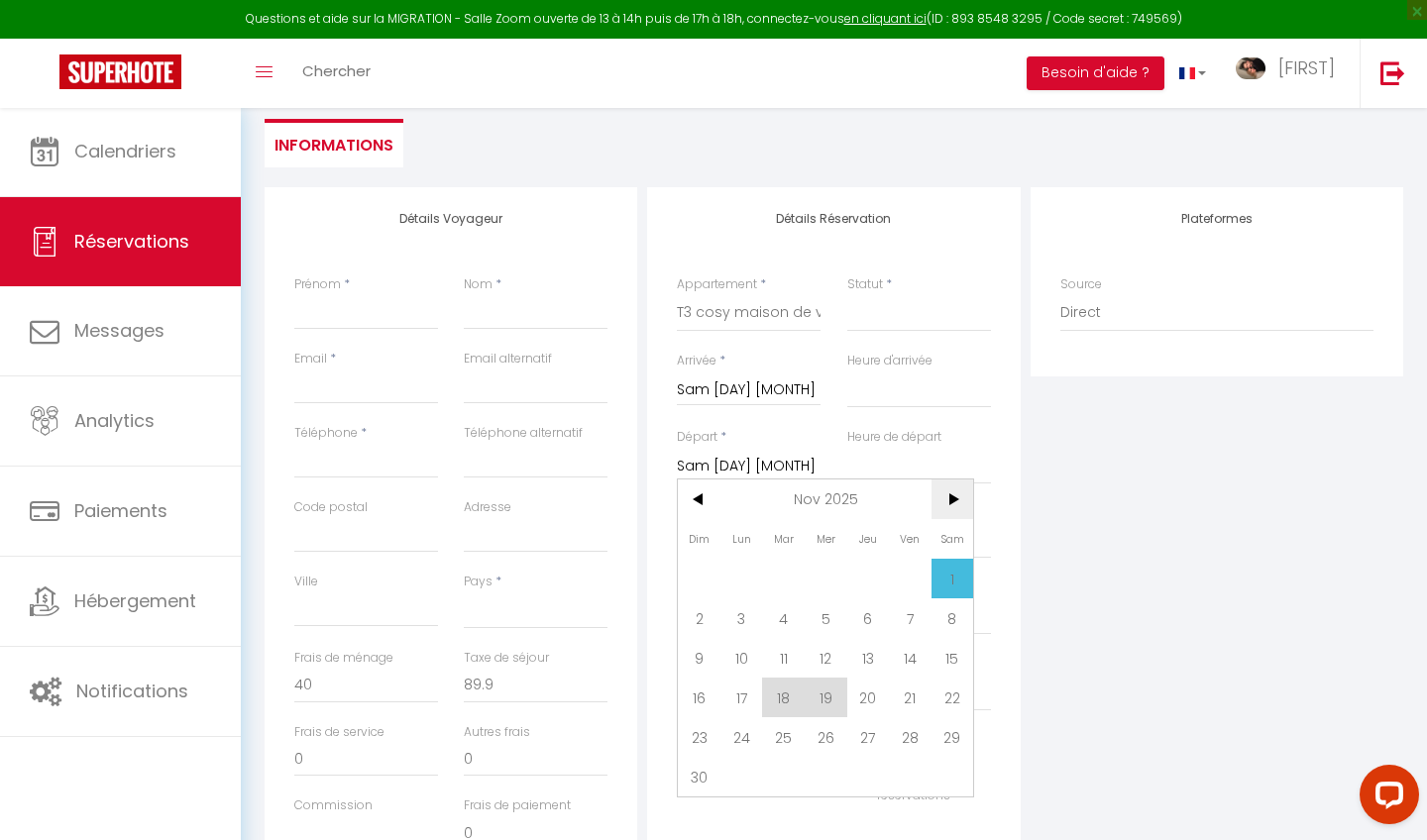click on ">" at bounding box center (952, 499) 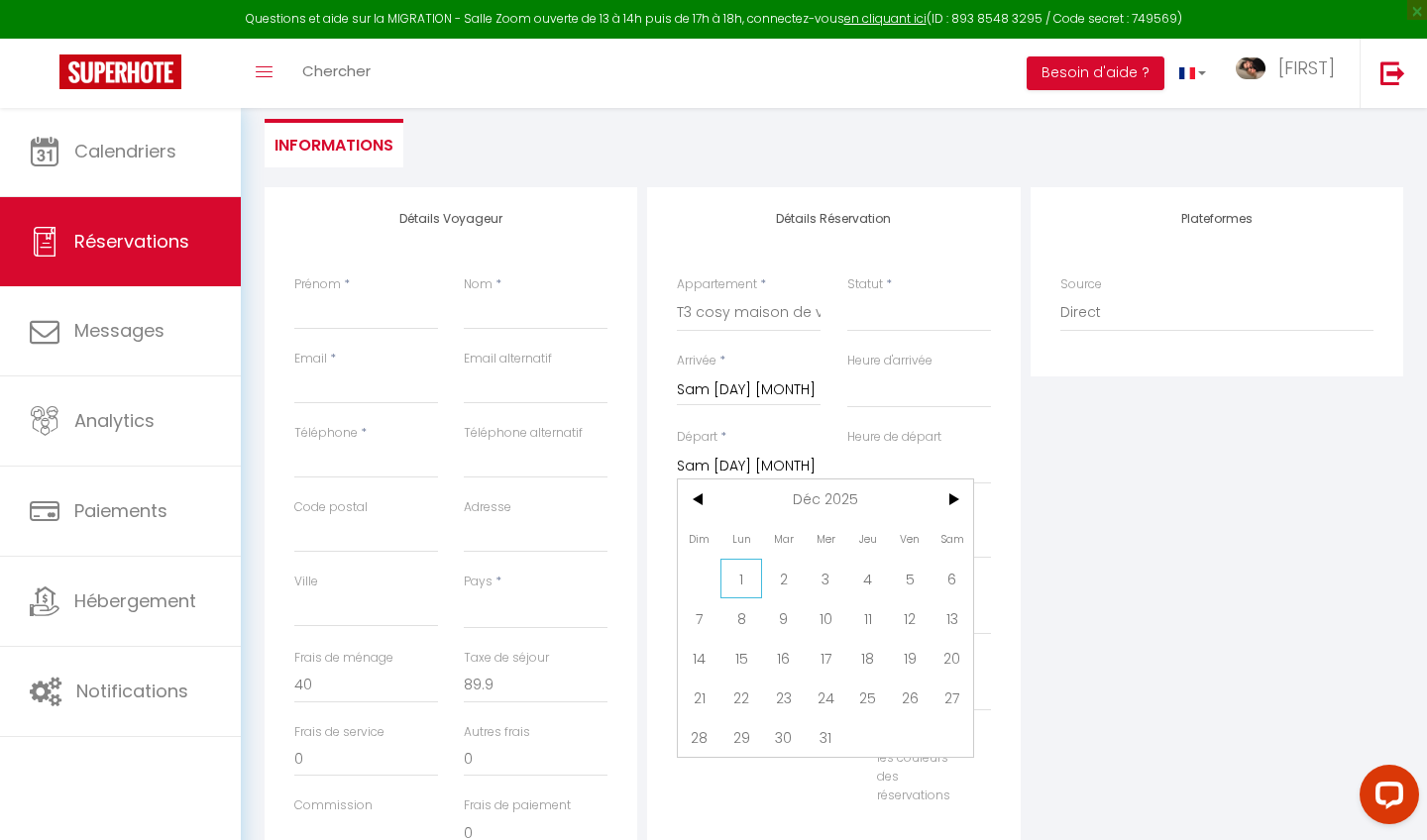 click on "1" at bounding box center [741, 578] 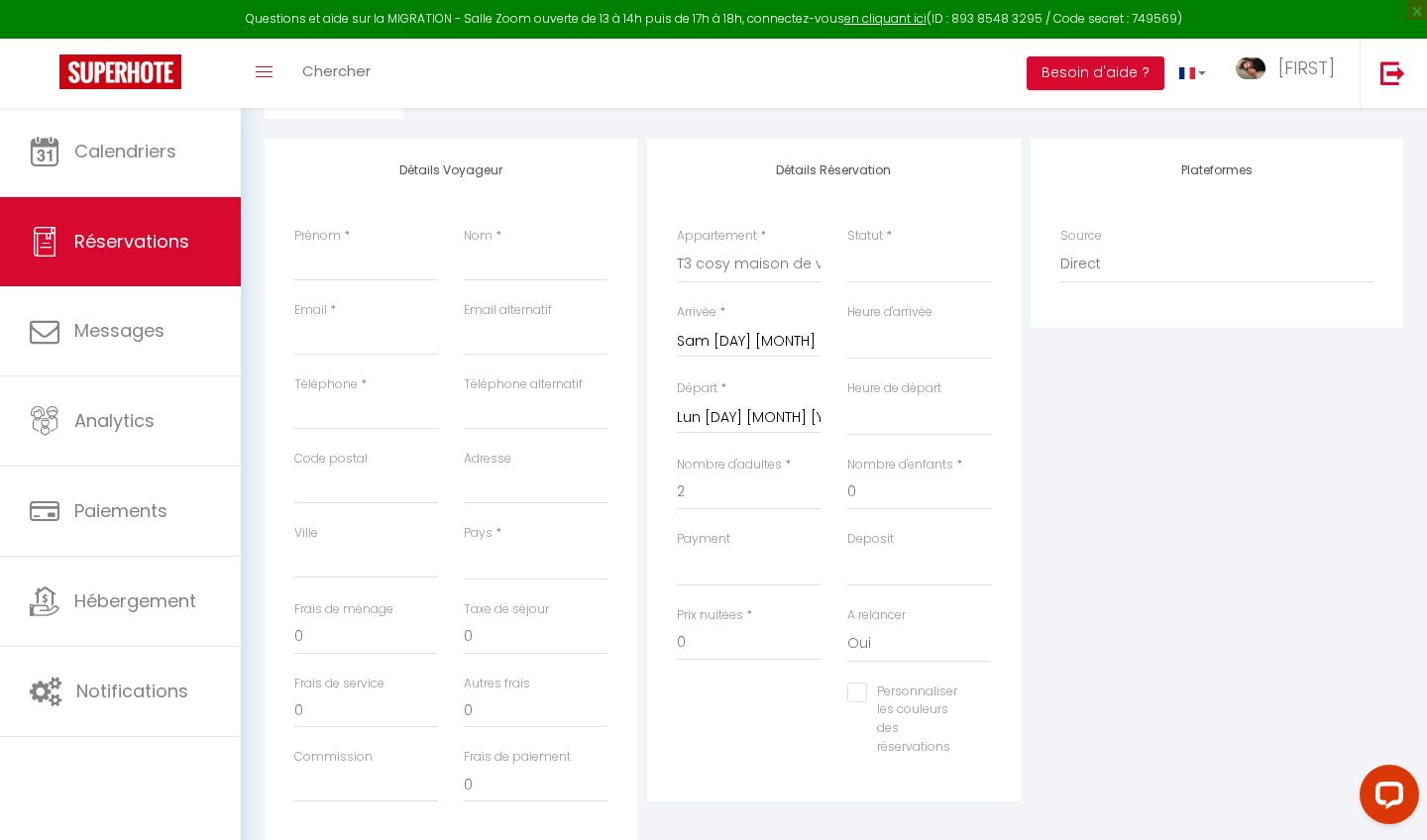 scroll, scrollTop: 227, scrollLeft: 0, axis: vertical 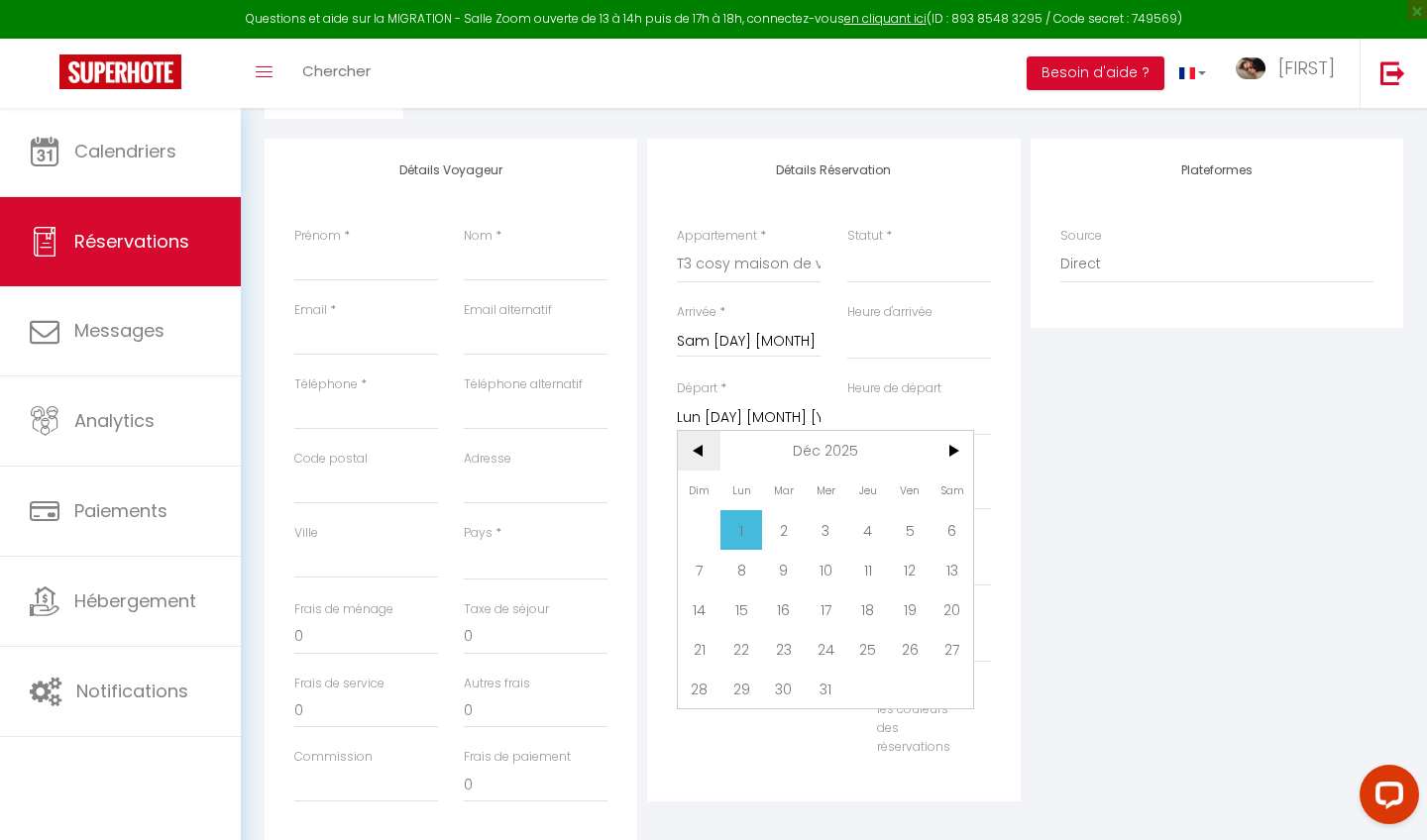 click on "<" at bounding box center [699, 451] 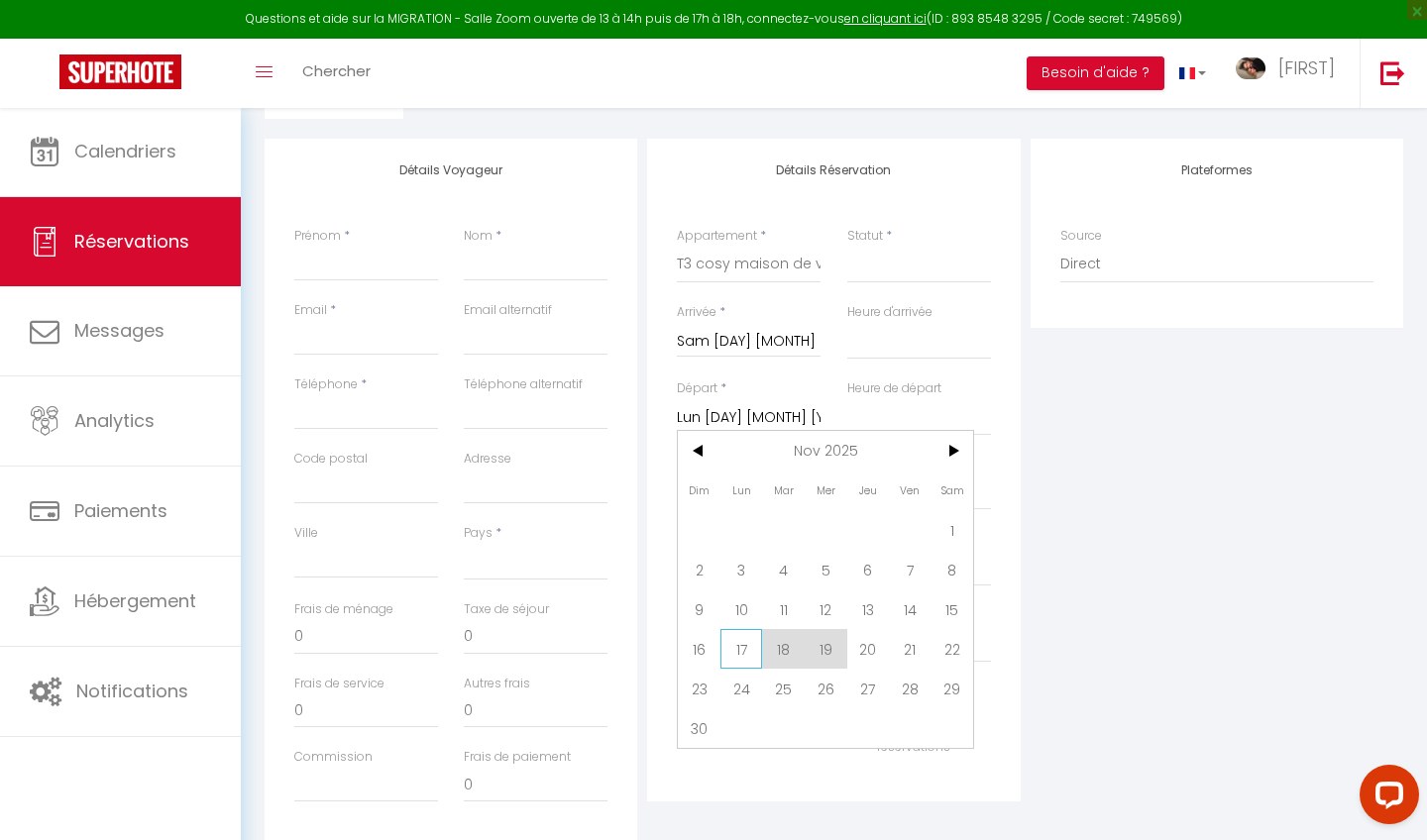 click on "17" at bounding box center (741, 649) 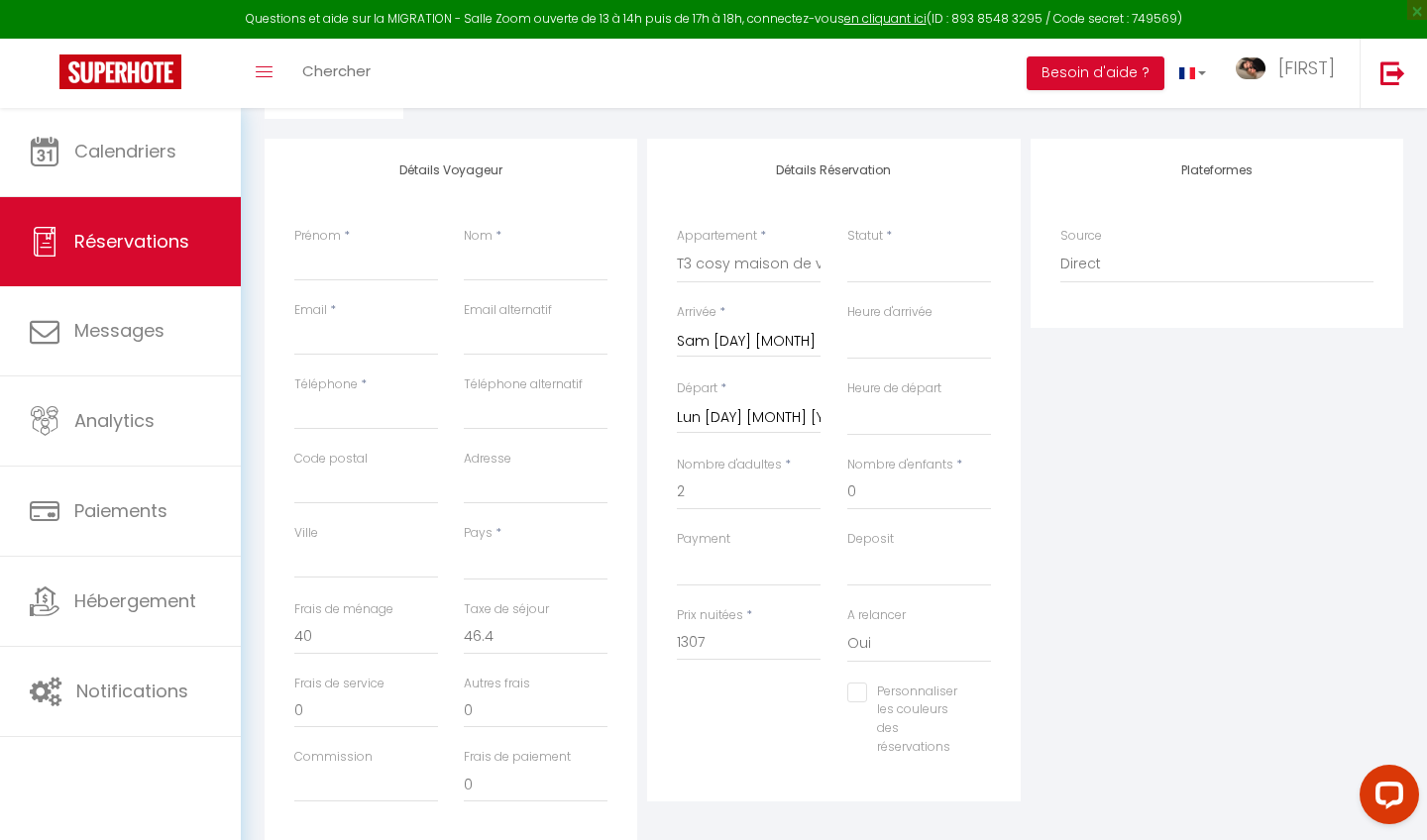 click on "Sam [DAY] [MONTH] [YEAR]" at bounding box center (748, 342) 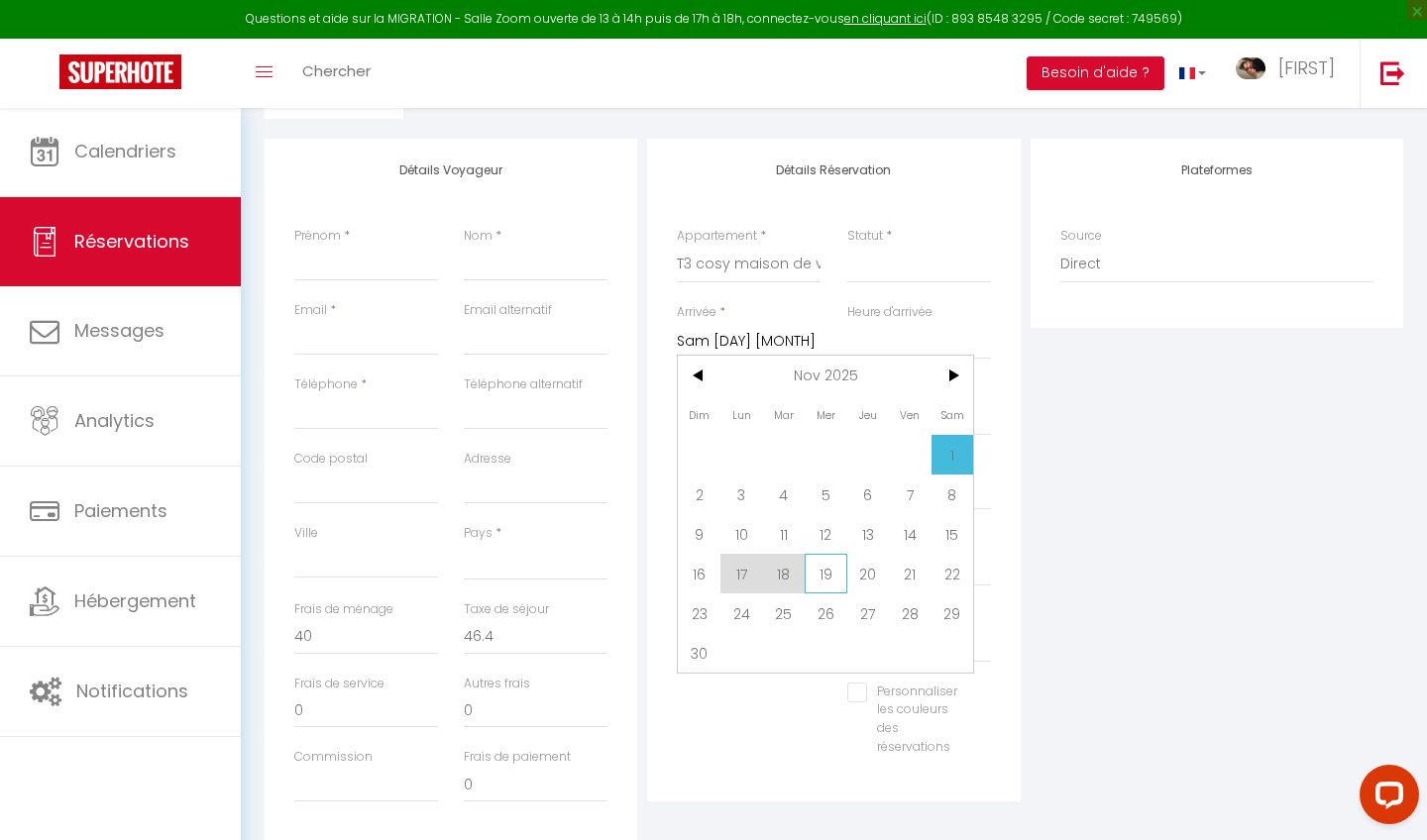 click on "19" at bounding box center (825, 574) 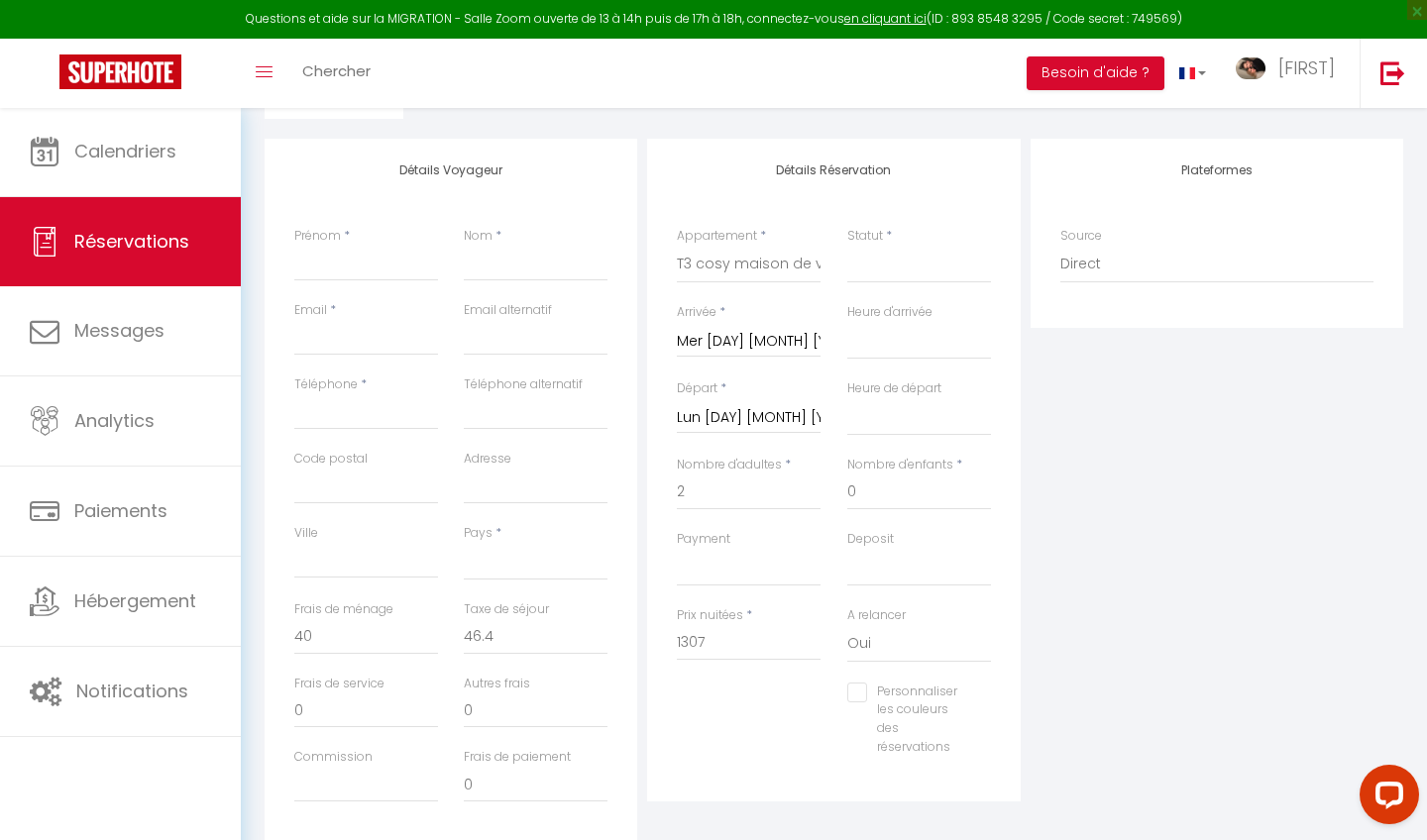 click on "Lun [DAY] [MONTH] [YEAR]" at bounding box center [748, 418] 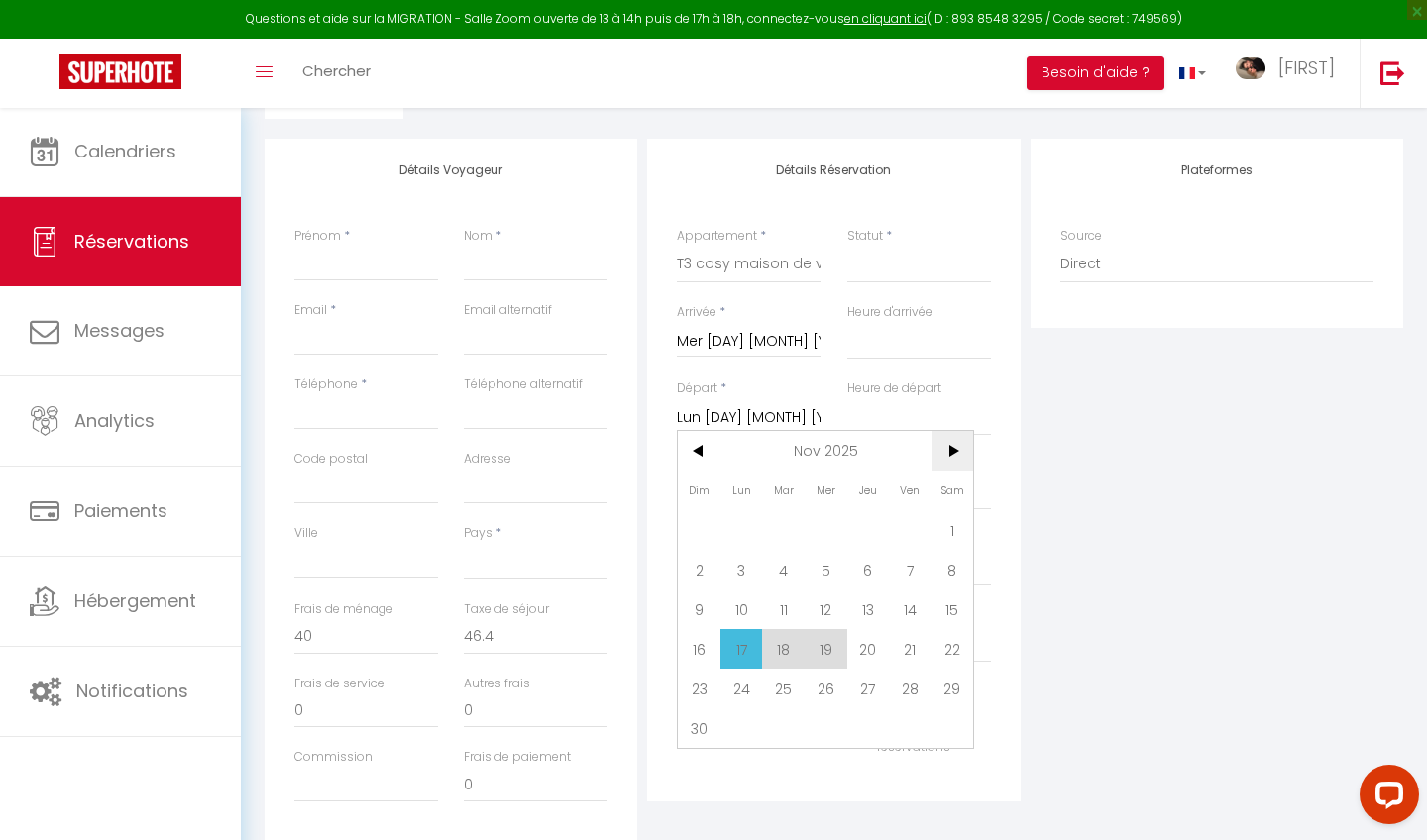 click on ">" at bounding box center [952, 451] 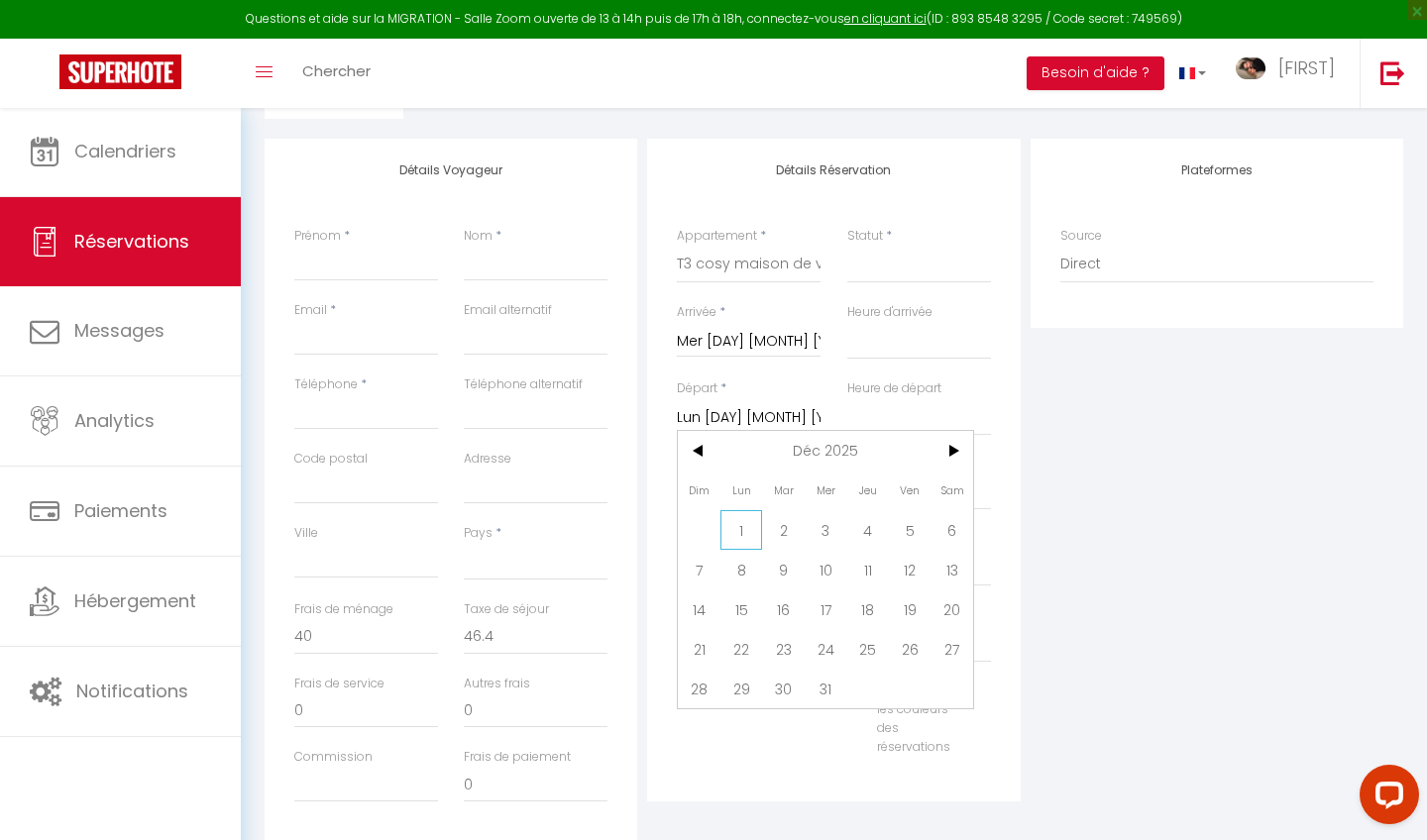 click on "1" at bounding box center (741, 530) 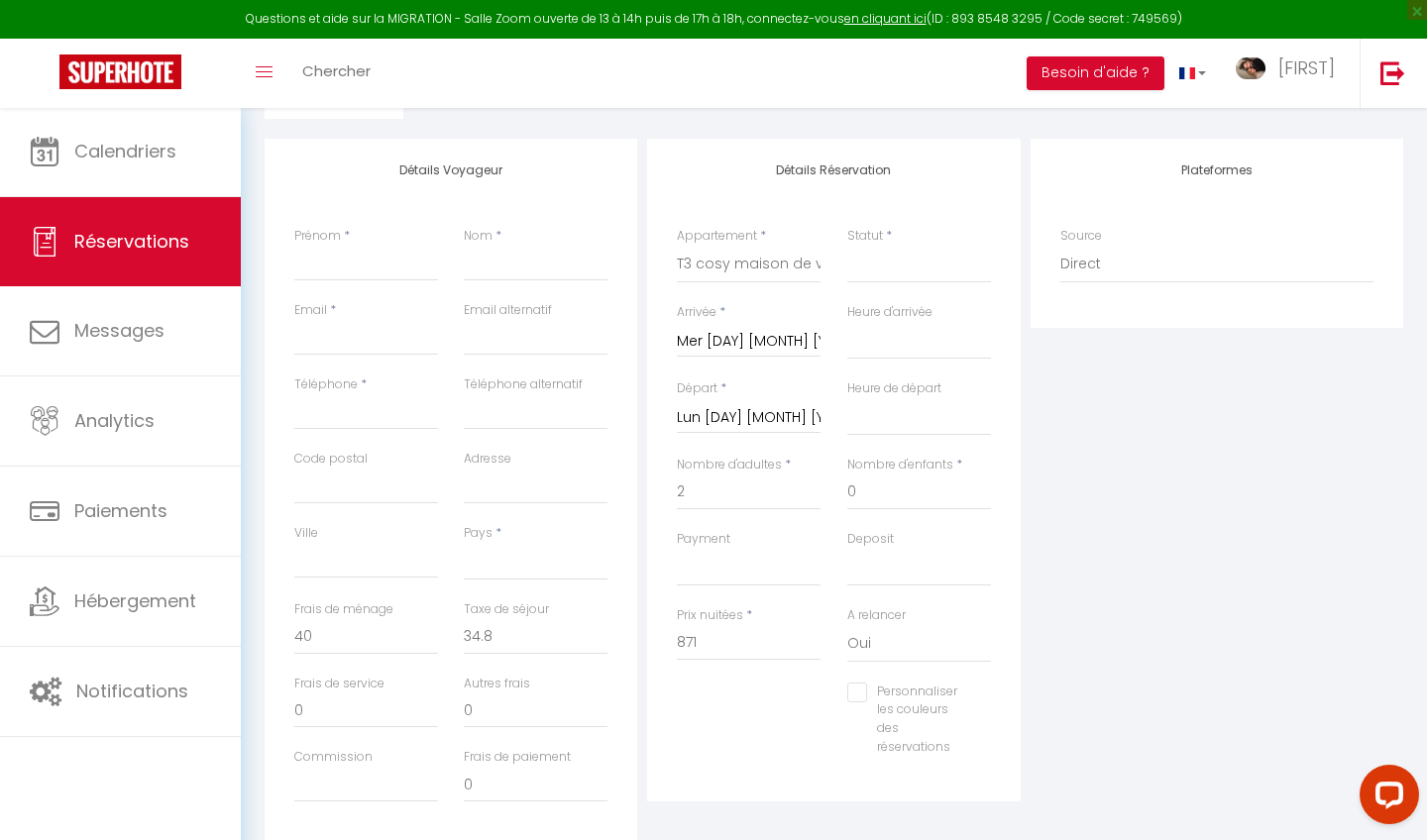 click on "Mer [DAY] [MONTH] [YEAR]" at bounding box center (748, 342) 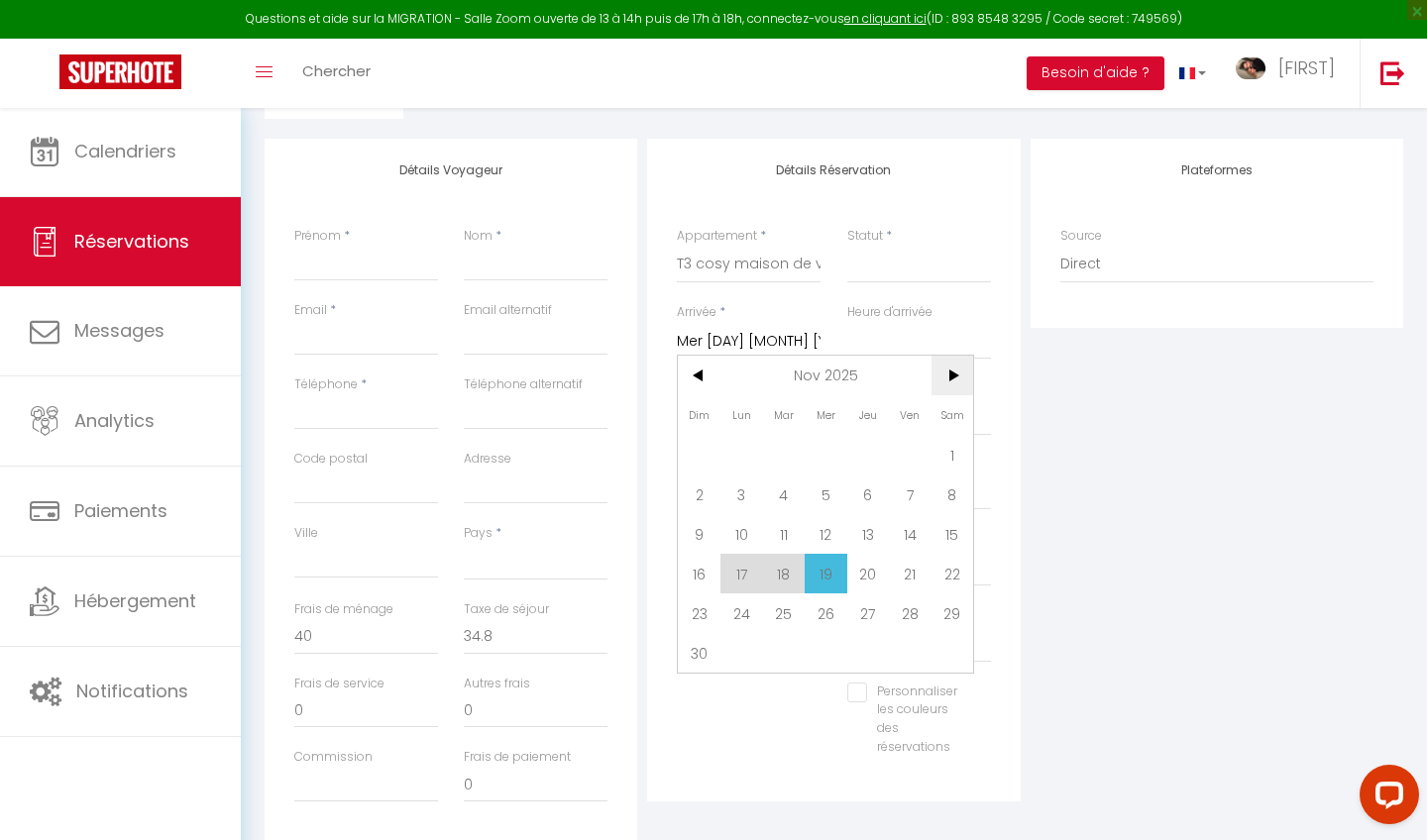 click on ">" at bounding box center [952, 375] 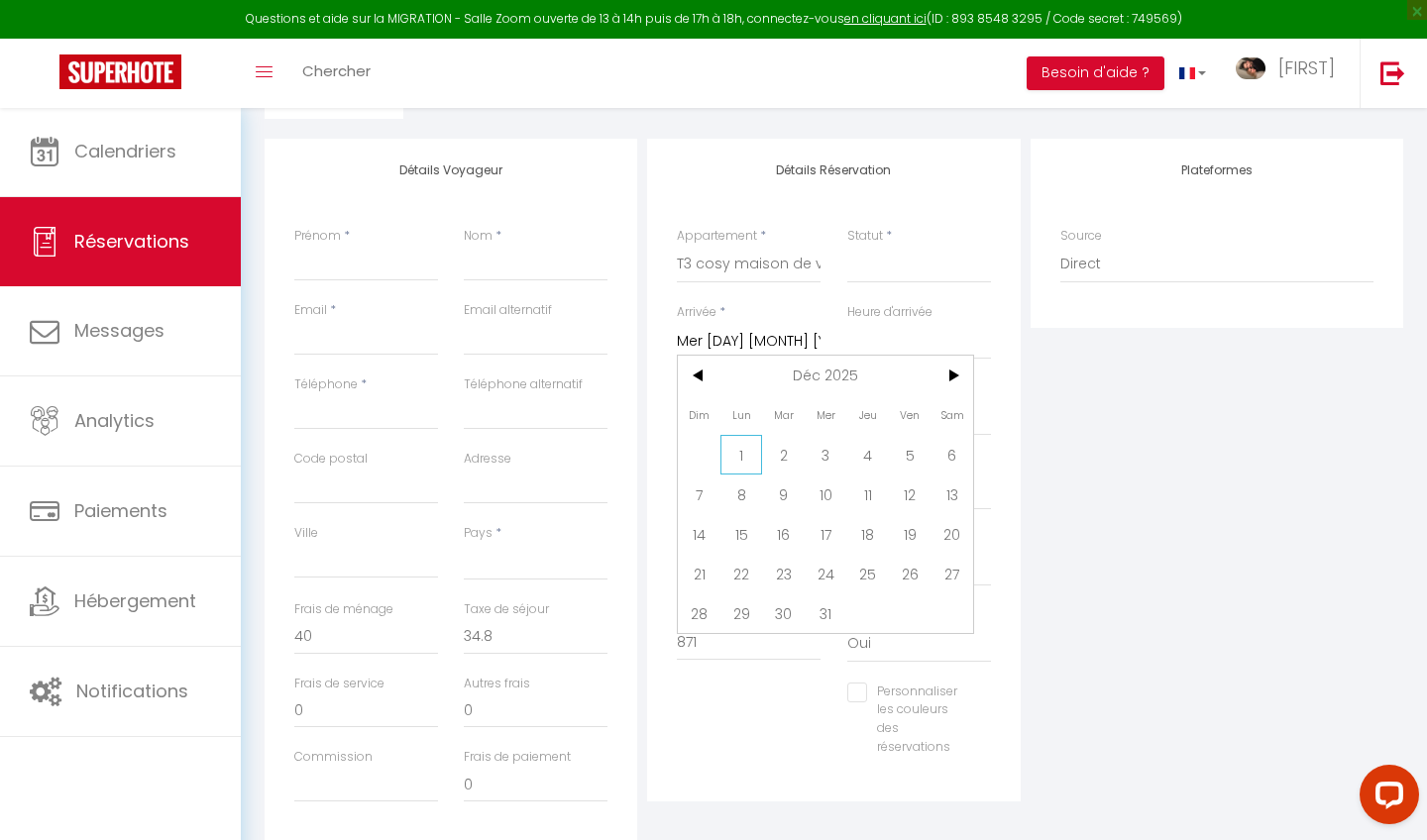 click on "1" at bounding box center (741, 455) 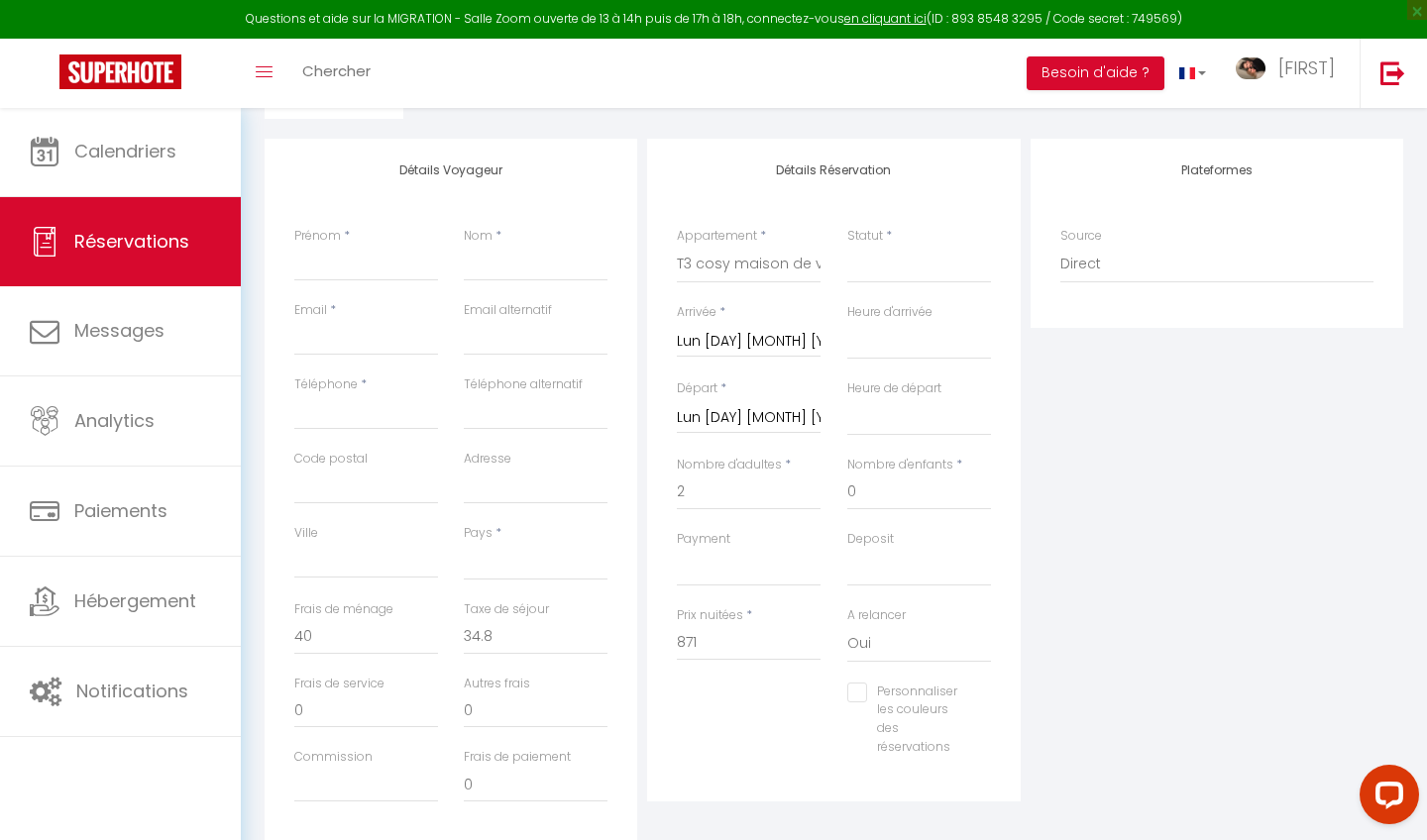 click on "Lun [DAY] [MONTH] [YEAR]" at bounding box center [748, 418] 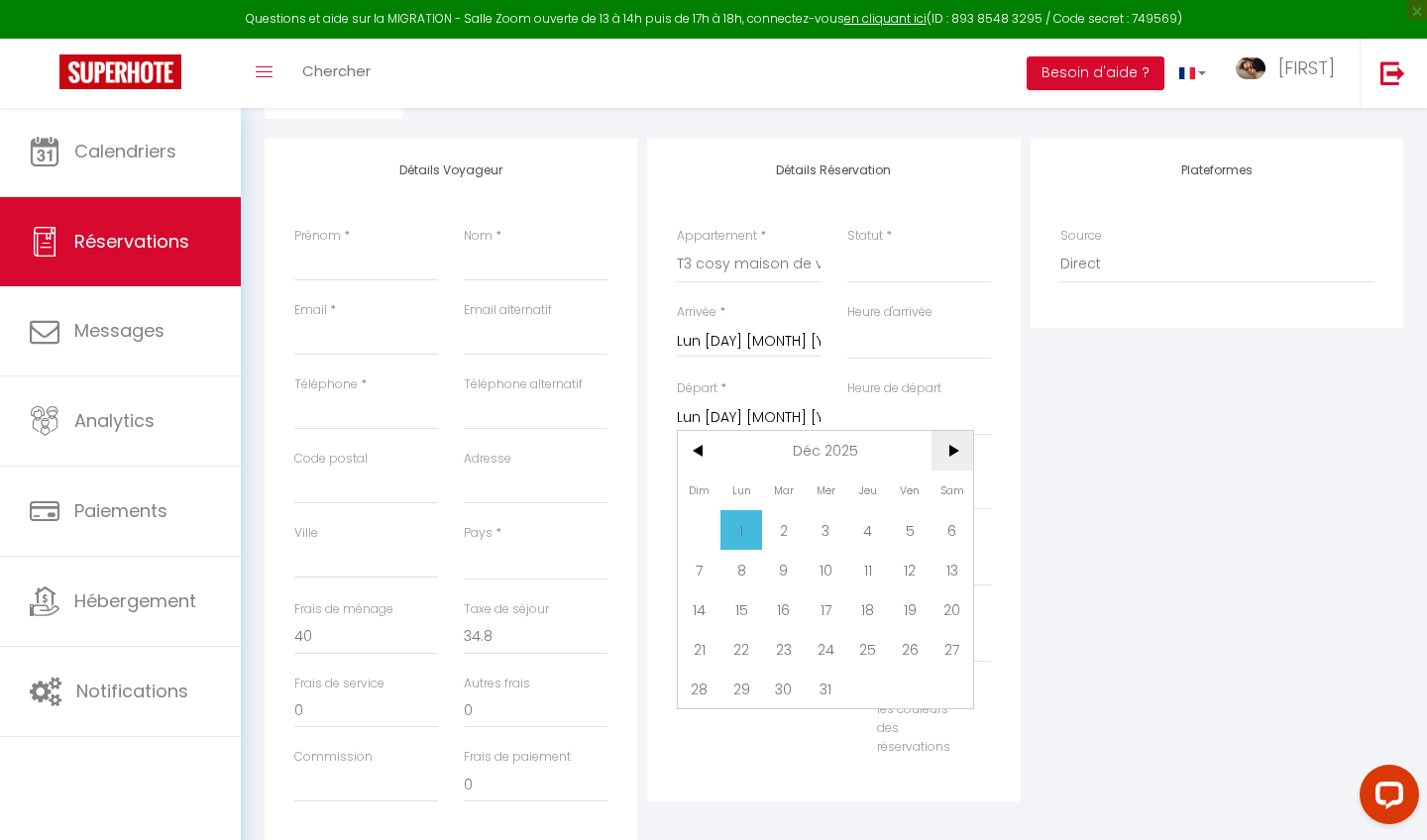 click on ">" at bounding box center (952, 451) 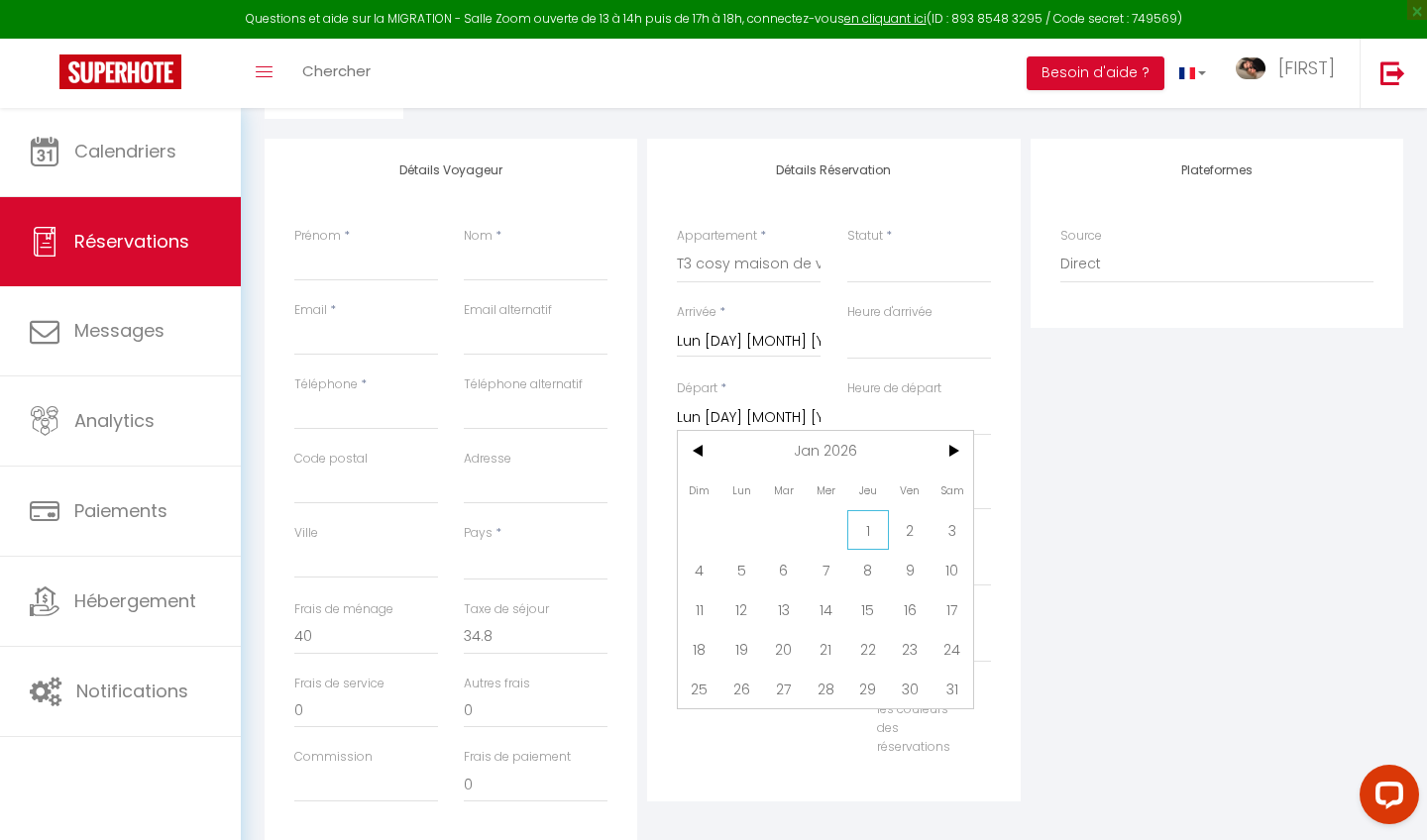 click on "1" at bounding box center [868, 530] 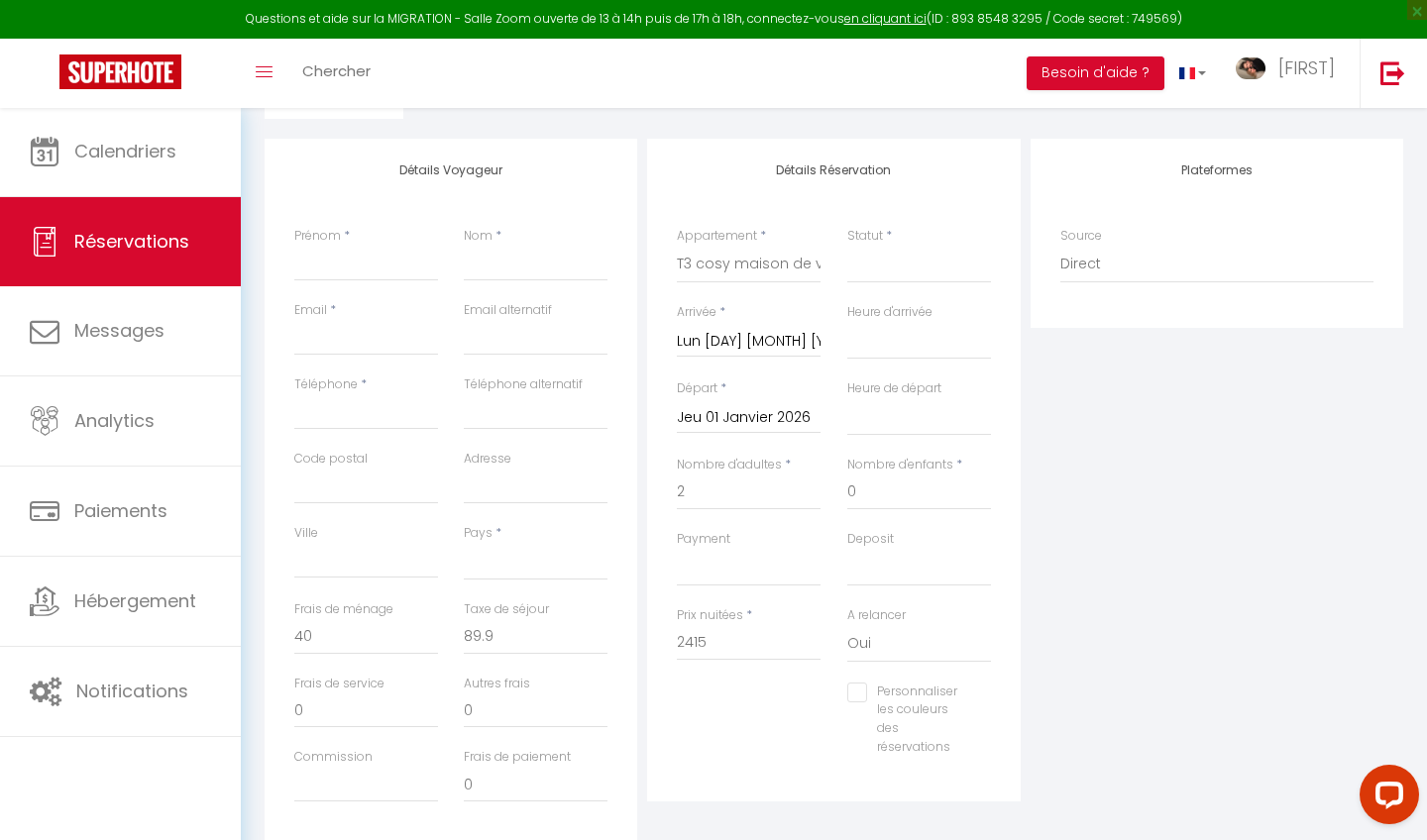 click on "Lun [DAY] [MONTH] [YEAR]" at bounding box center (748, 342) 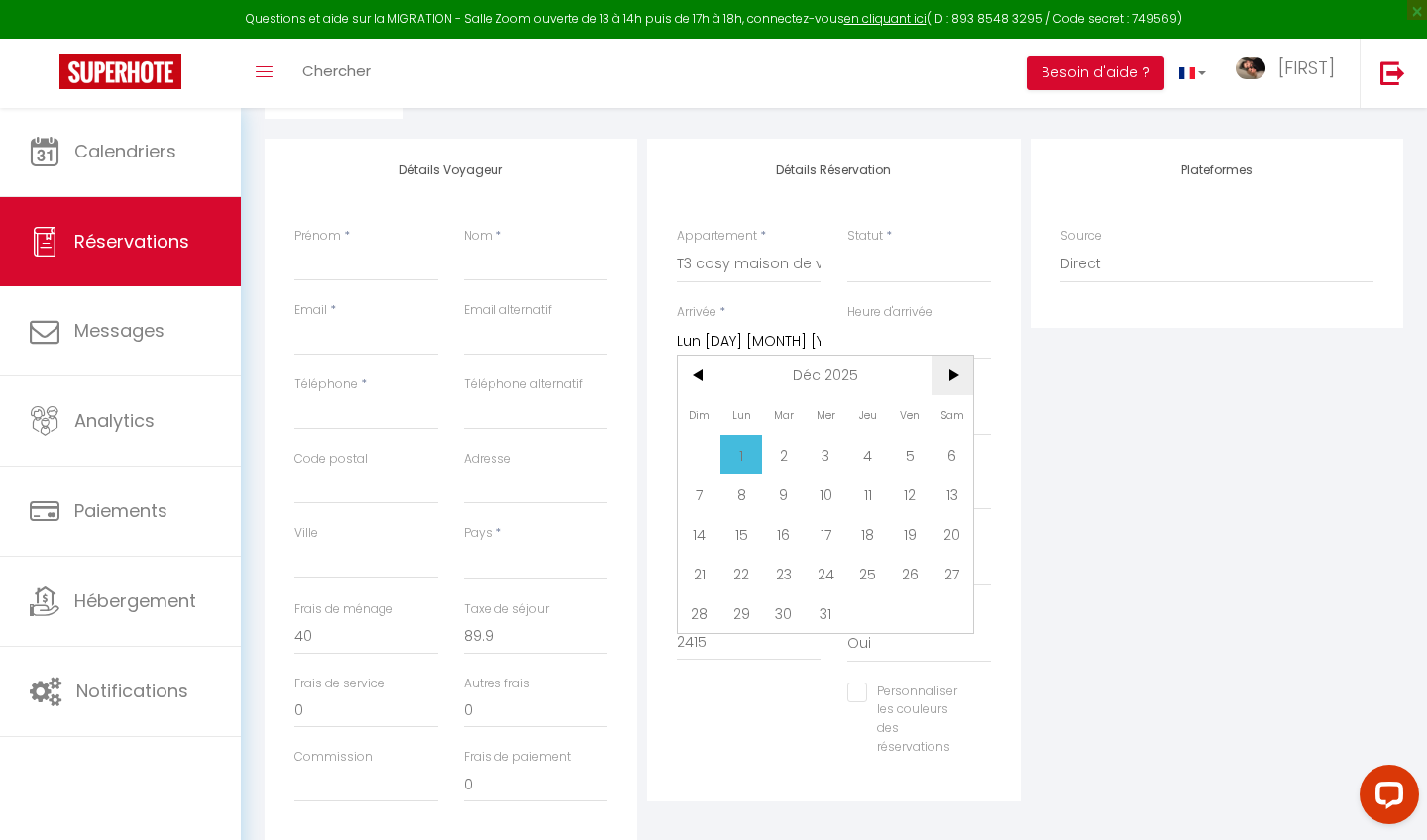 click on ">" at bounding box center [952, 375] 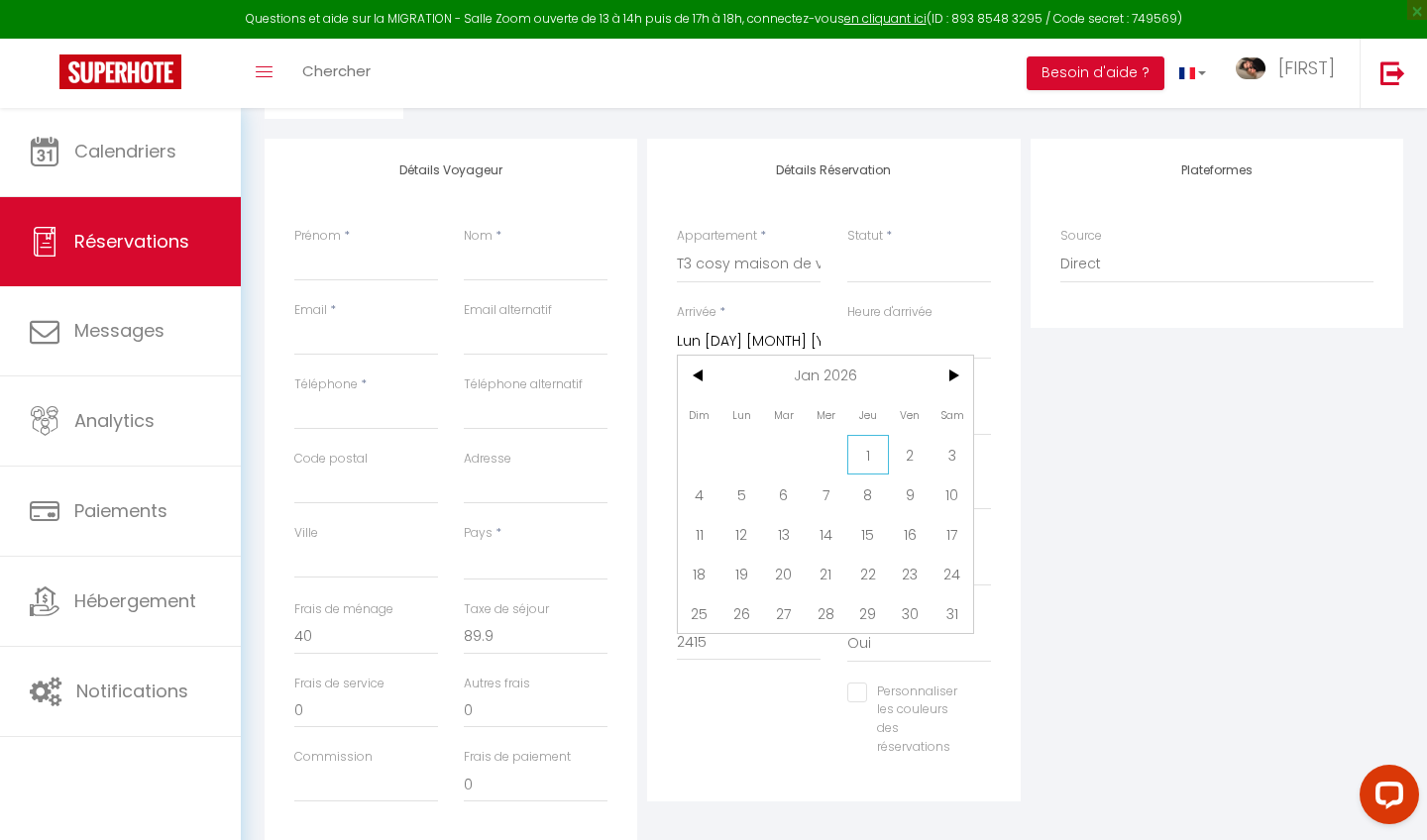 click on "1" at bounding box center (868, 455) 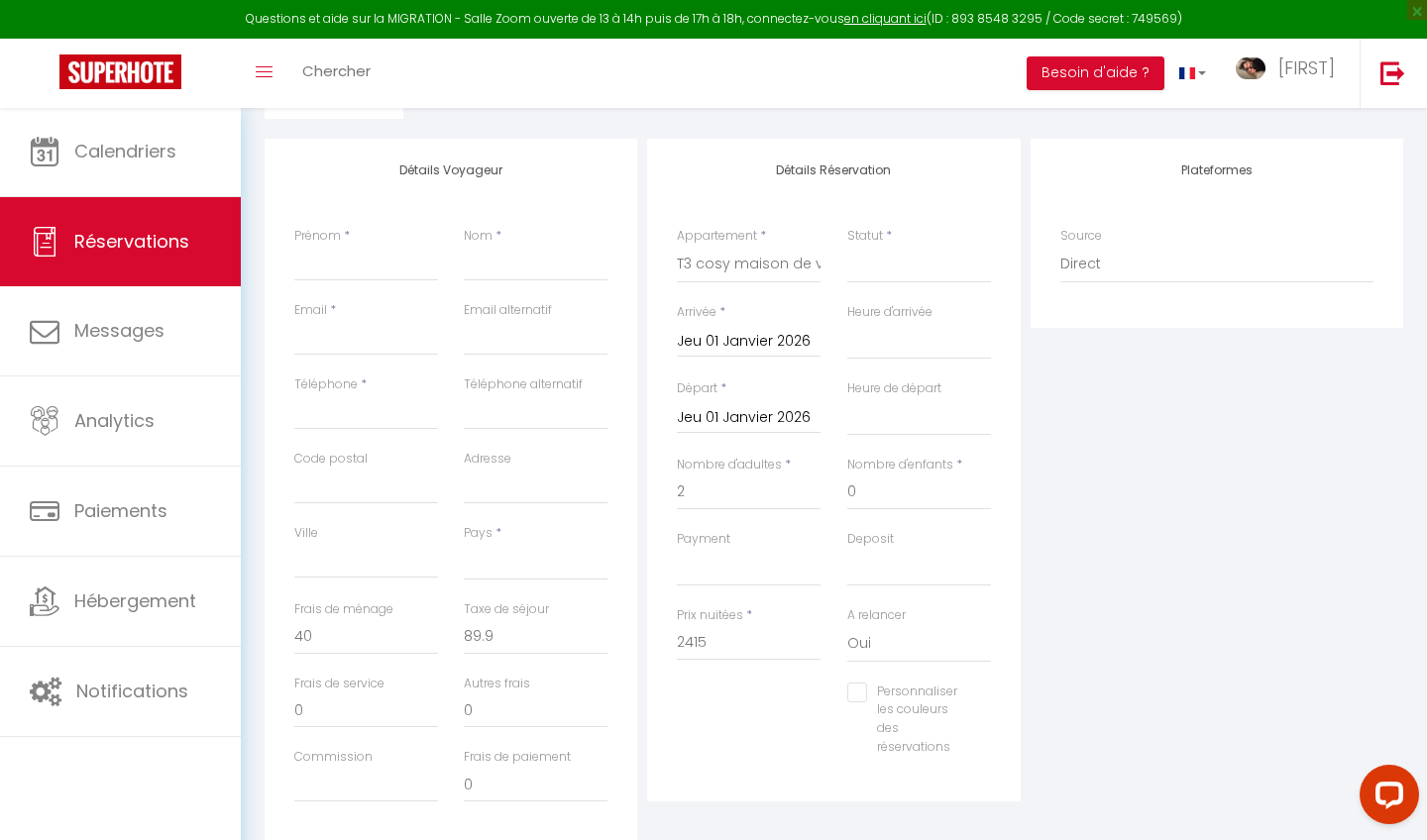 click on "Jeu 01 Janvier 2026" at bounding box center [748, 418] 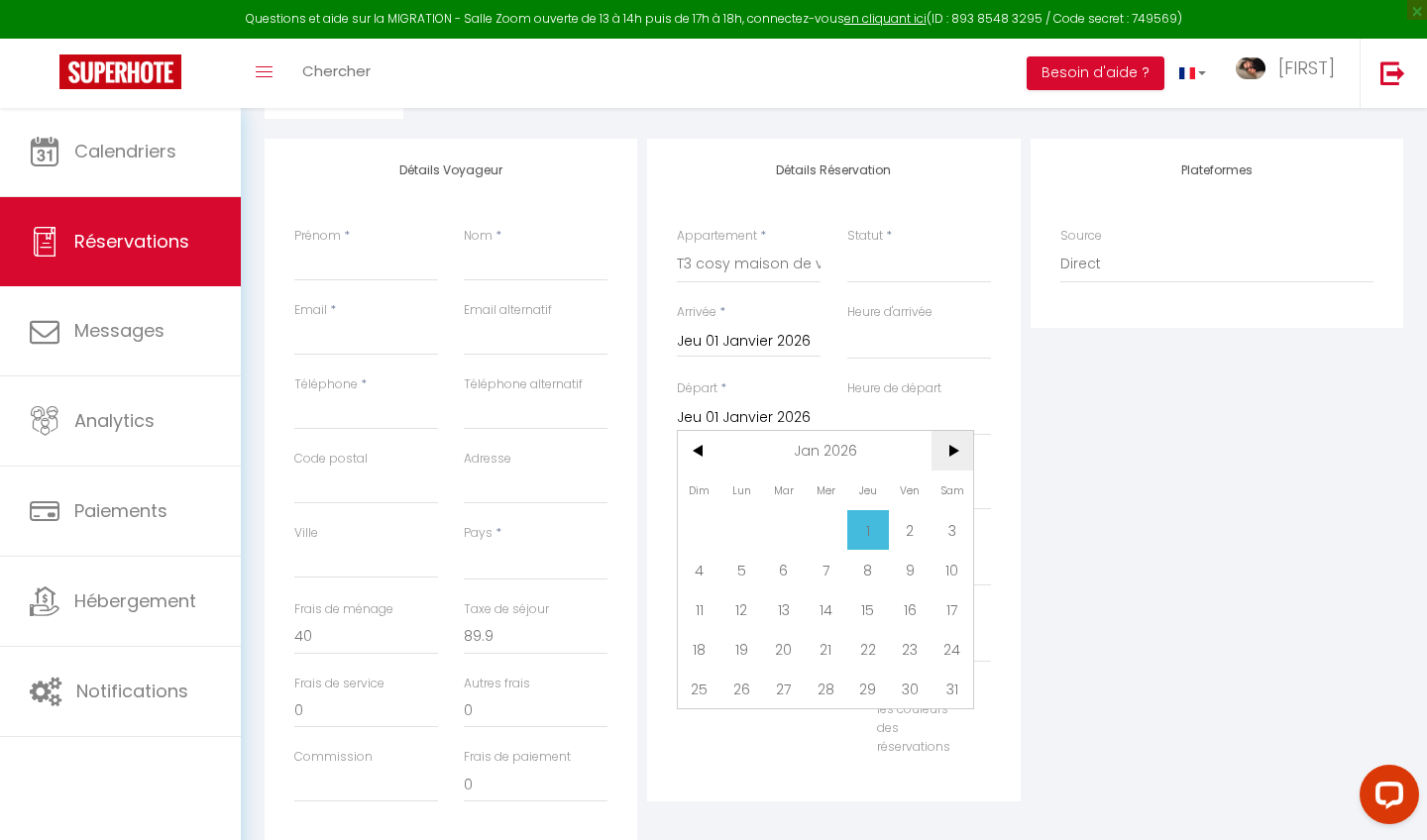 click on ">" at bounding box center [952, 451] 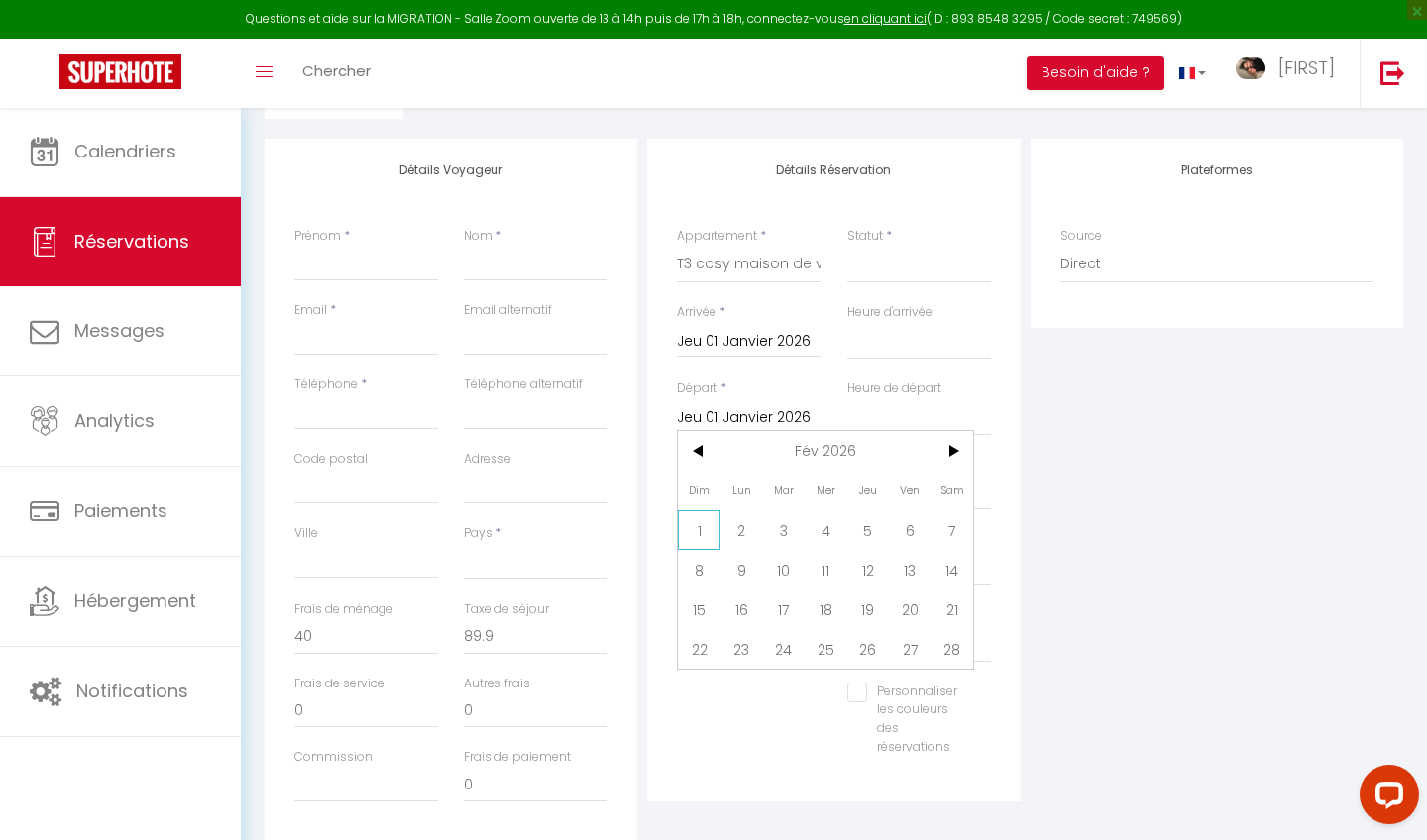 click on "1" at bounding box center [699, 530] 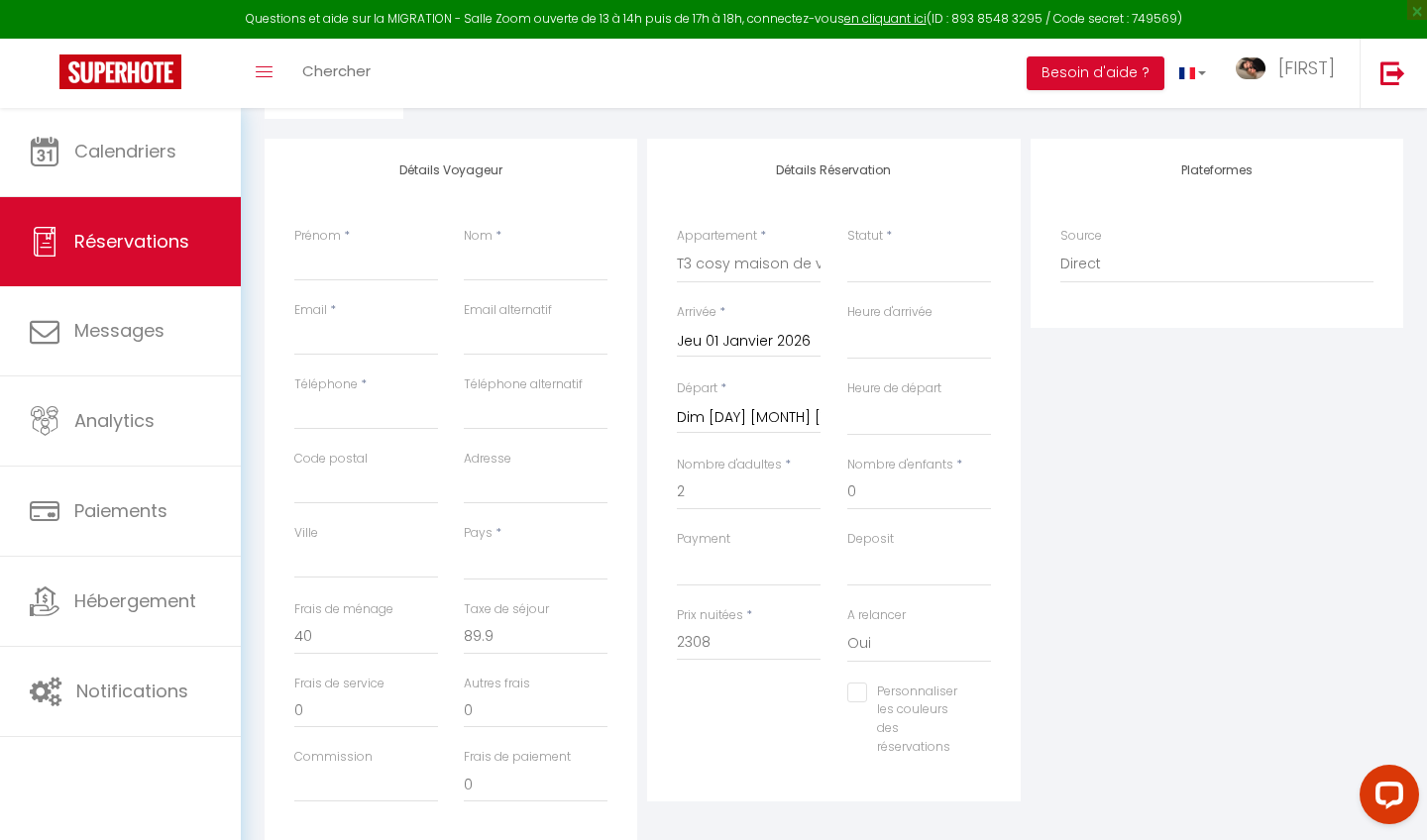 click on "Jeu 01 Janvier 2026" at bounding box center [748, 342] 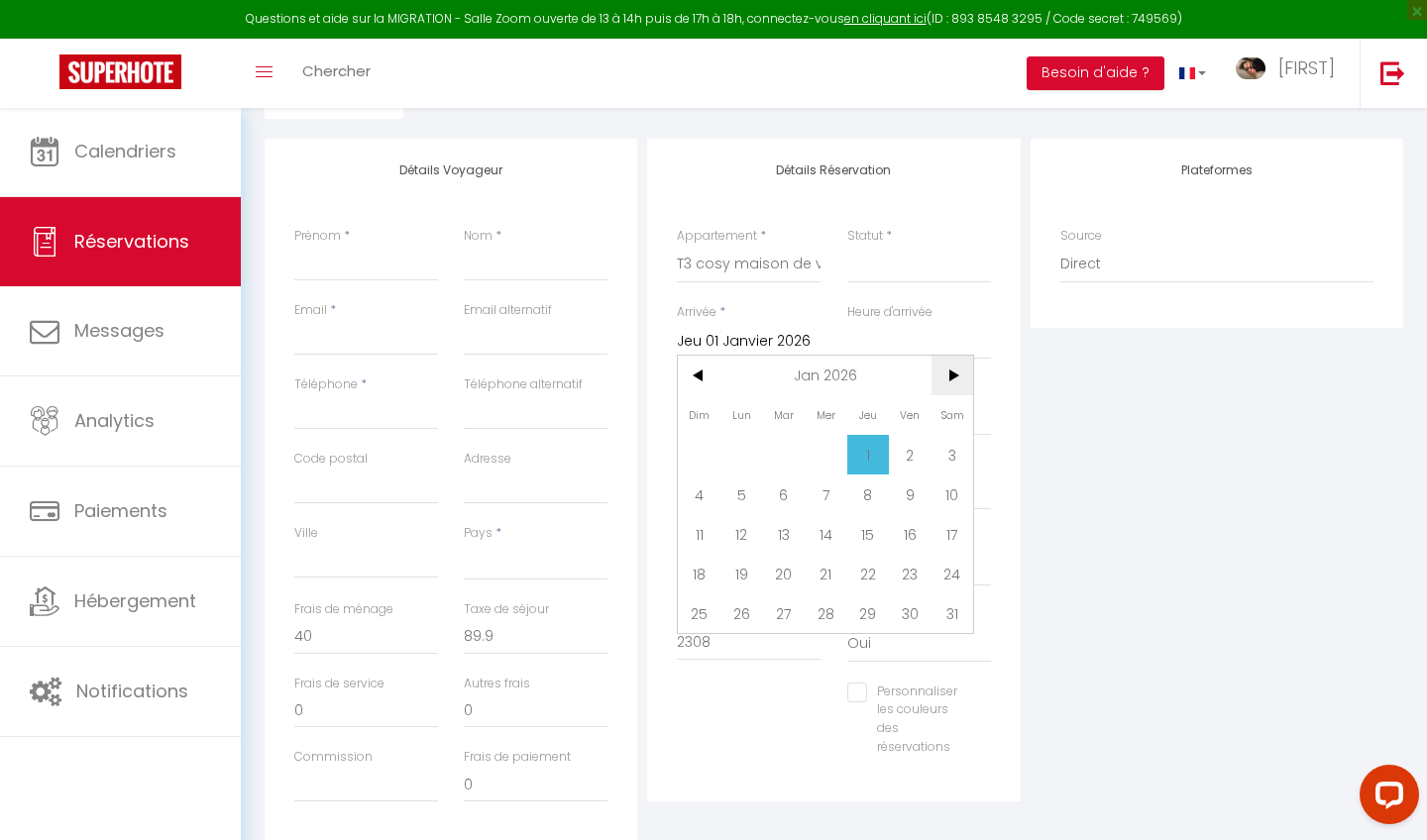 click on ">" at bounding box center (952, 375) 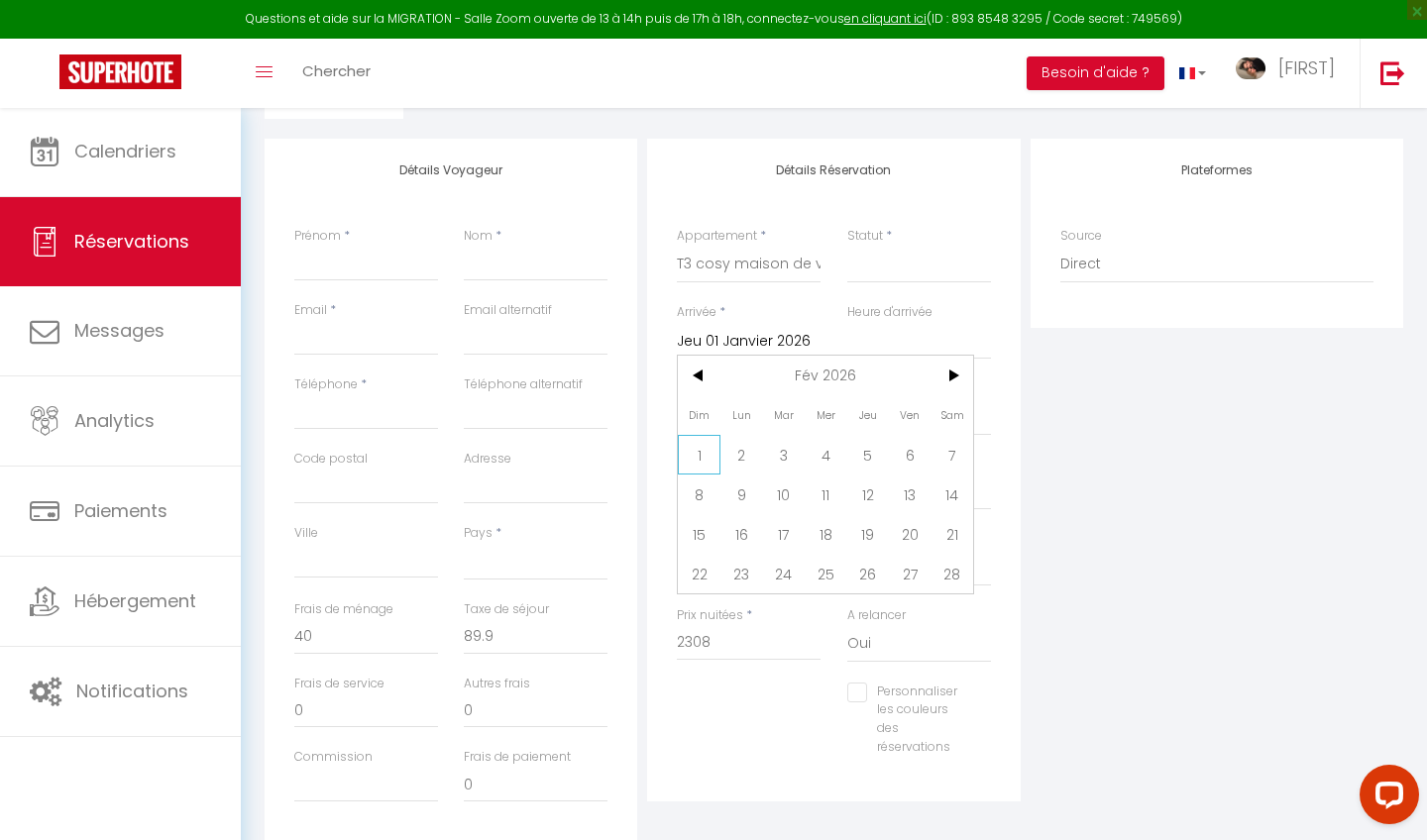 click on "1" at bounding box center [699, 455] 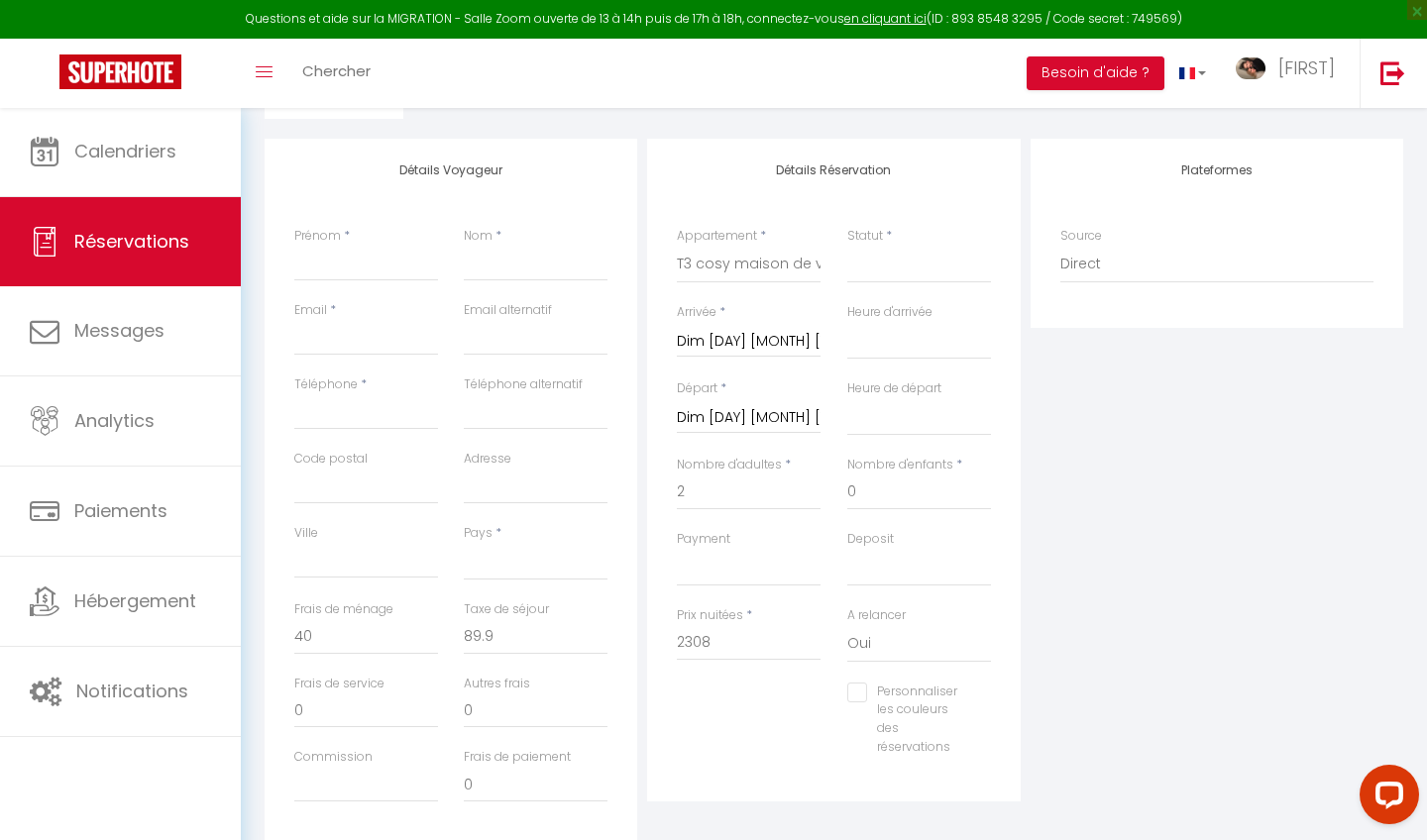 click on "Dim [DAY] [MONTH] [YEAR]" at bounding box center [748, 418] 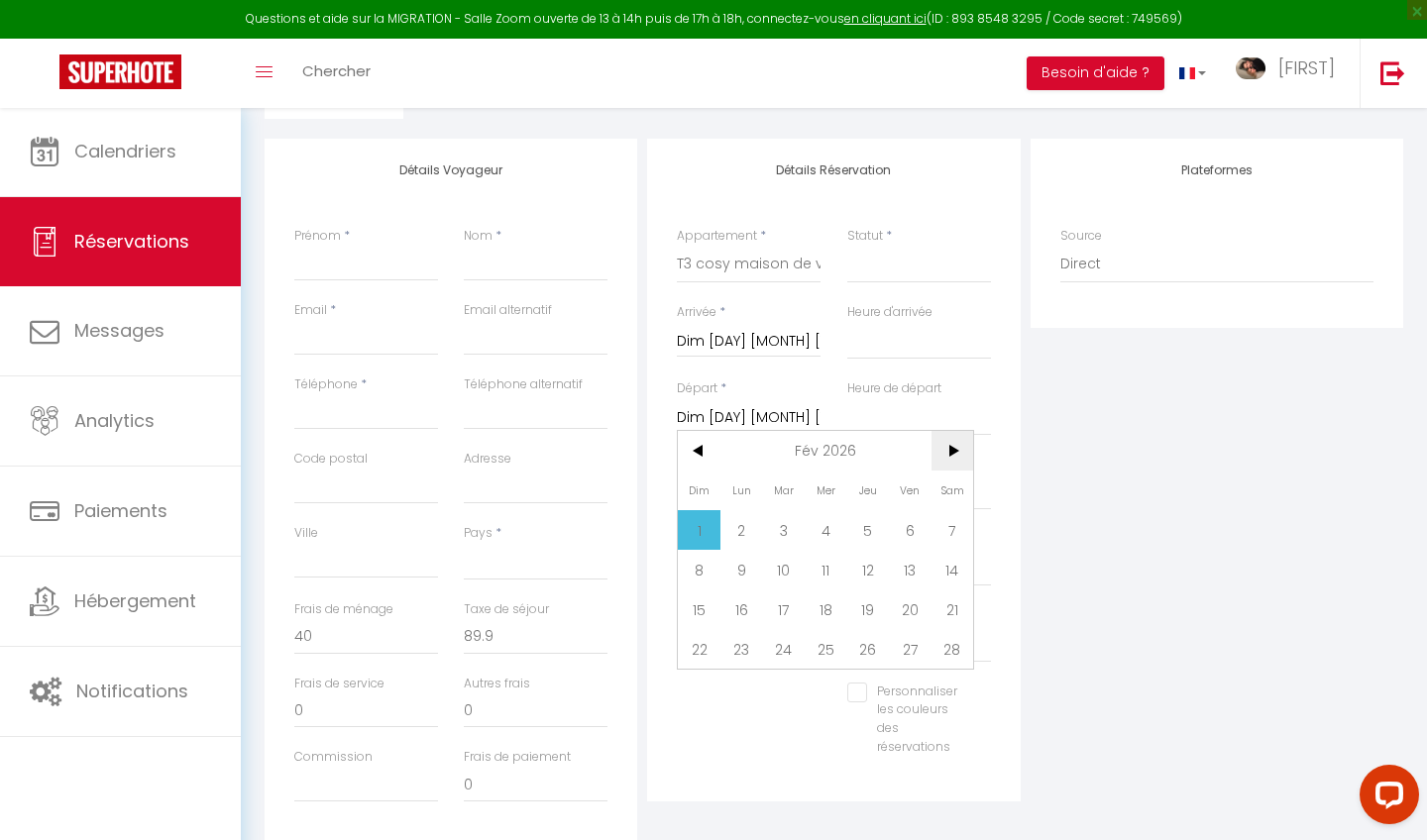 click on ">" at bounding box center (952, 451) 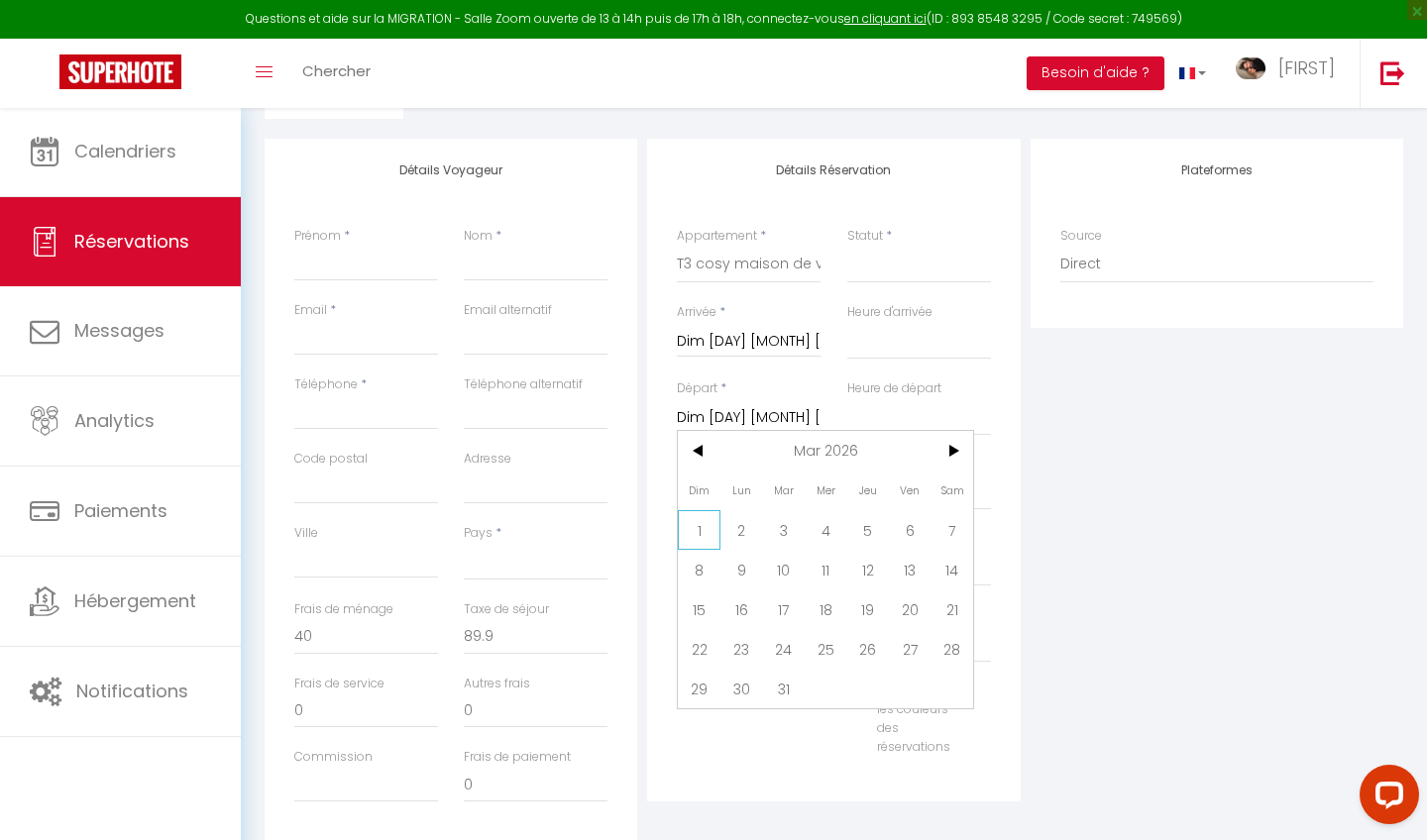 click on "1" at bounding box center [699, 530] 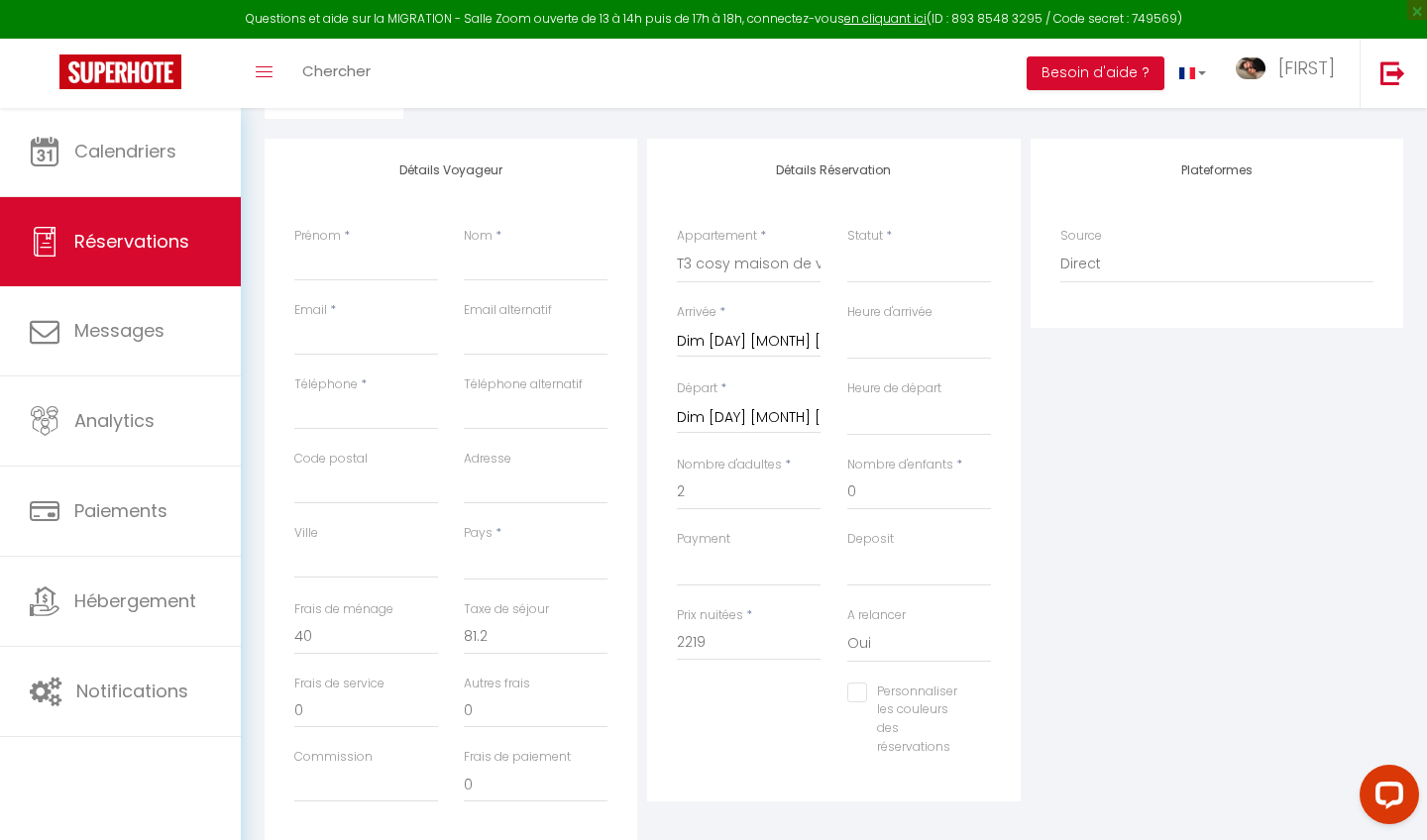 click on "Dim [DAY] [MONTH] [YEAR]" at bounding box center [748, 342] 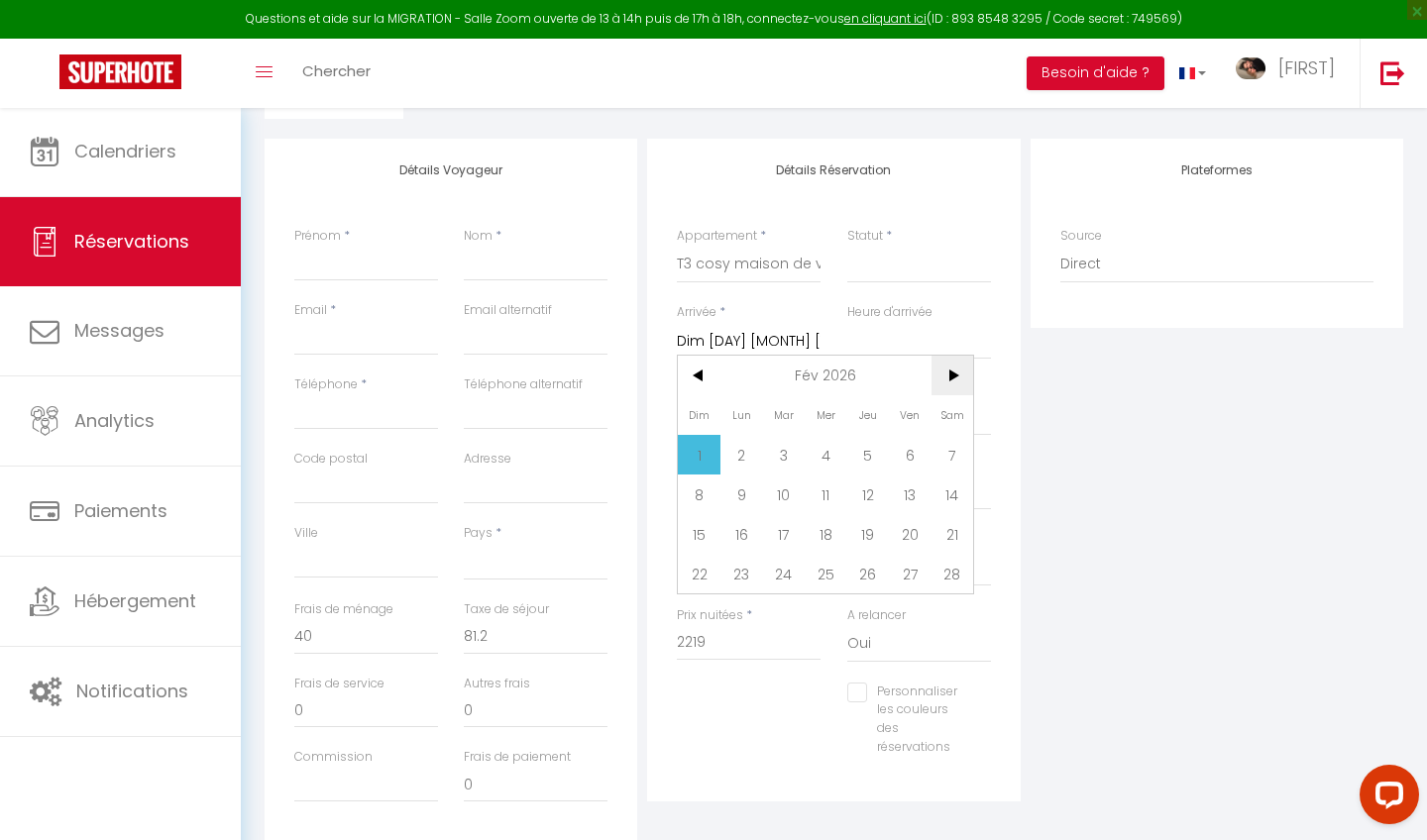 click on ">" at bounding box center (952, 375) 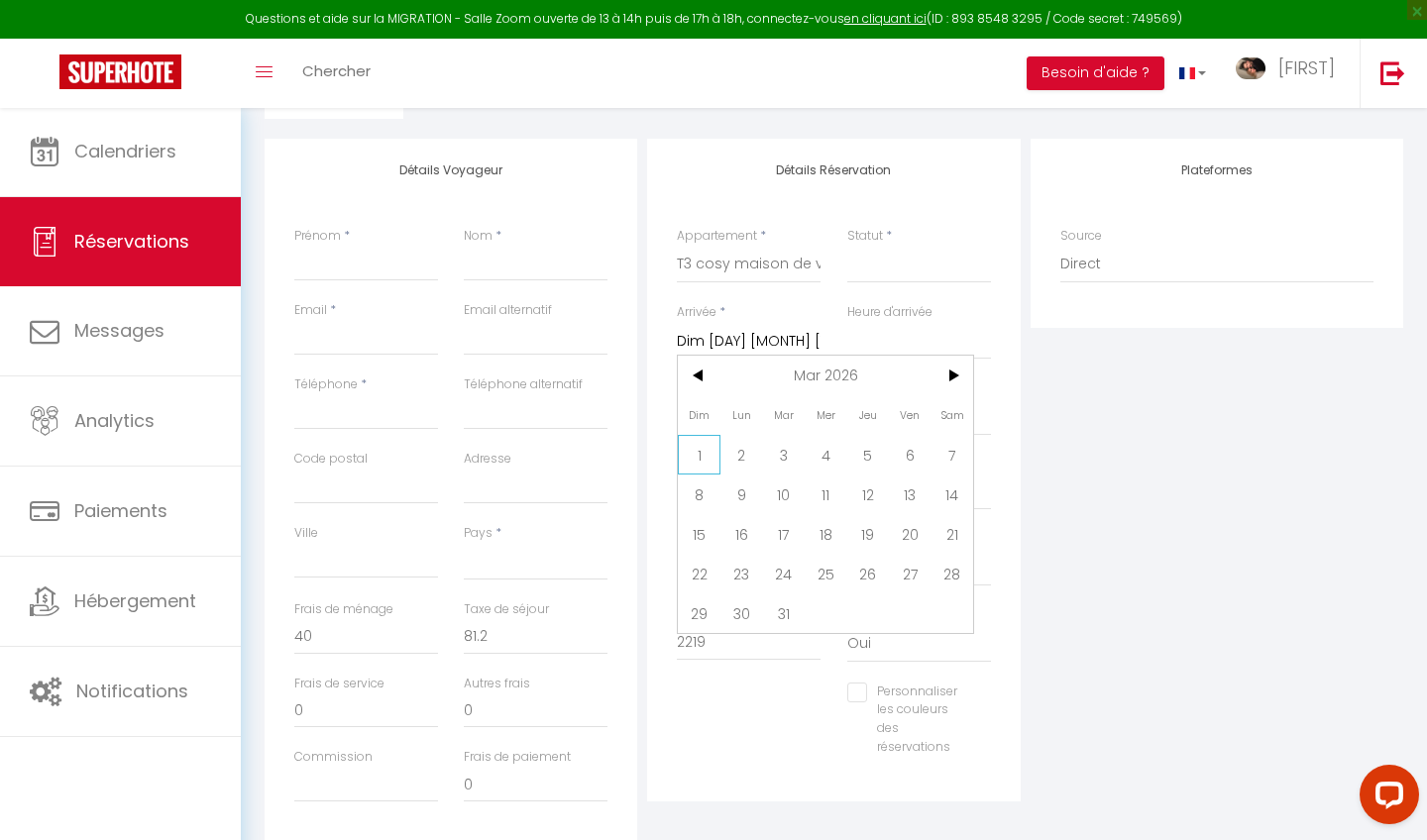 click on "1" at bounding box center [699, 455] 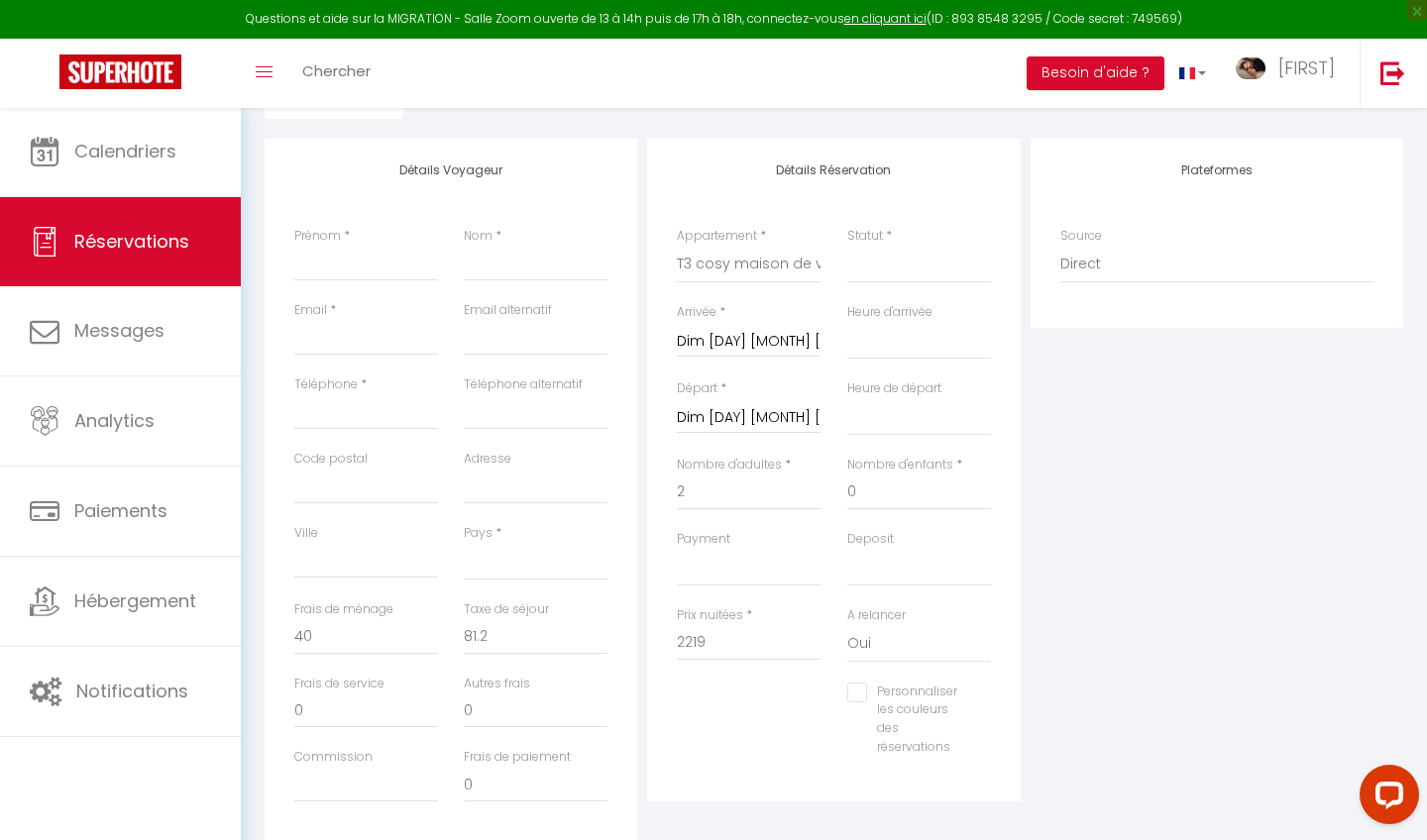 click on "Dim [DAY] [MONTH] [YEAR]" at bounding box center (748, 418) 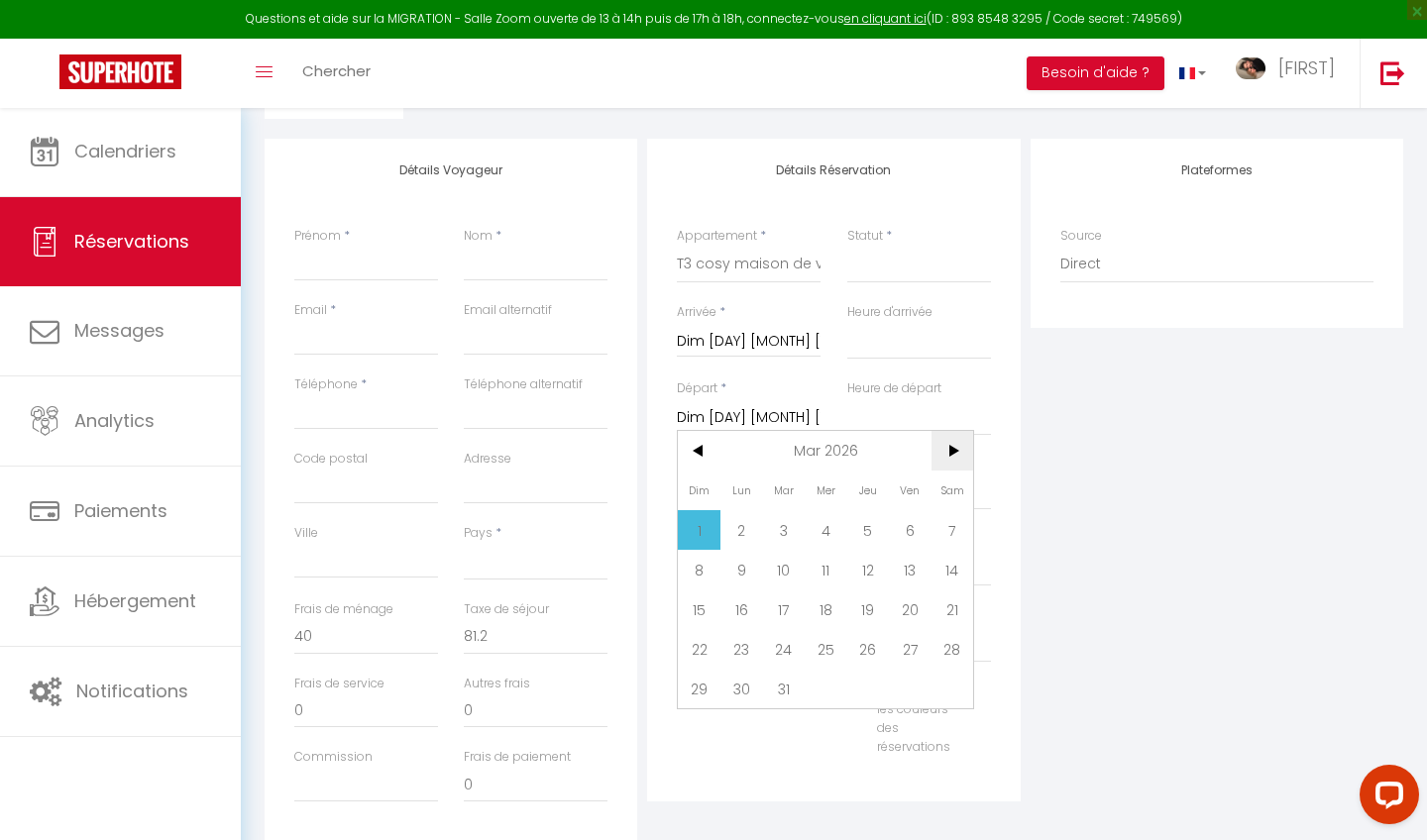 click on ">" at bounding box center (952, 451) 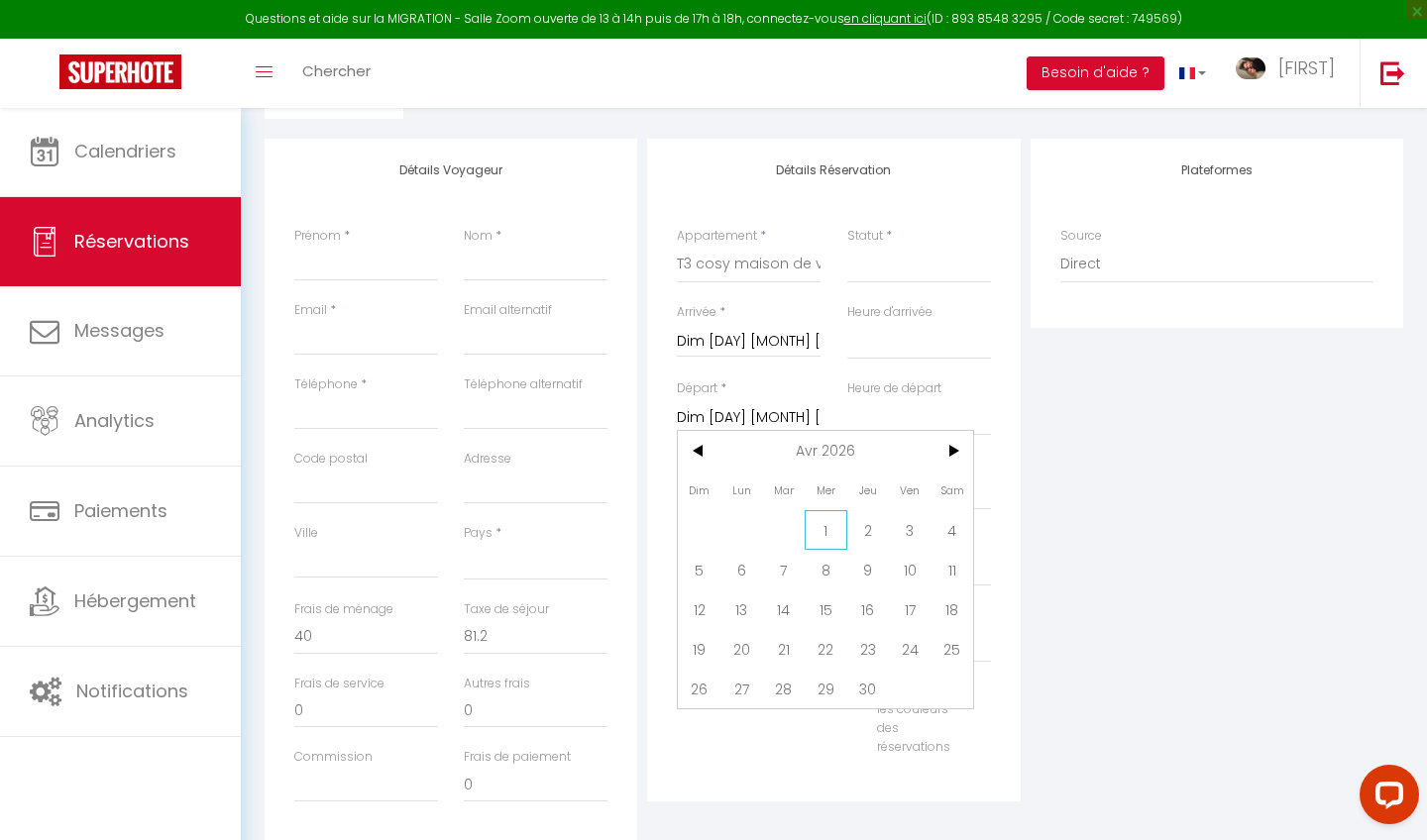 click on "1" at bounding box center (825, 530) 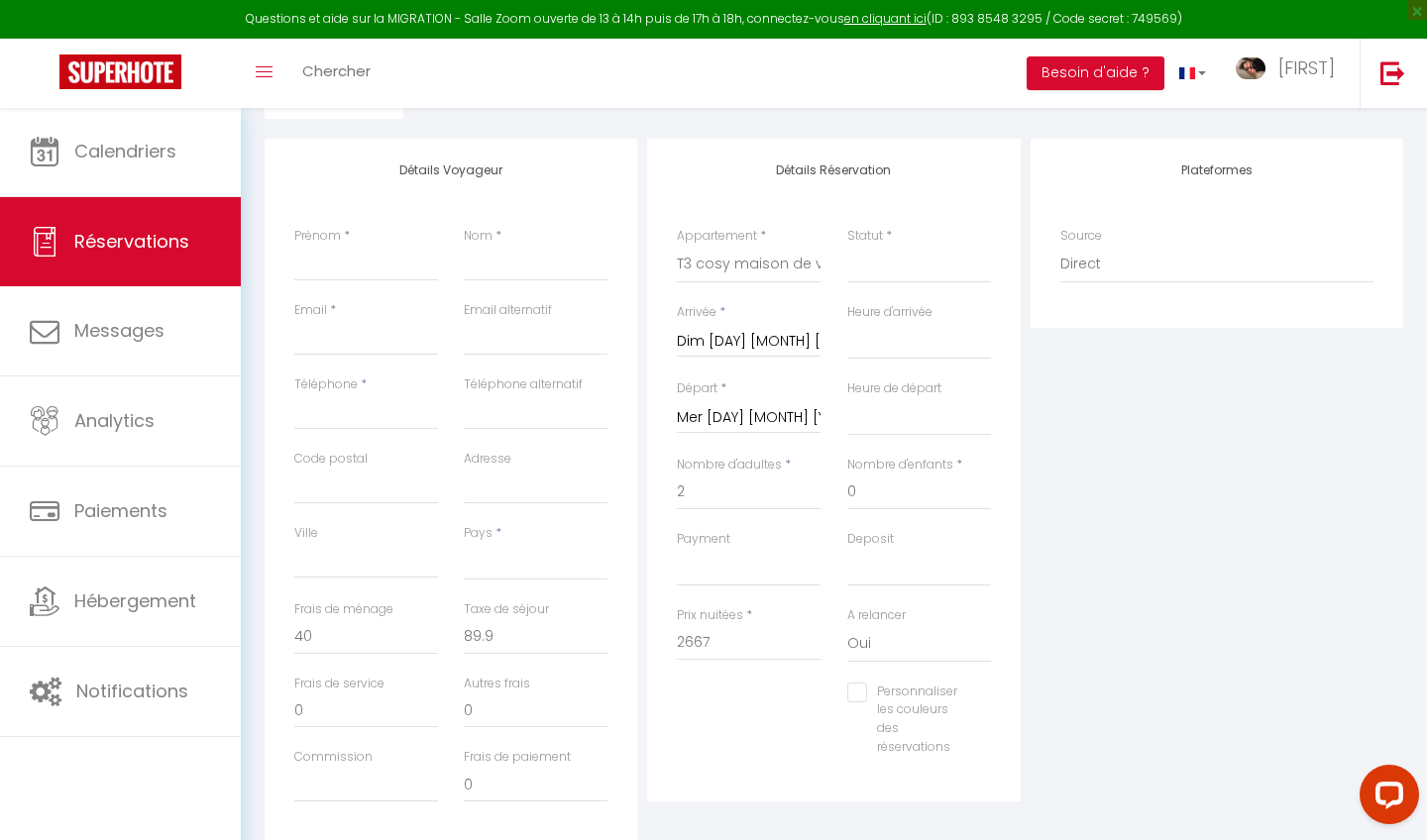 click on "Dim [DAY] [MONTH] [YEAR]" at bounding box center (748, 342) 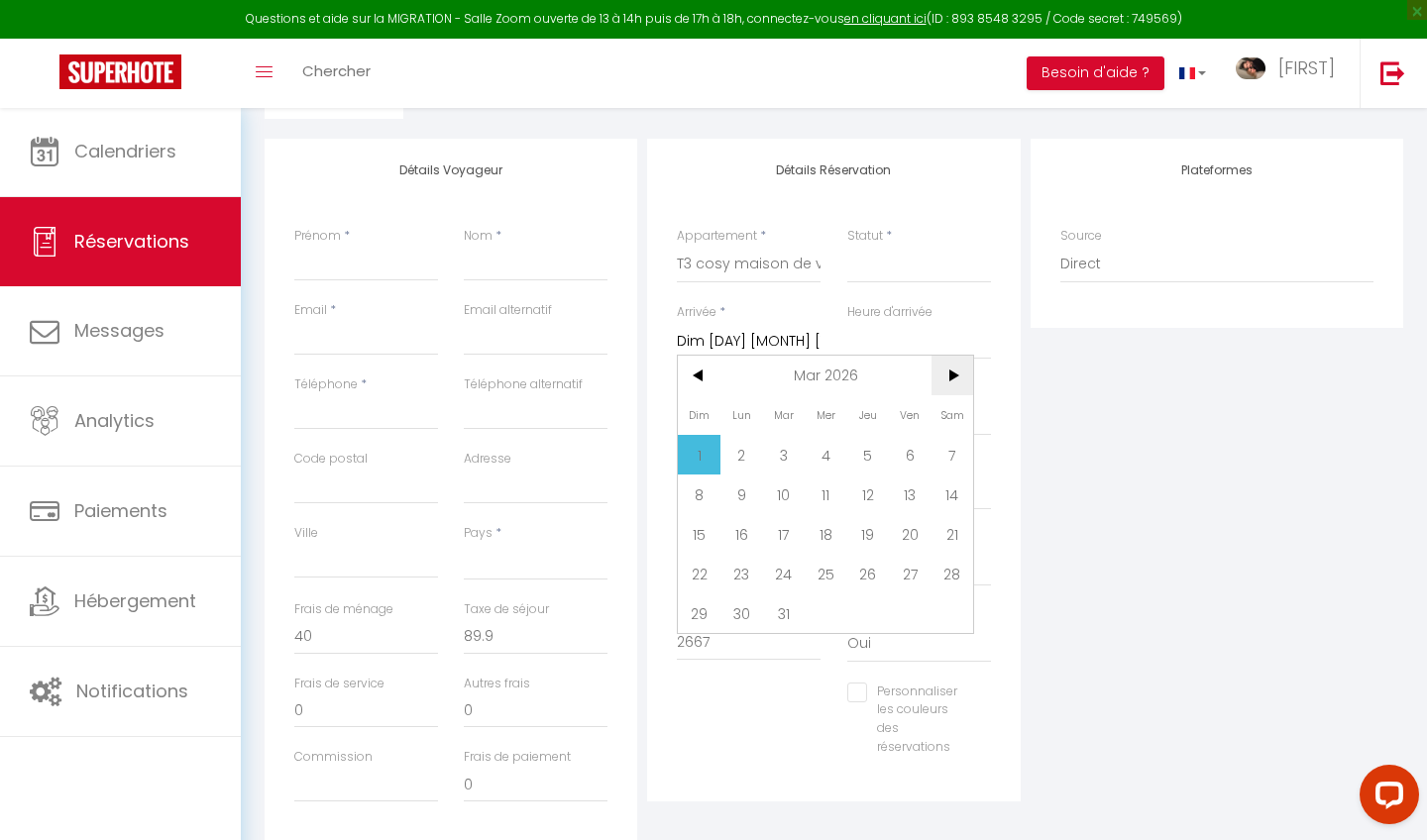 click on ">" at bounding box center [952, 375] 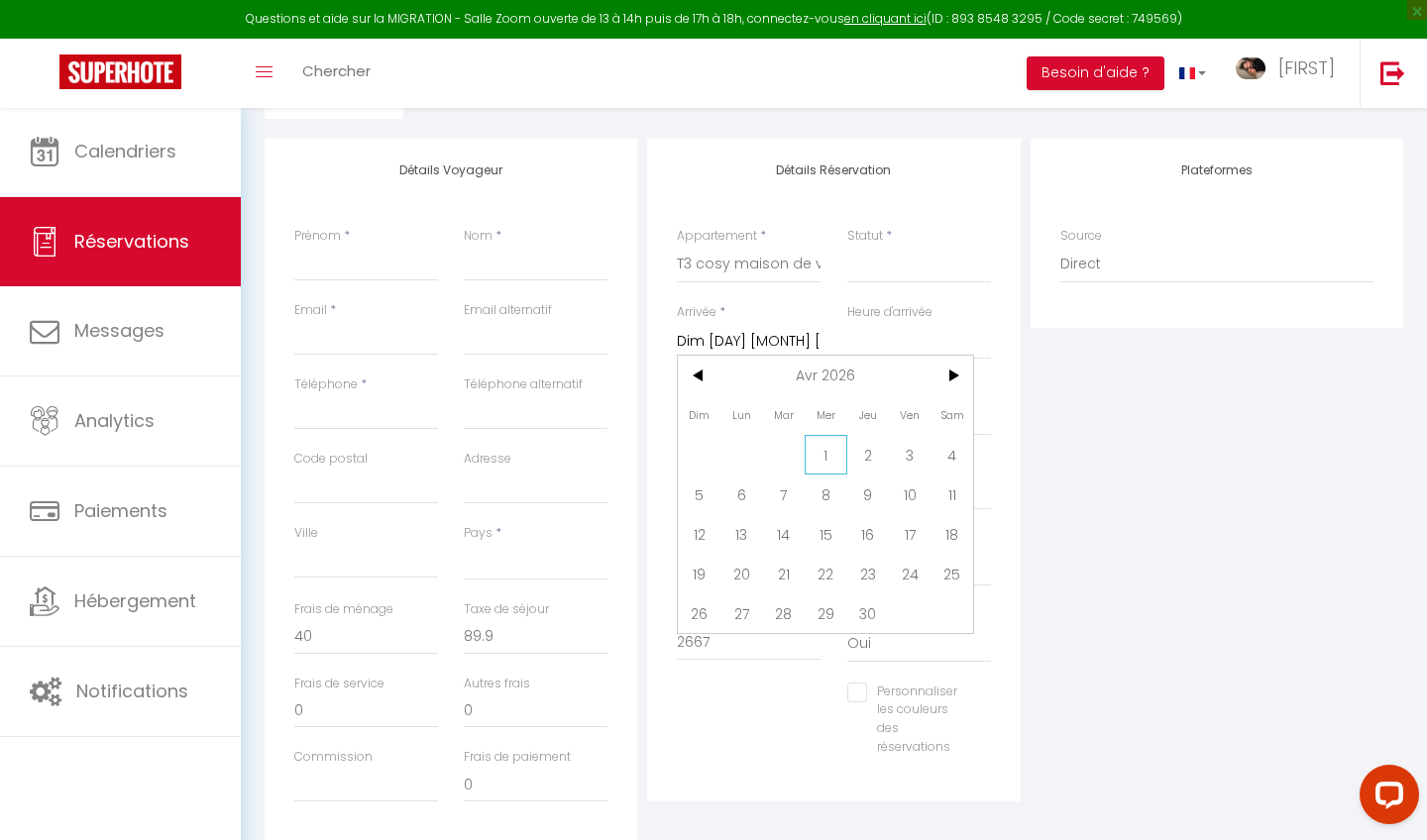 click on "1" at bounding box center [825, 455] 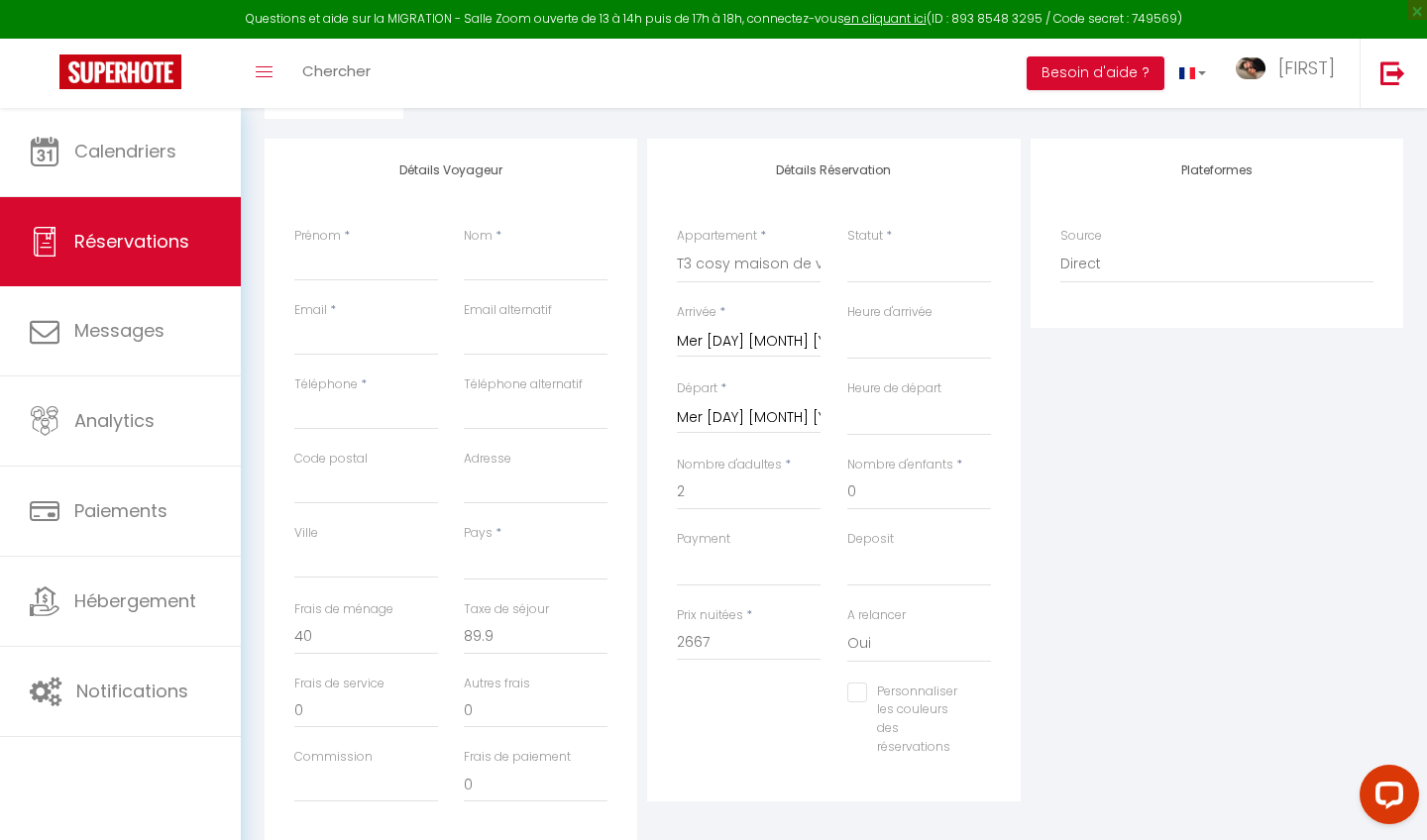 click on "Mer [DAY] [MONTH] [YEAR]" at bounding box center [748, 418] 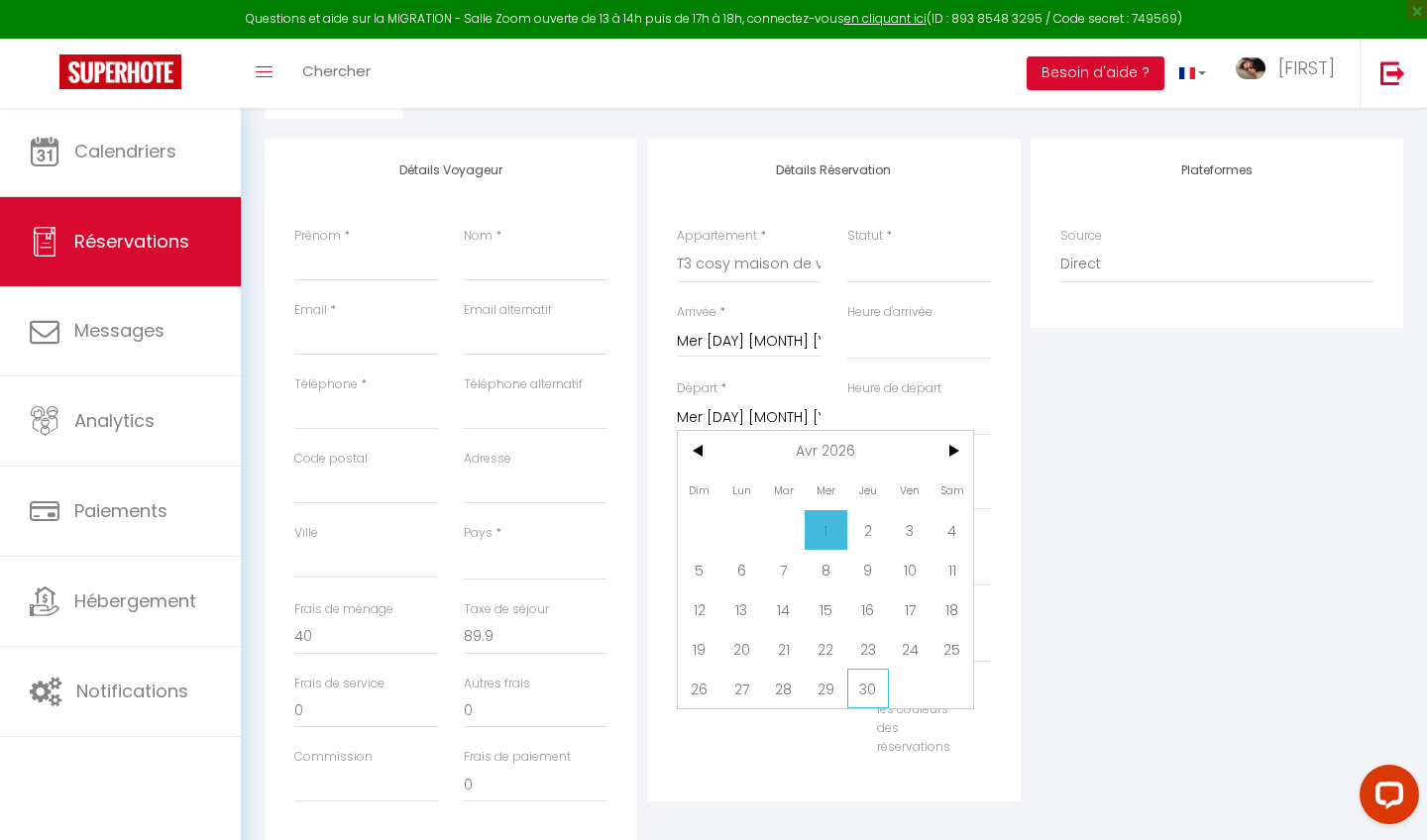 click on "30" at bounding box center (868, 688) 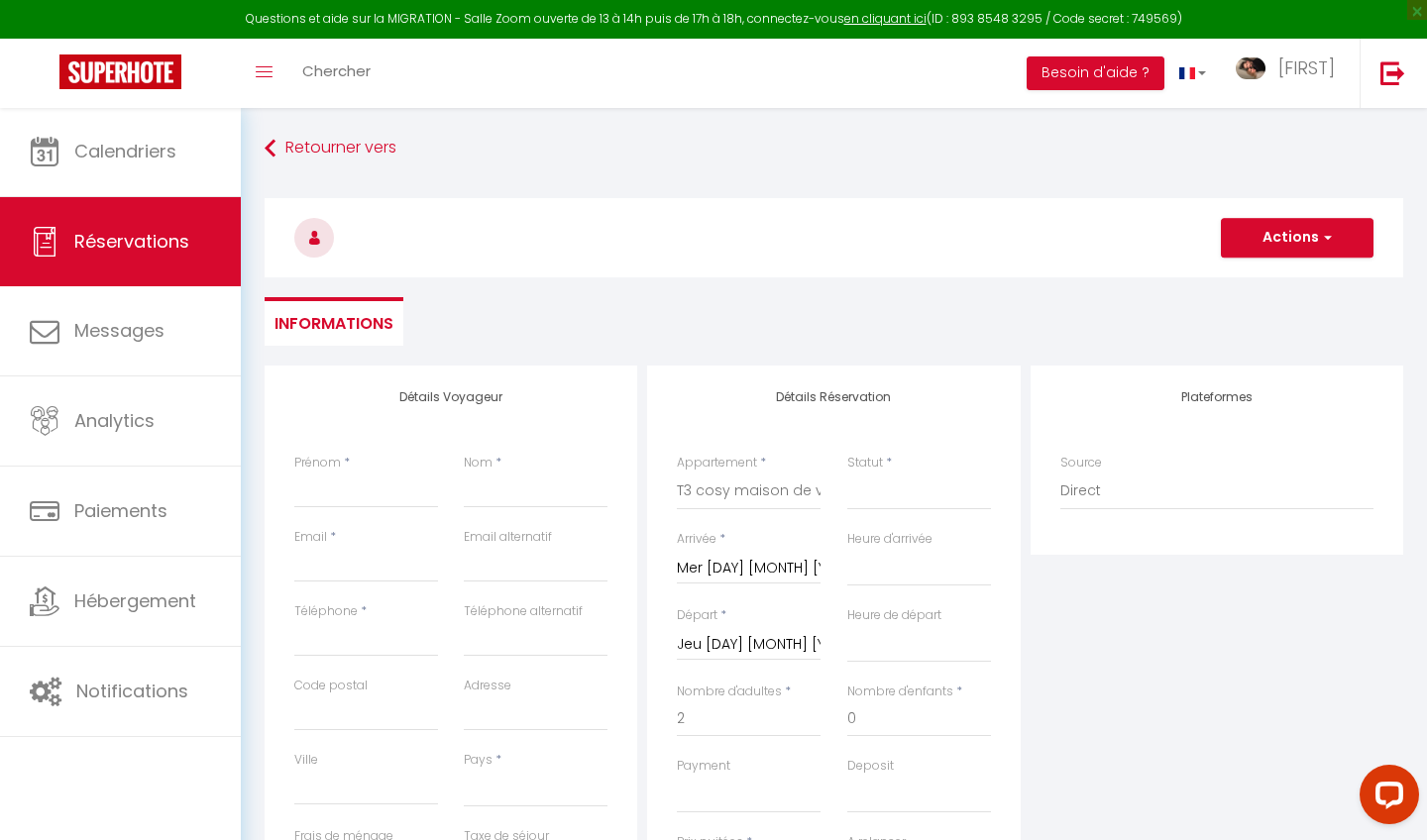 scroll, scrollTop: 0, scrollLeft: 0, axis: both 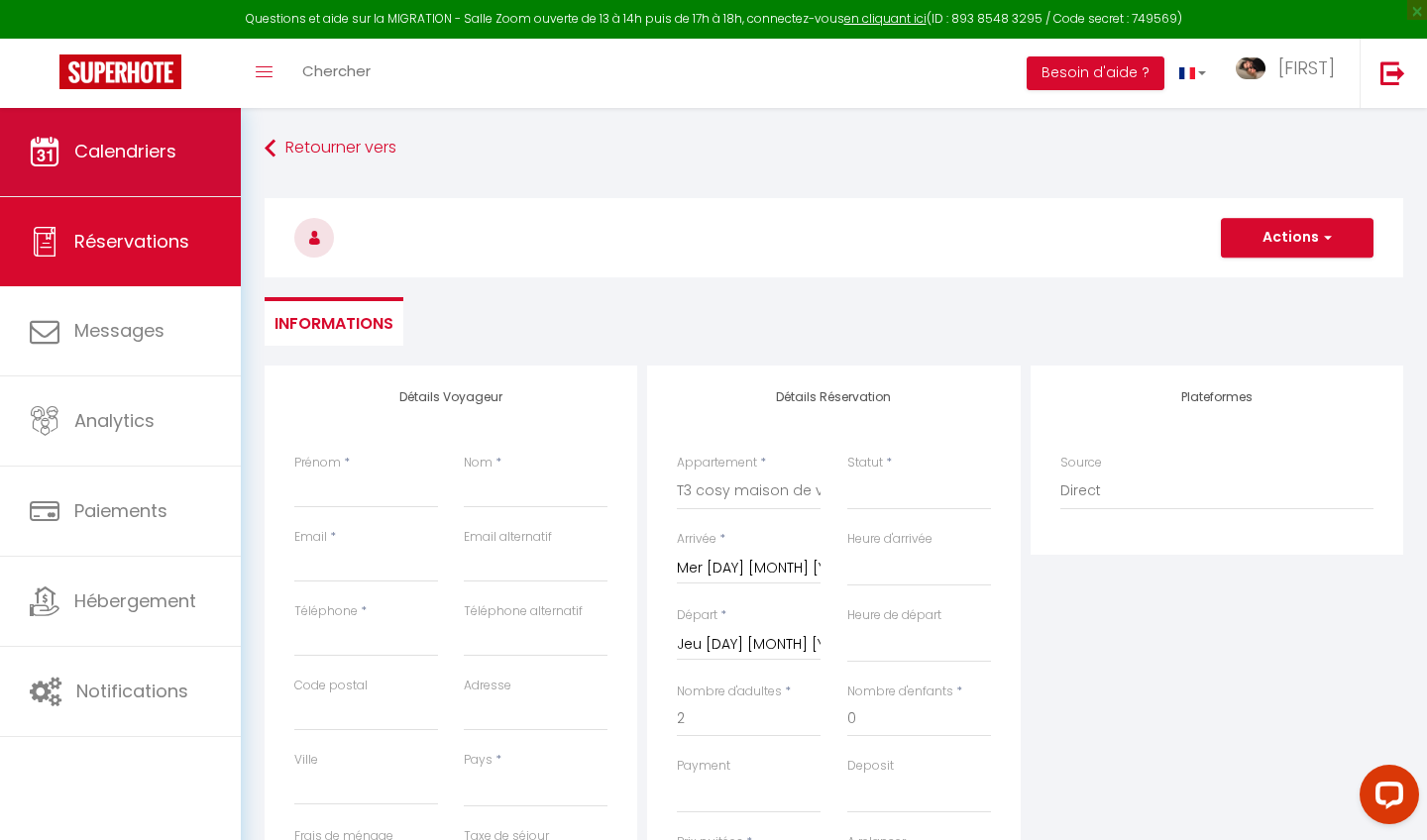 click on "Calendriers" at bounding box center [120, 152] 